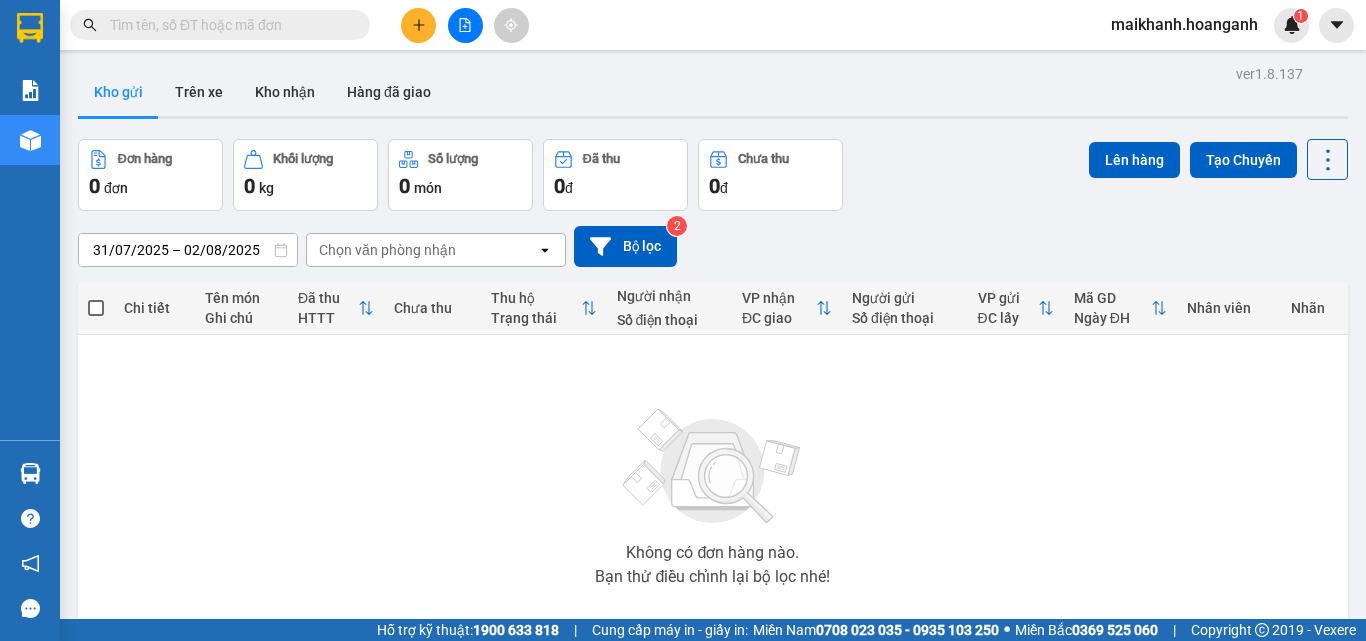 scroll, scrollTop: 0, scrollLeft: 0, axis: both 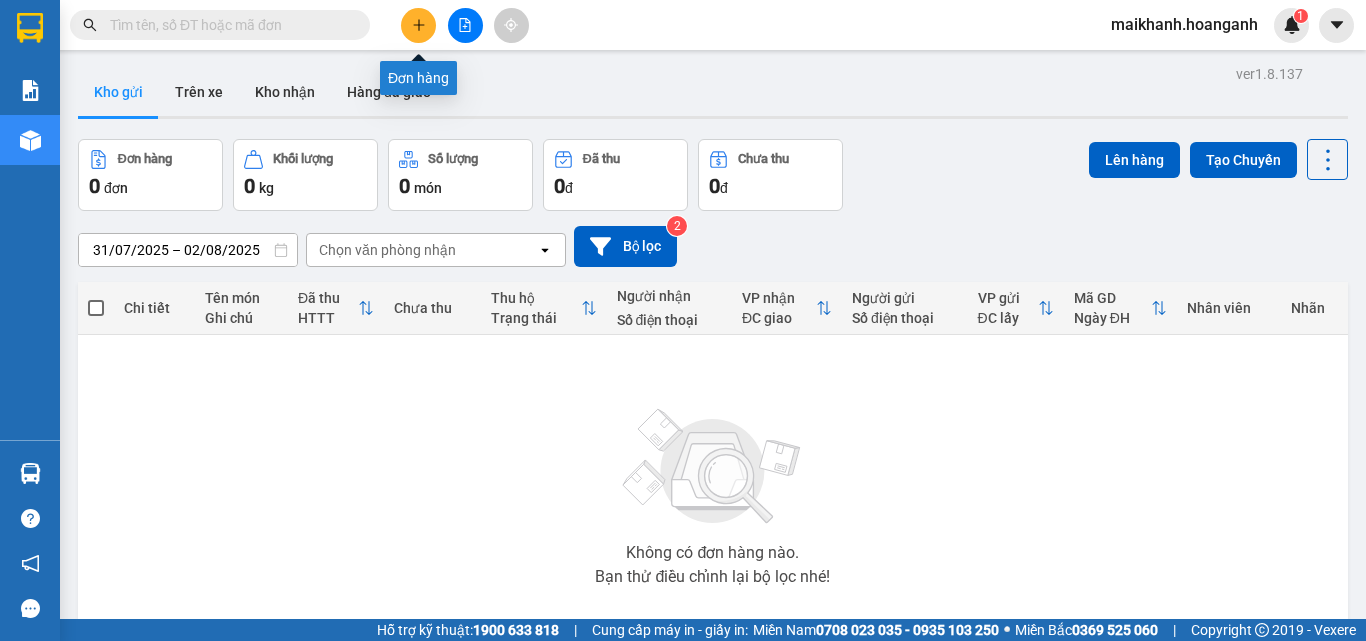 click at bounding box center [418, 25] 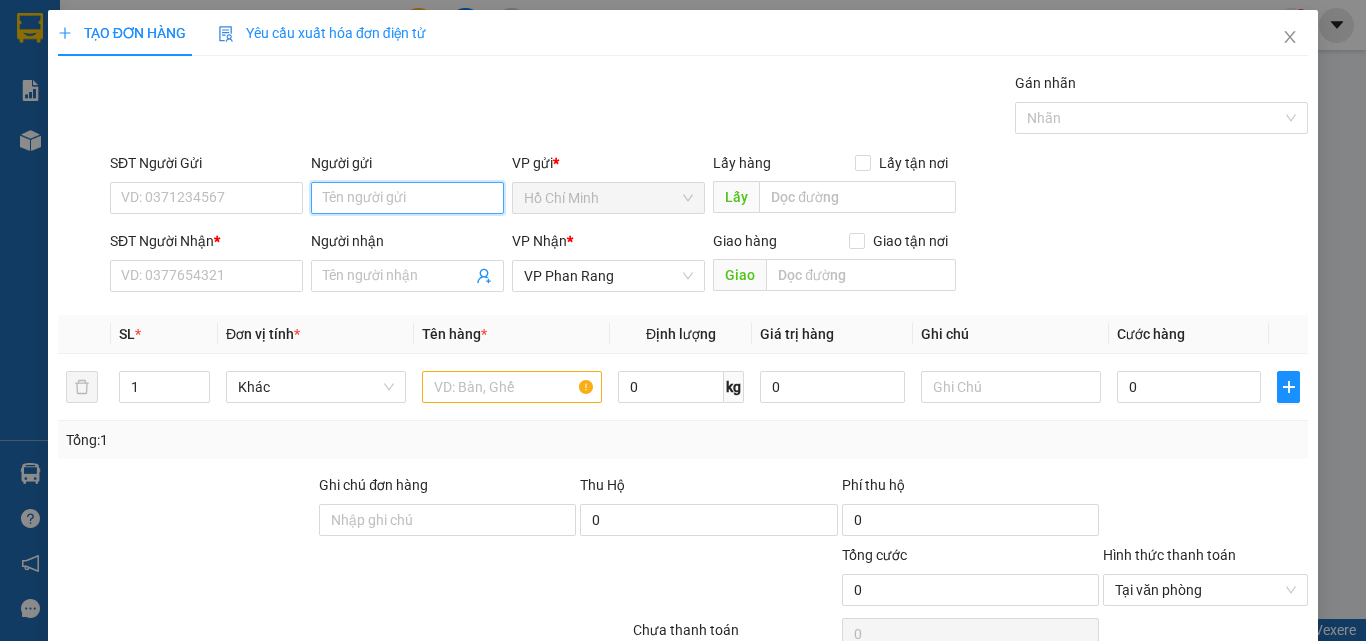 click on "Người gửi" at bounding box center (407, 198) 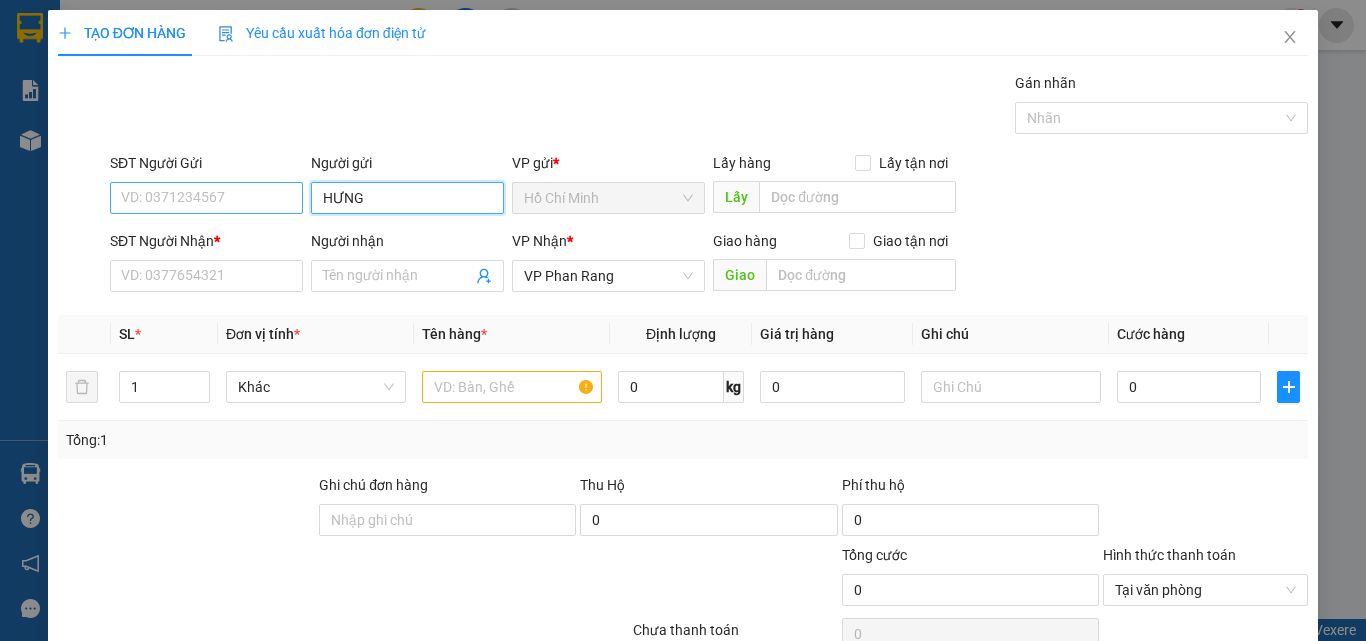 type on "HƯNG" 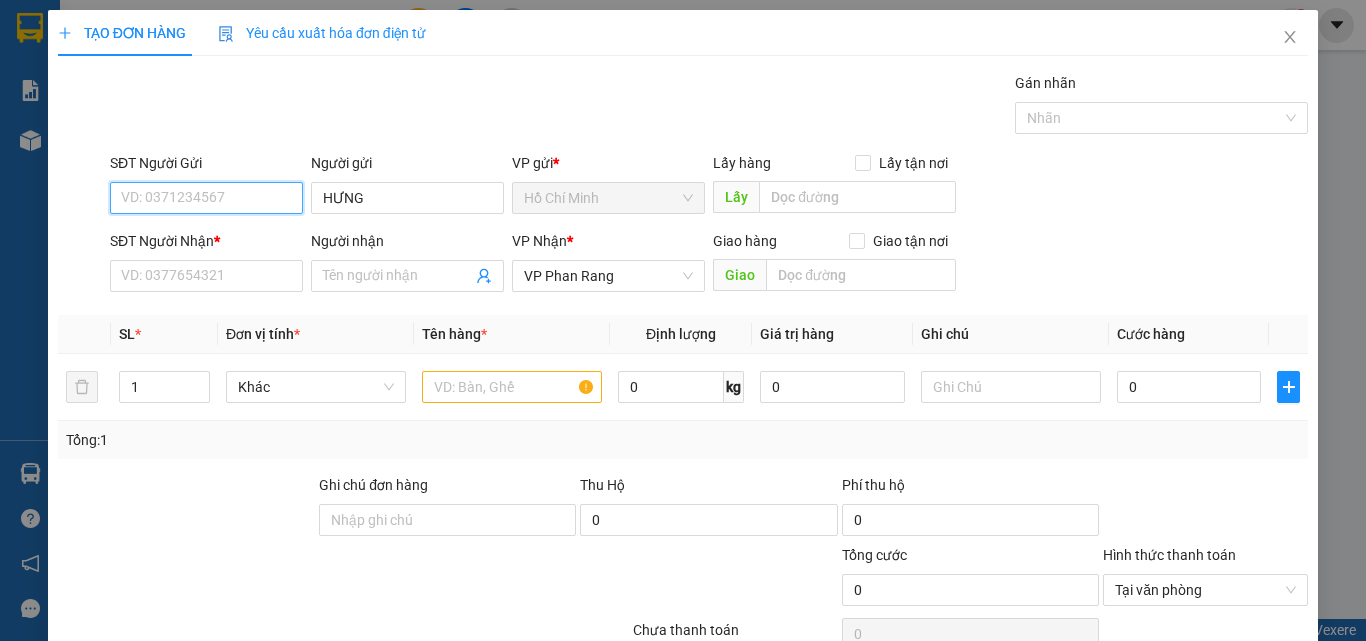click on "SĐT Người Gửi" at bounding box center (206, 198) 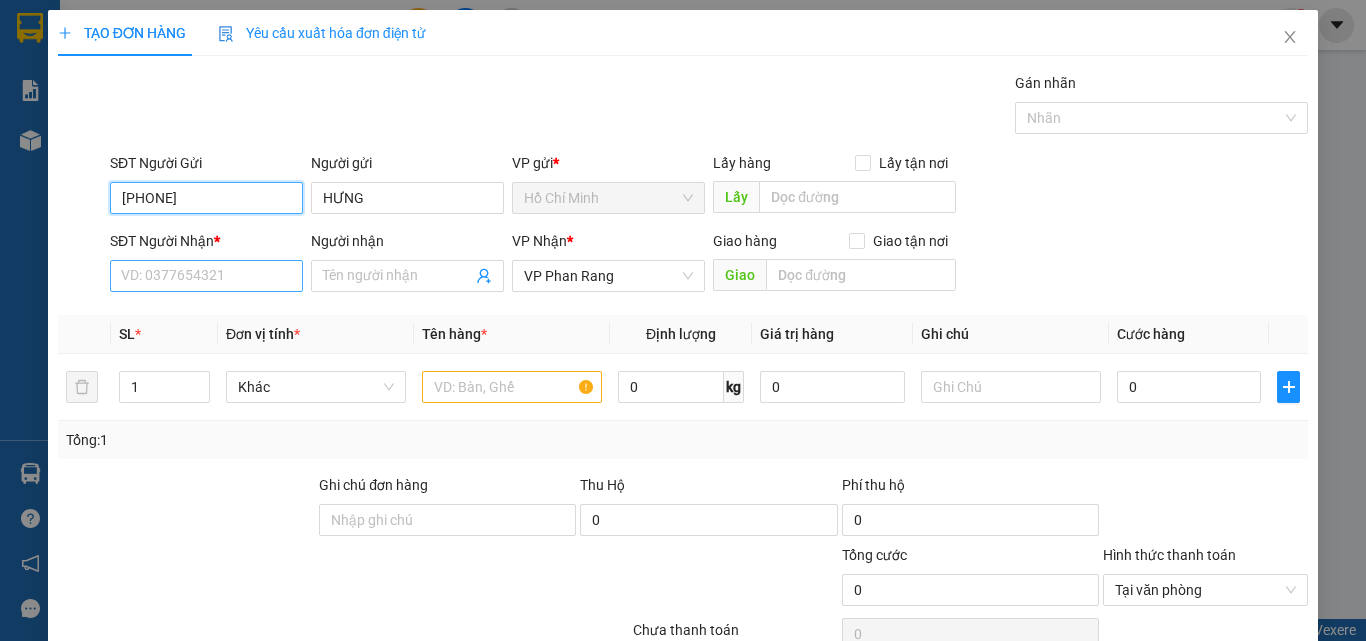 type on "[PHONE]" 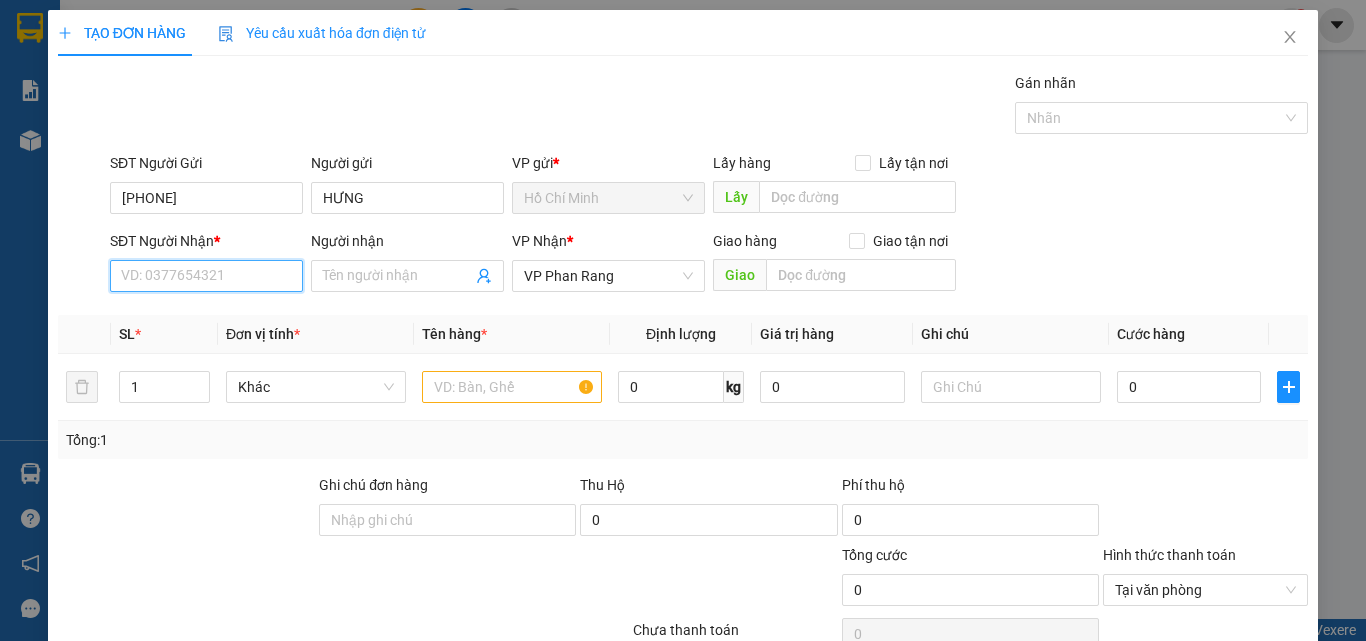 click on "SĐT Người Nhận  *" at bounding box center (206, 276) 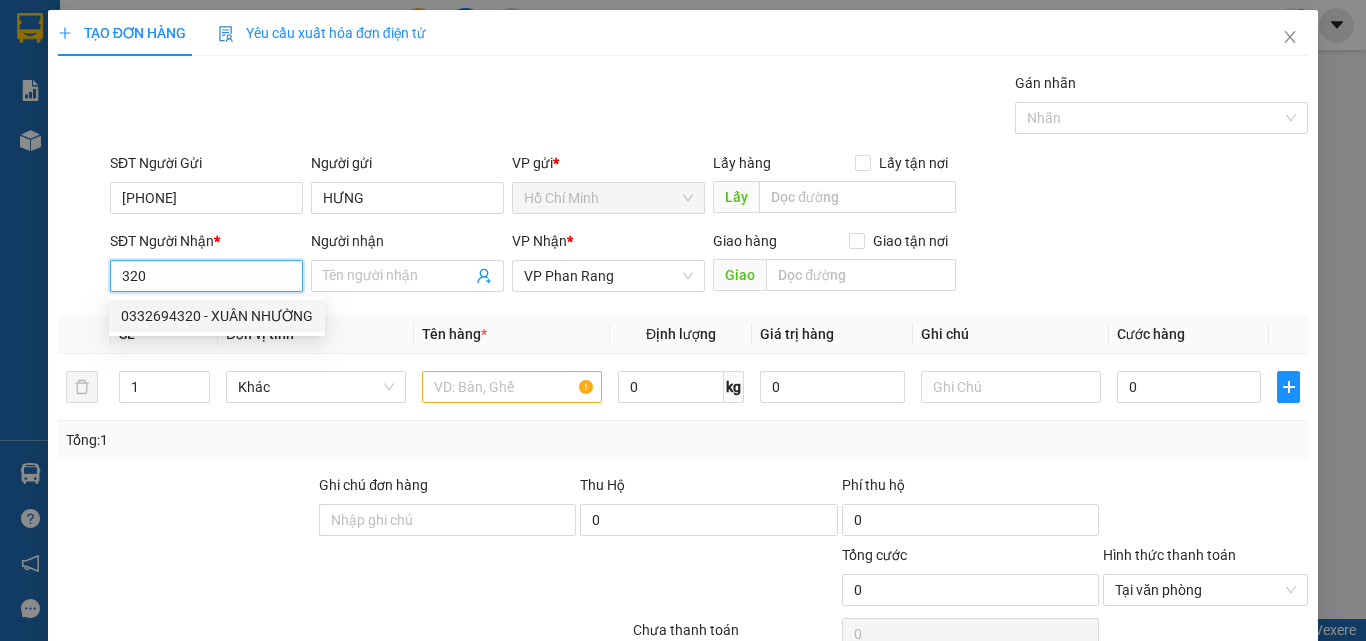 click on "0332694320 - XUÂN NHƯỜNG" at bounding box center [217, 316] 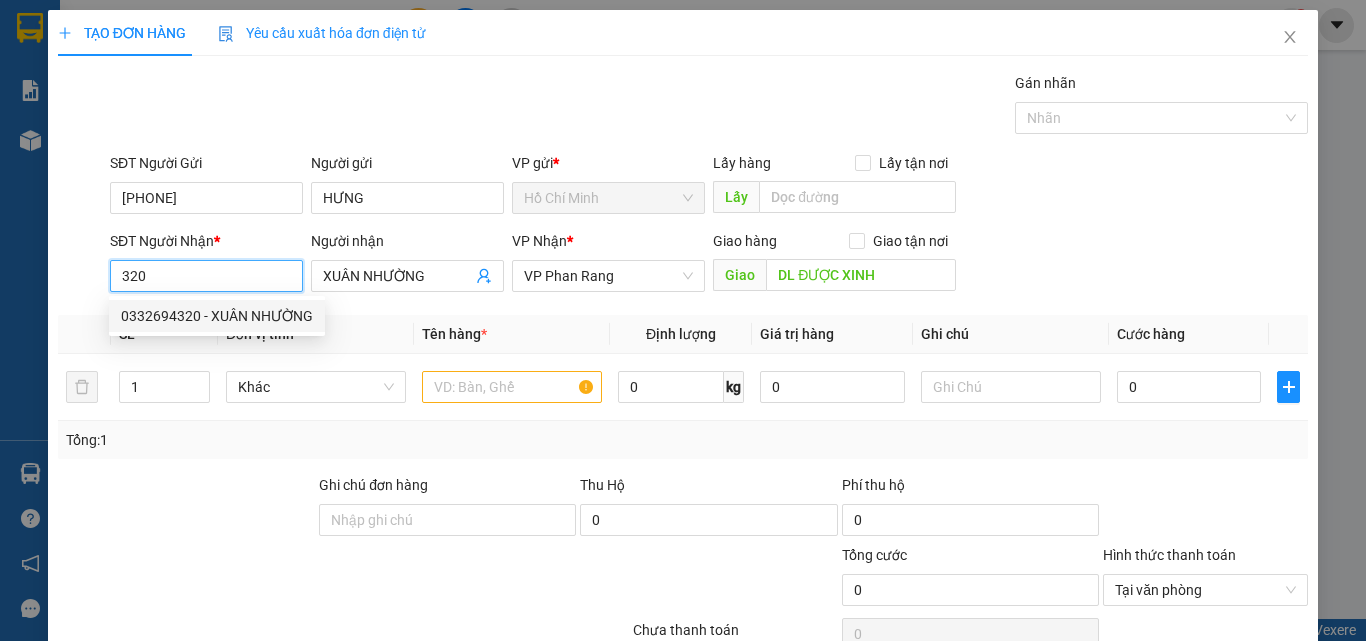 type on "0332694320" 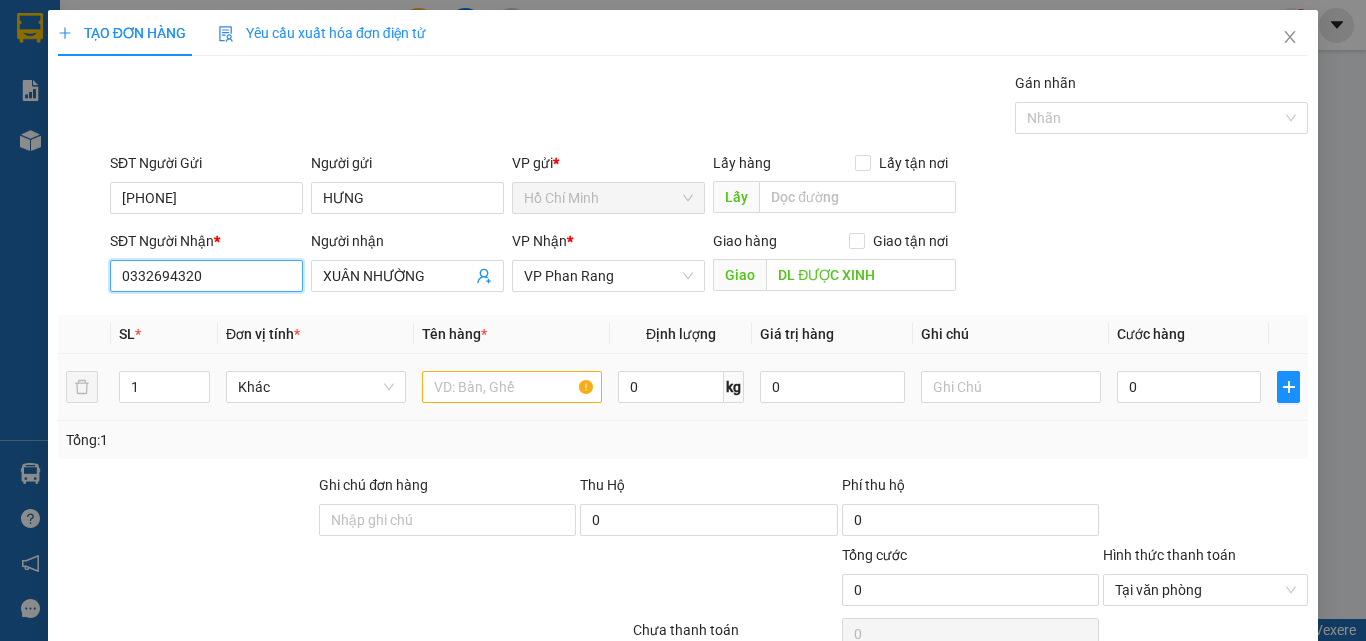 type on "100.000" 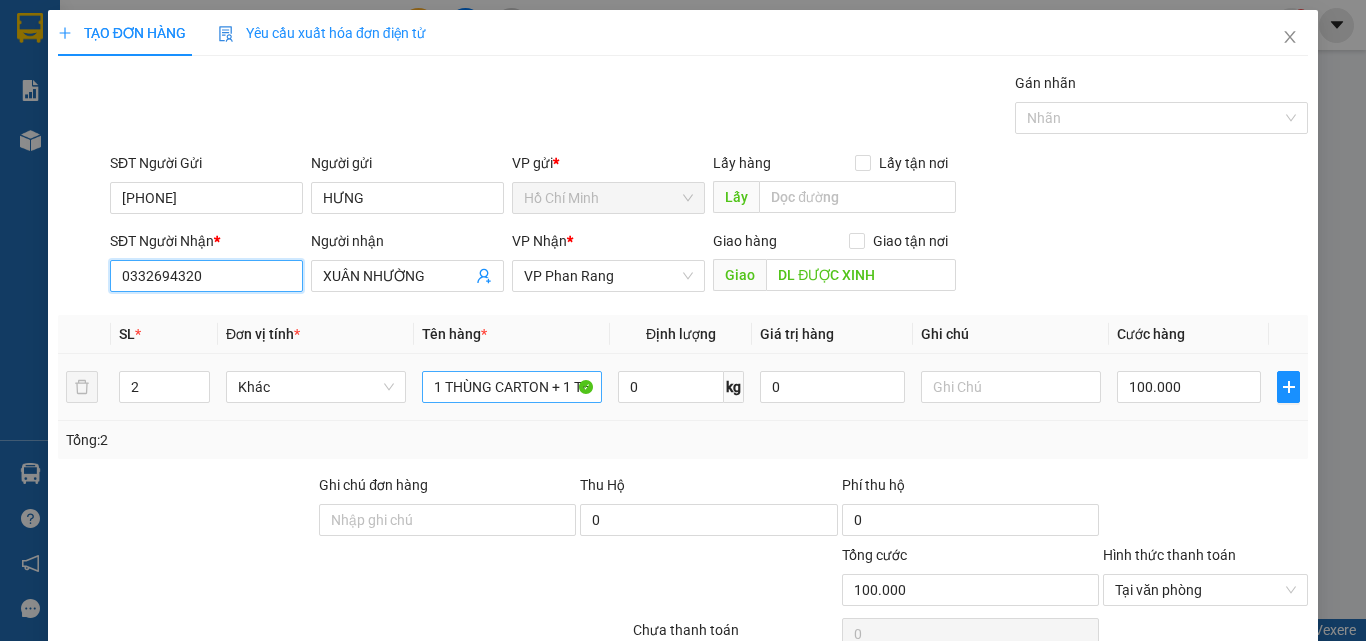 type on "0332694320" 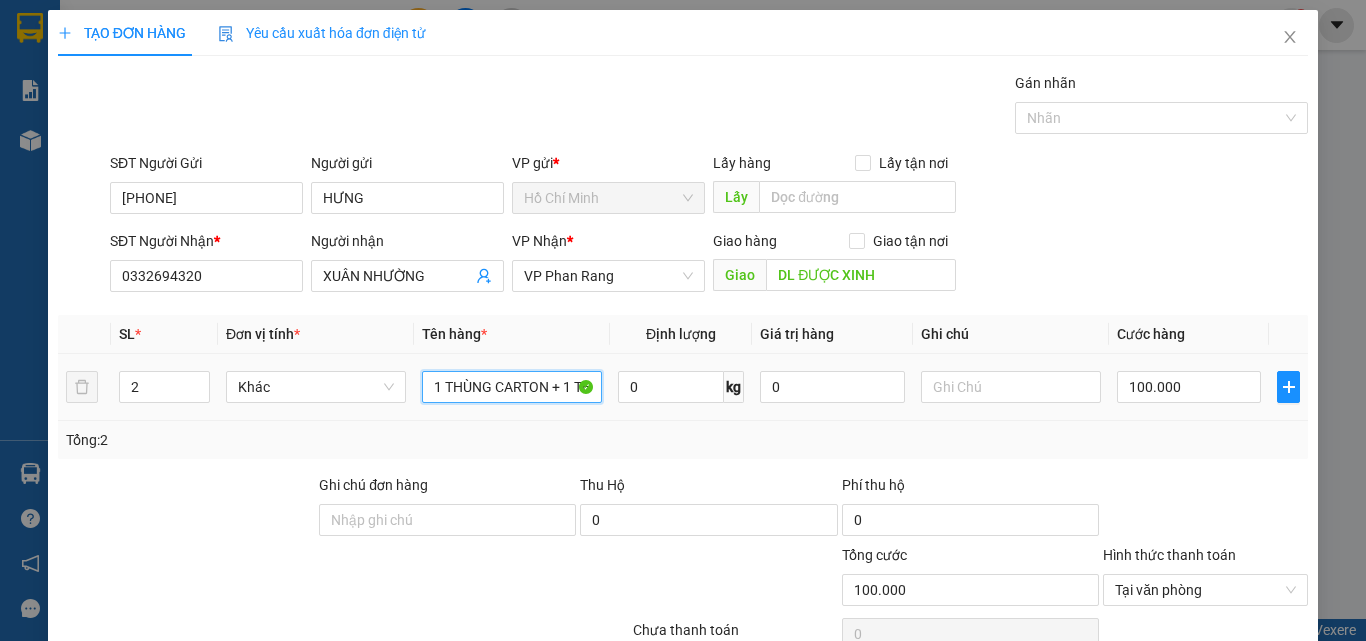 click on "1 THÙNG CARTON + 1 THÙNG DÀI ĐEN" at bounding box center [512, 387] 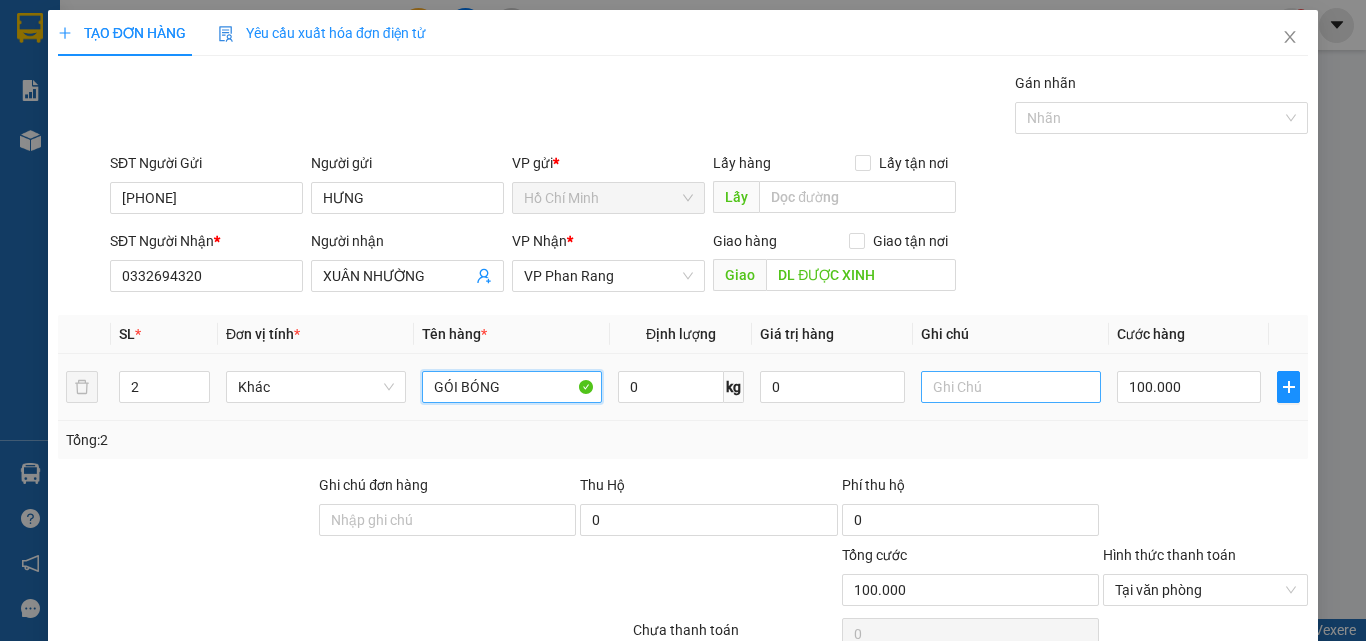 type on "GÓI BÓNG" 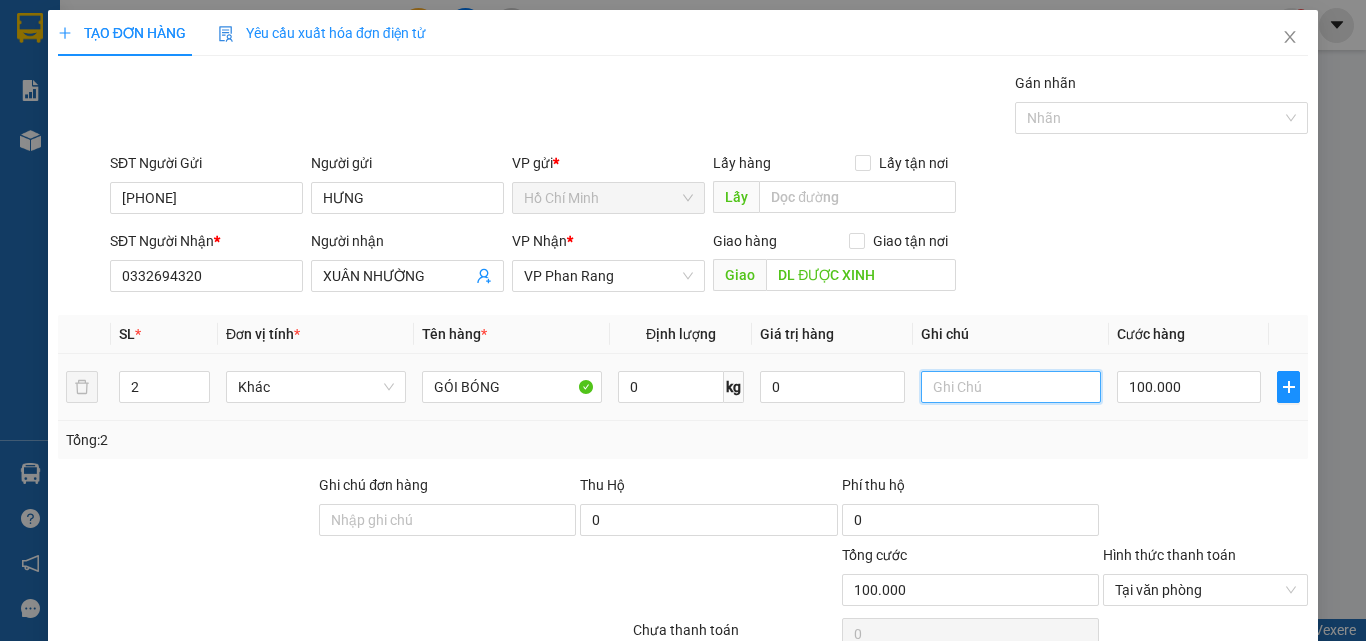 click at bounding box center (1011, 387) 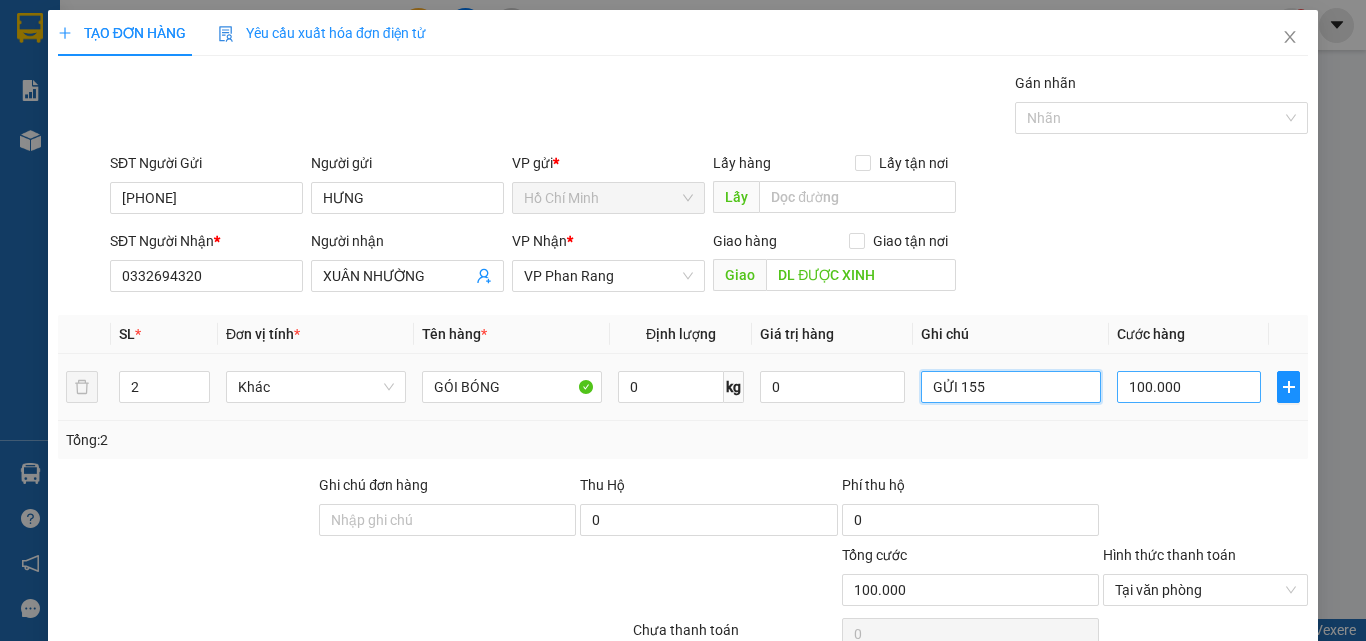 type on "GỬI 155" 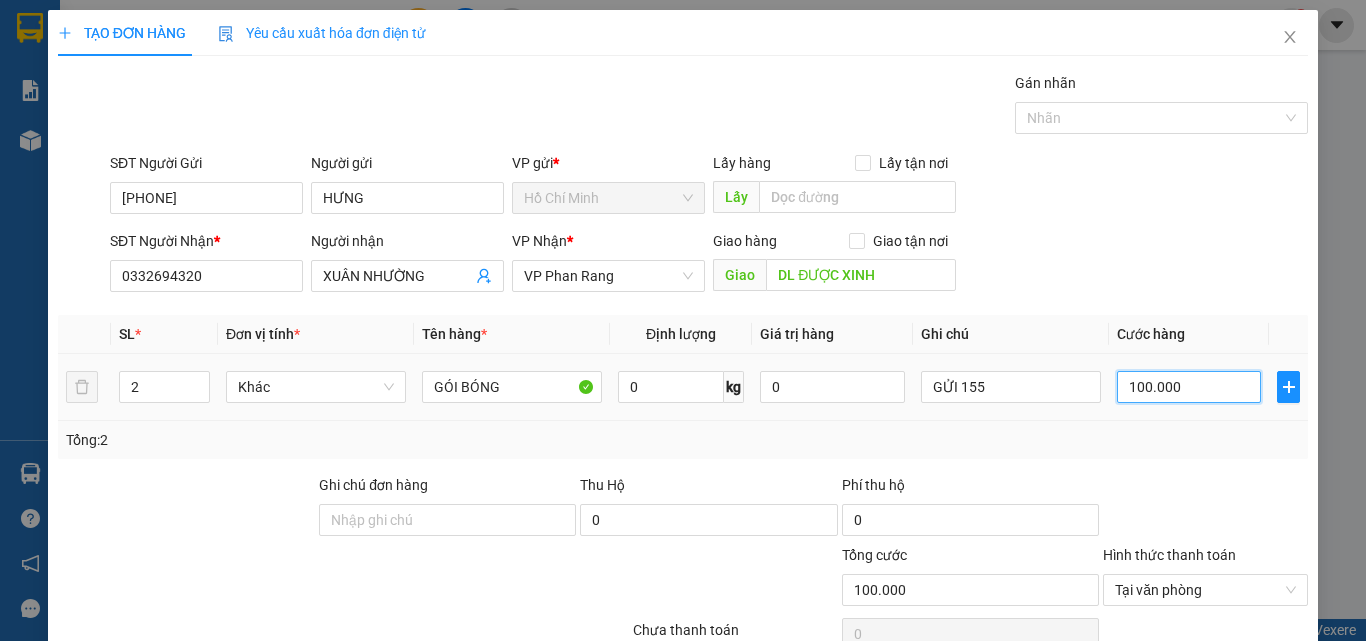 click on "100.000" at bounding box center (1189, 387) 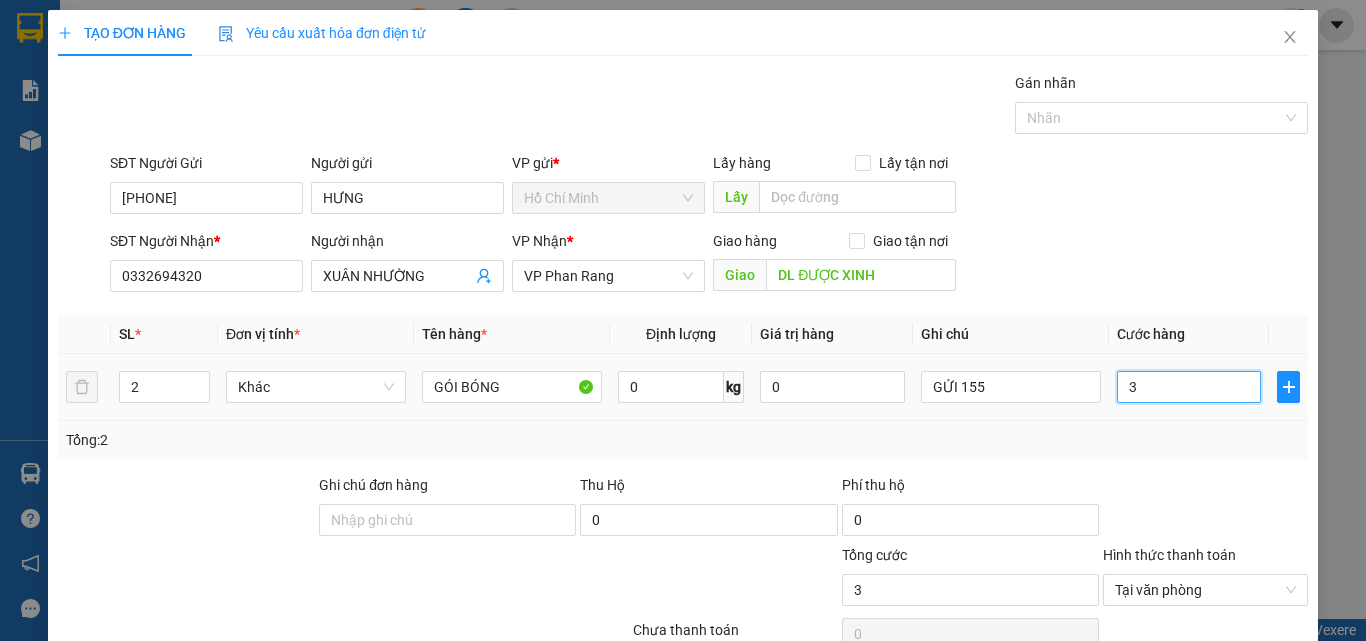 type on "30" 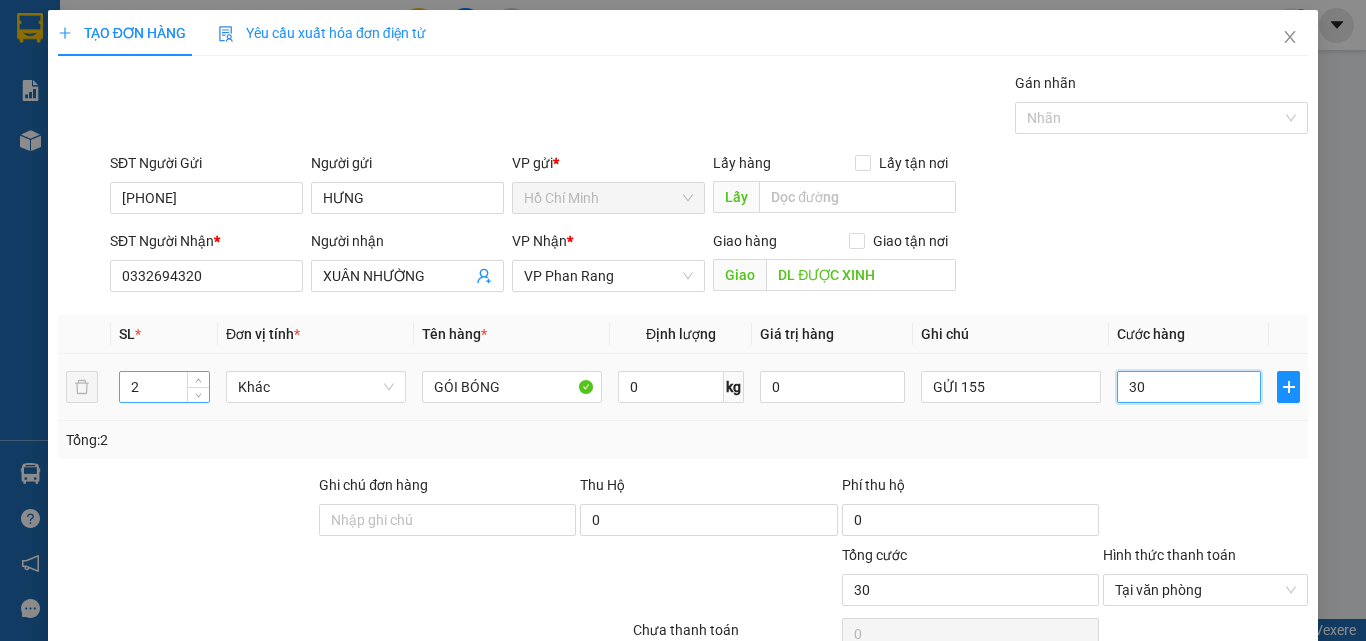 type on "30" 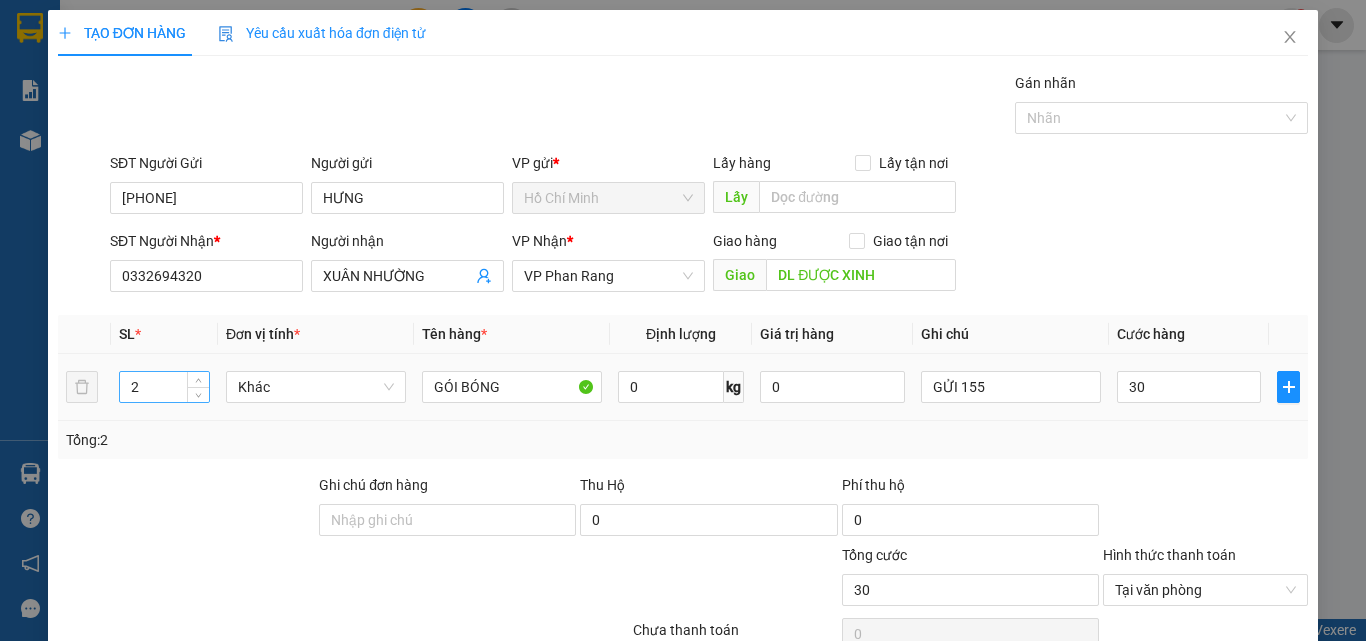 type on "30.000" 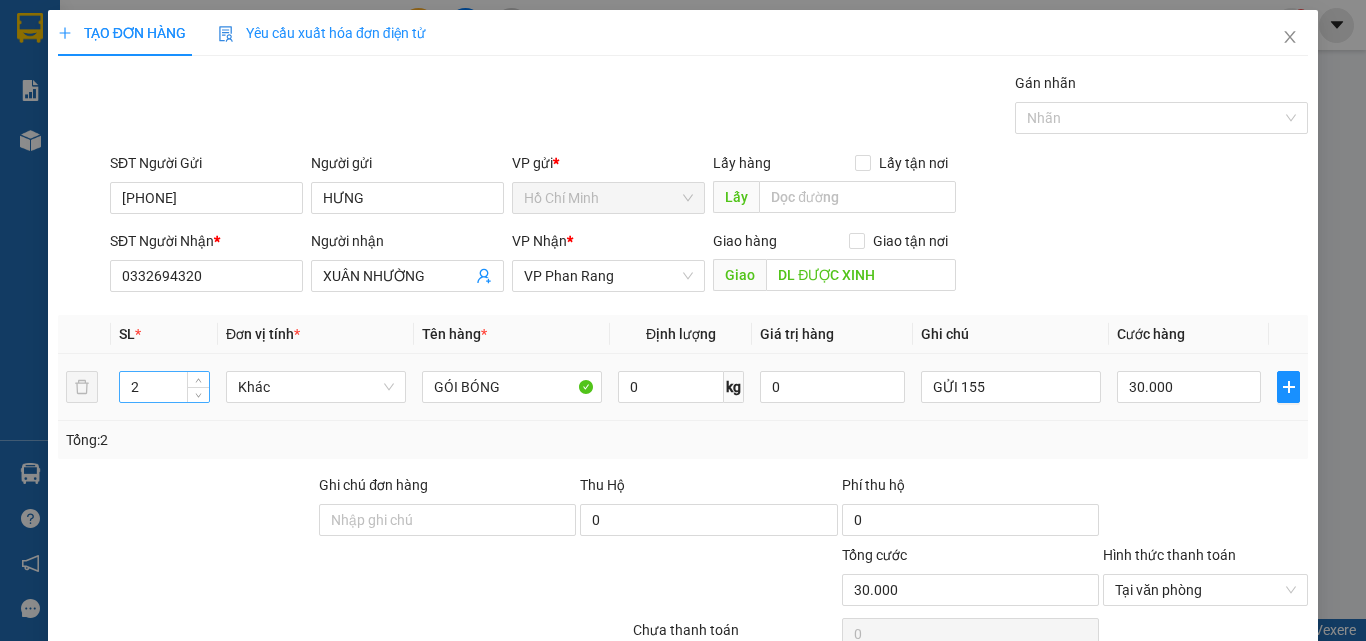 click on "2" at bounding box center (164, 387) 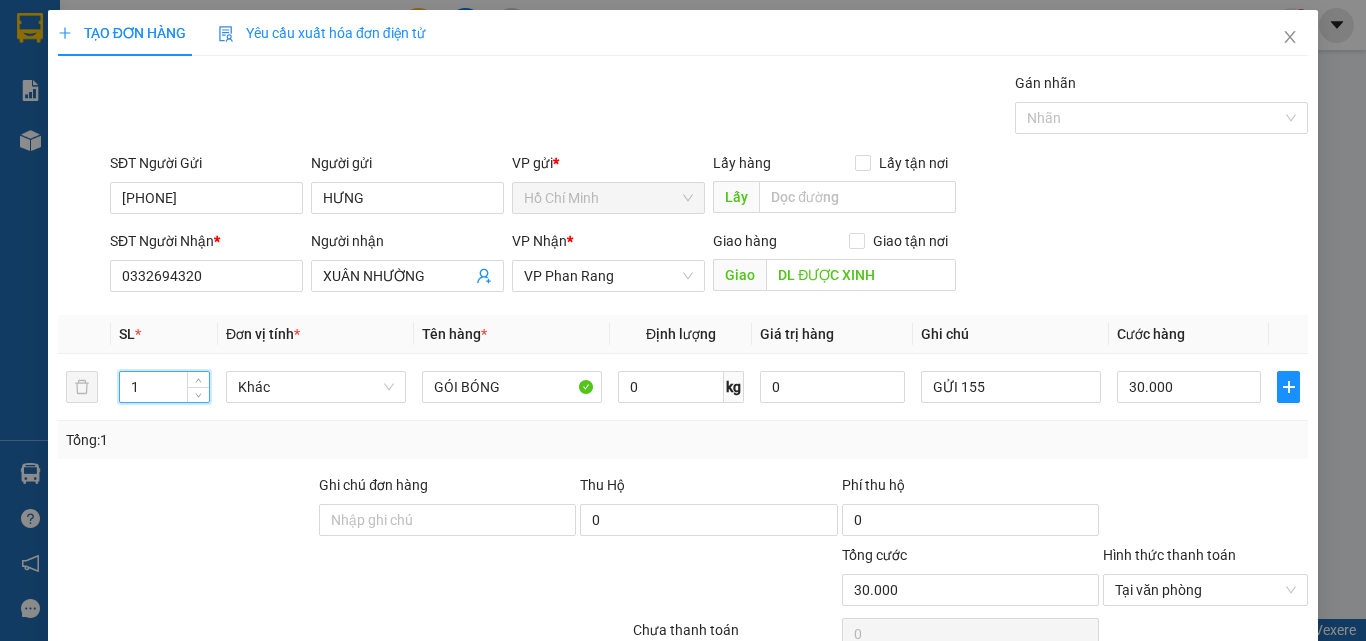 type on "1" 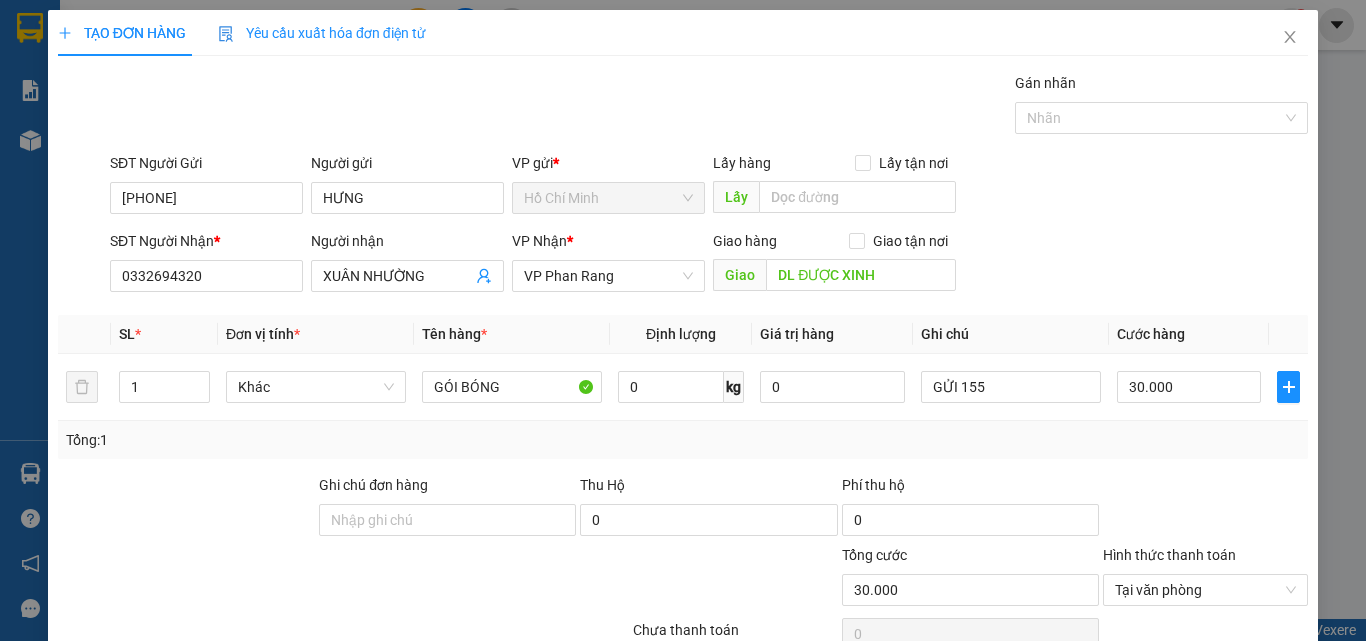 type on "0" 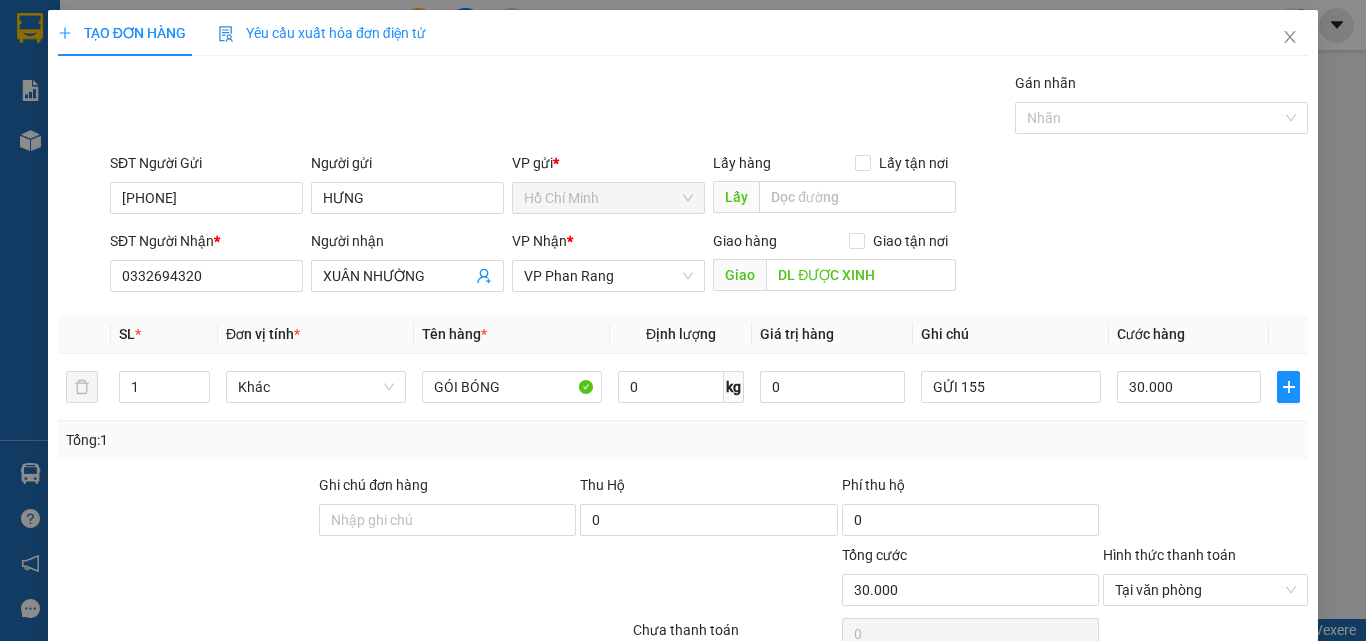 type on "0" 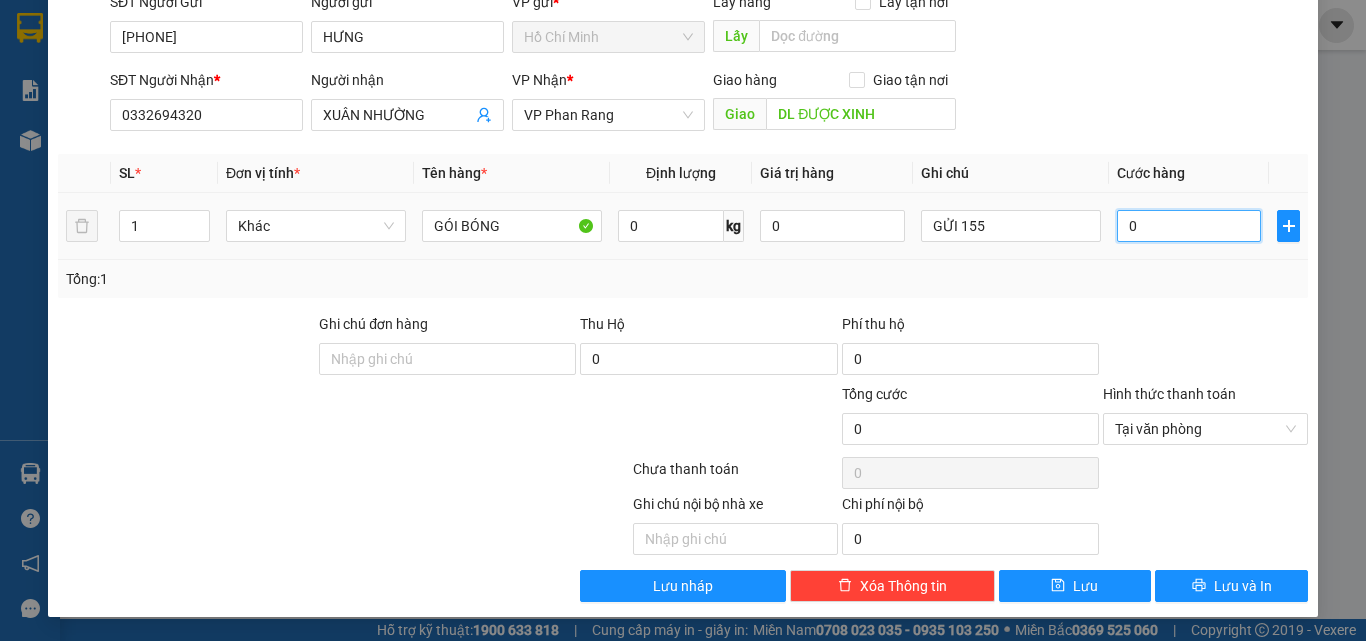 click on "0" at bounding box center [1189, 226] 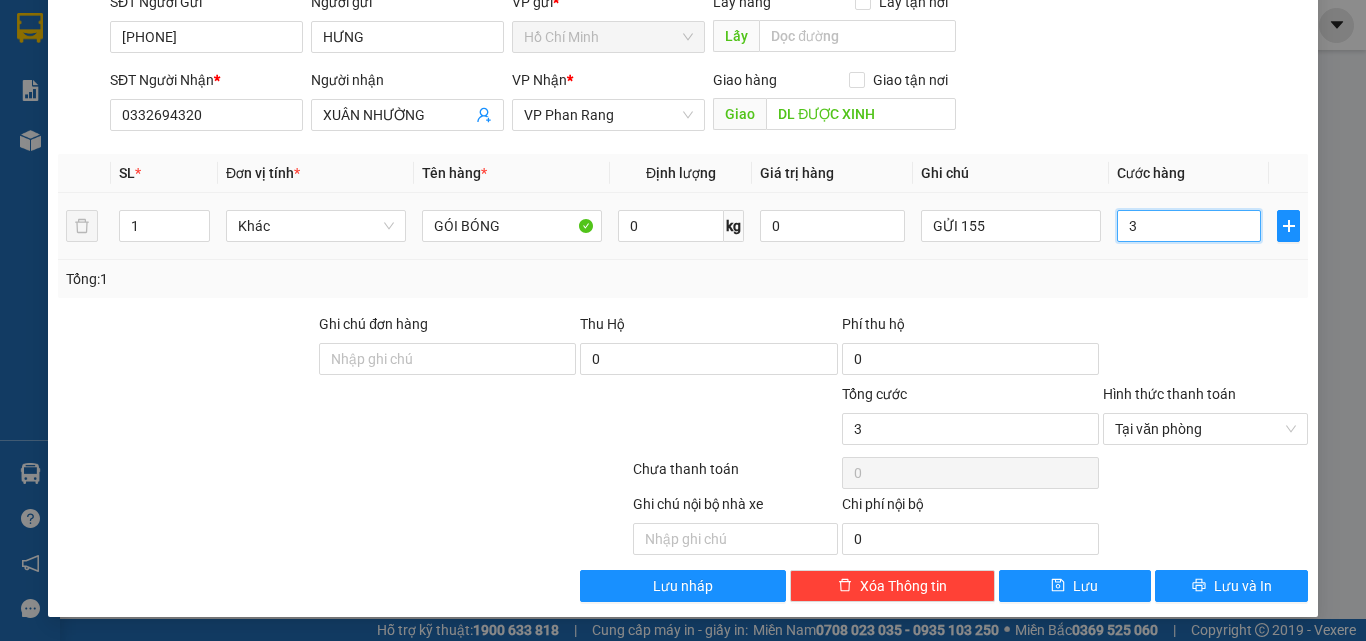 type on "30" 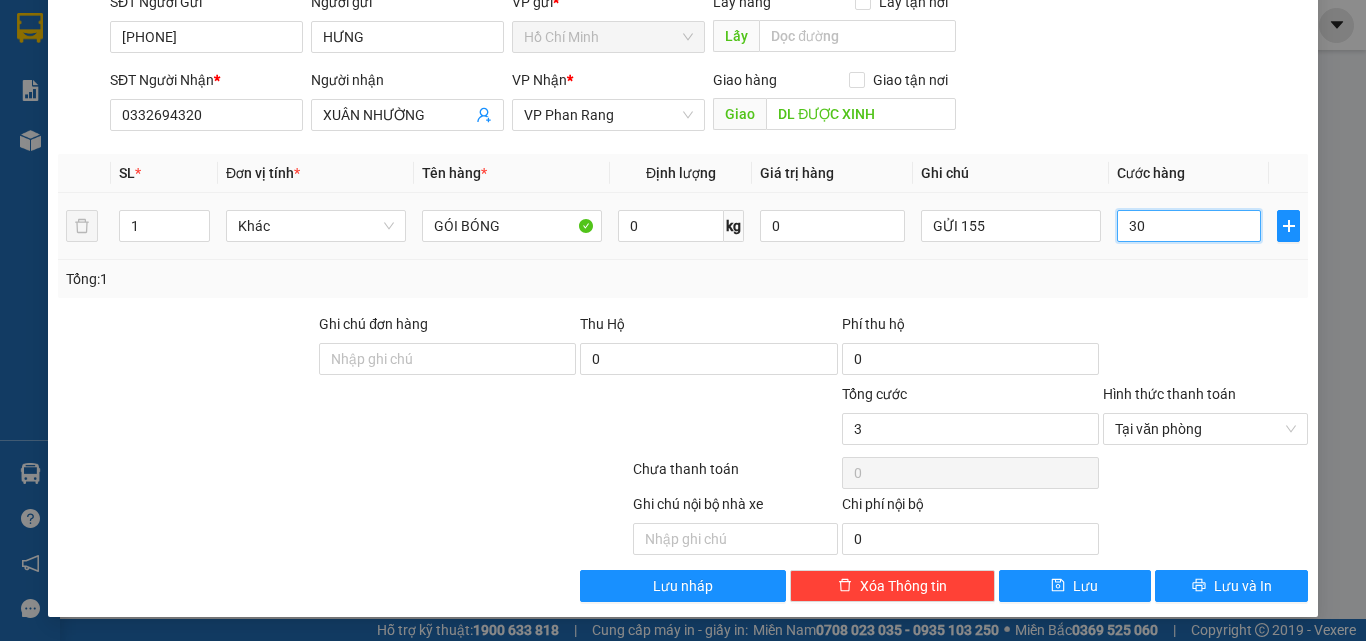 type on "30" 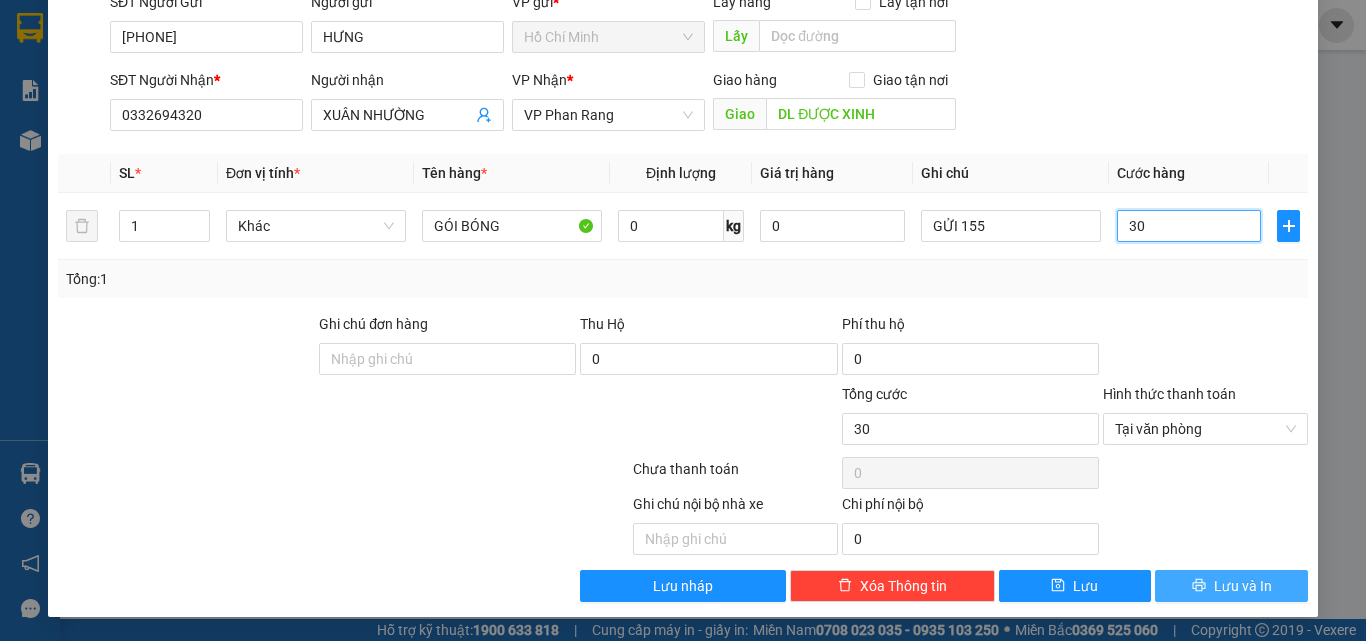 type on "30" 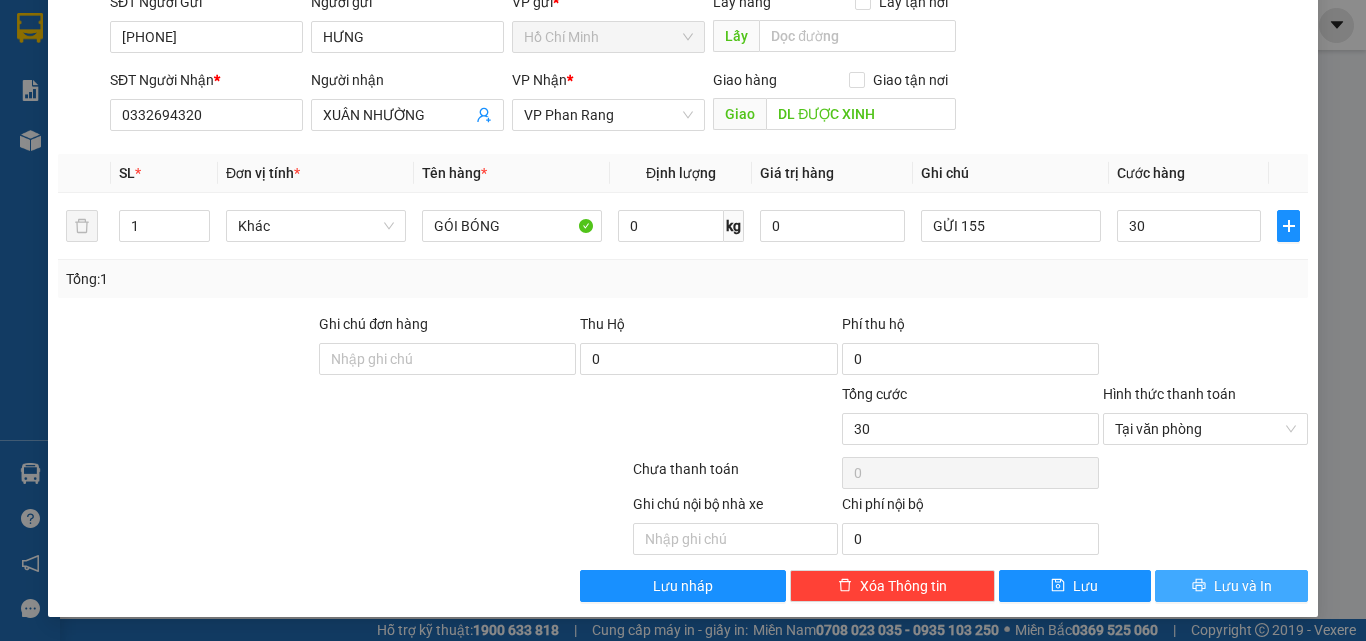 type on "30.000" 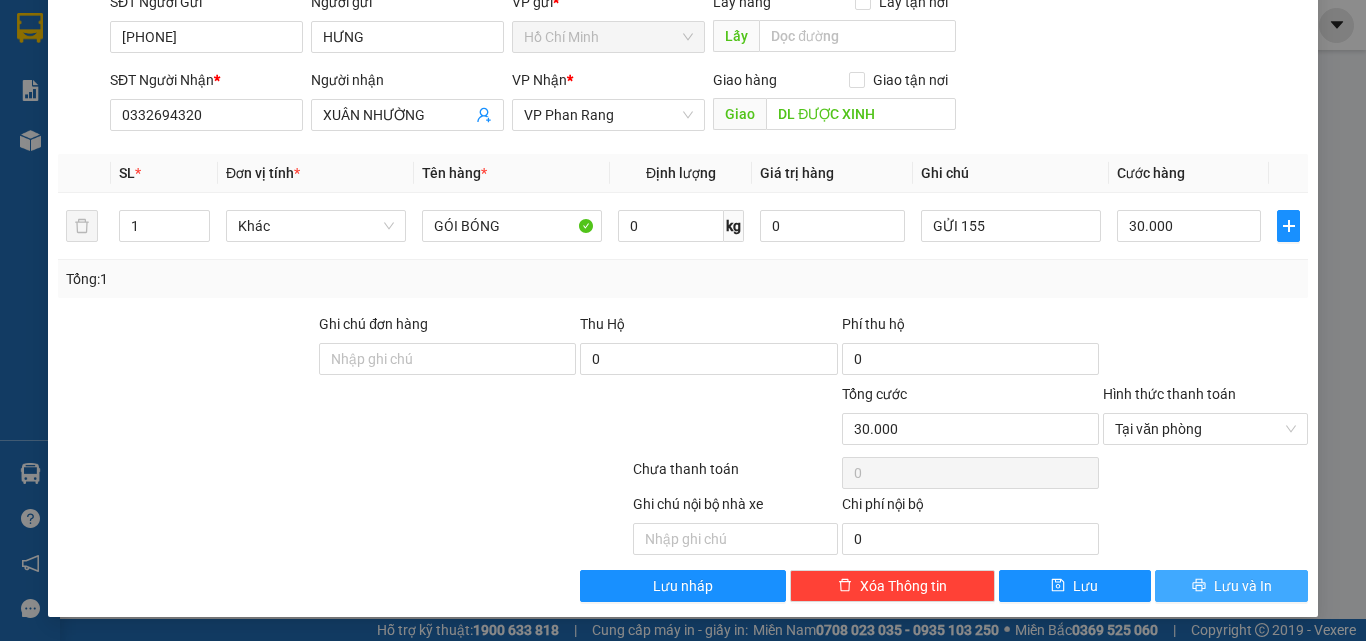 click on "Lưu và In" at bounding box center [1243, 586] 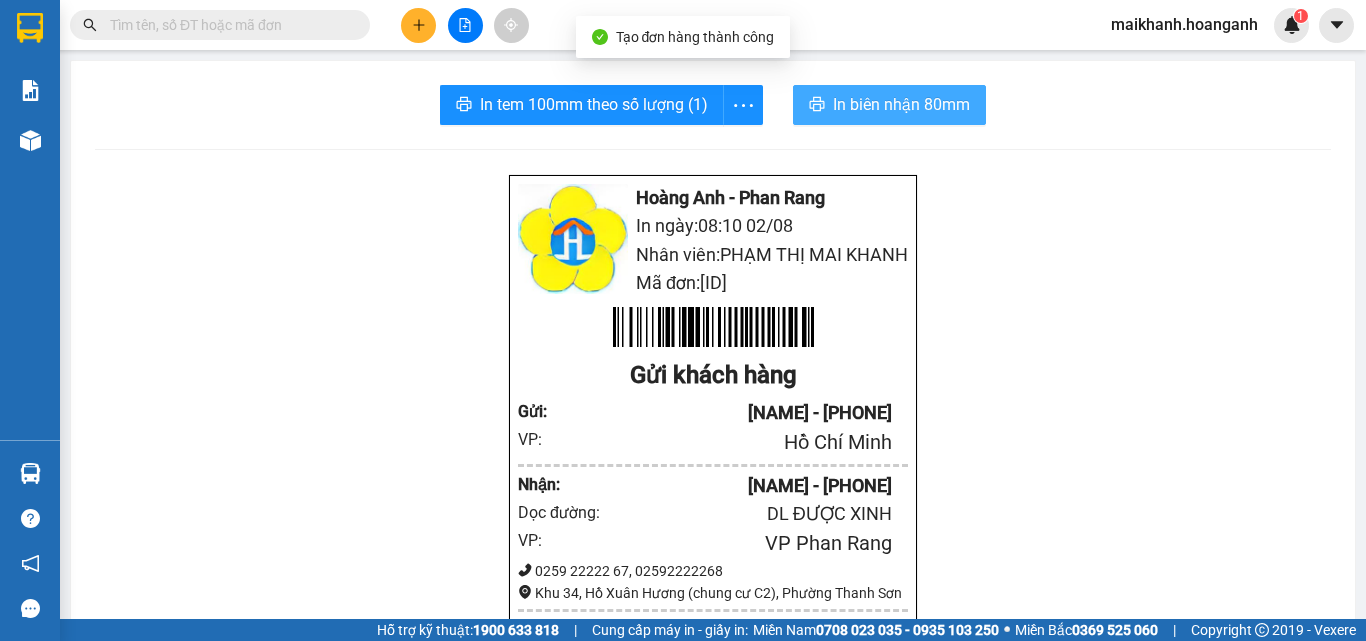 click on "In biên nhận 80mm" at bounding box center (901, 104) 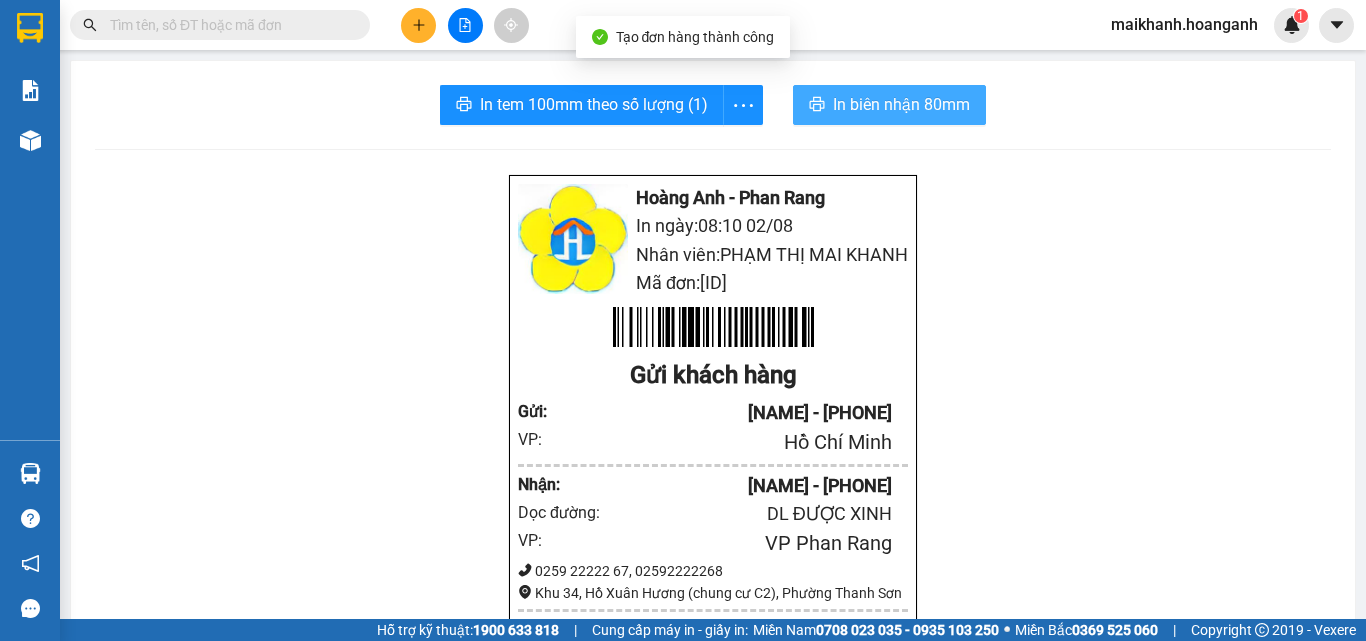 scroll, scrollTop: 0, scrollLeft: 0, axis: both 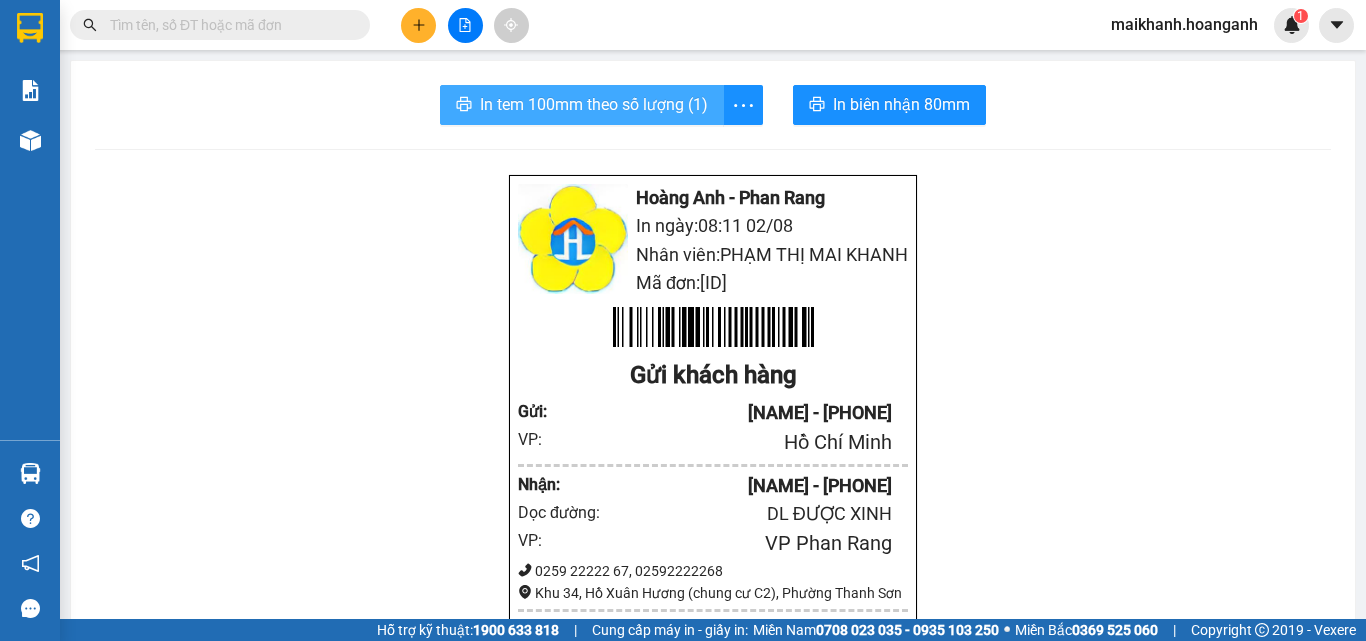 click on "In tem 100mm theo số lượng
(1)" at bounding box center (594, 104) 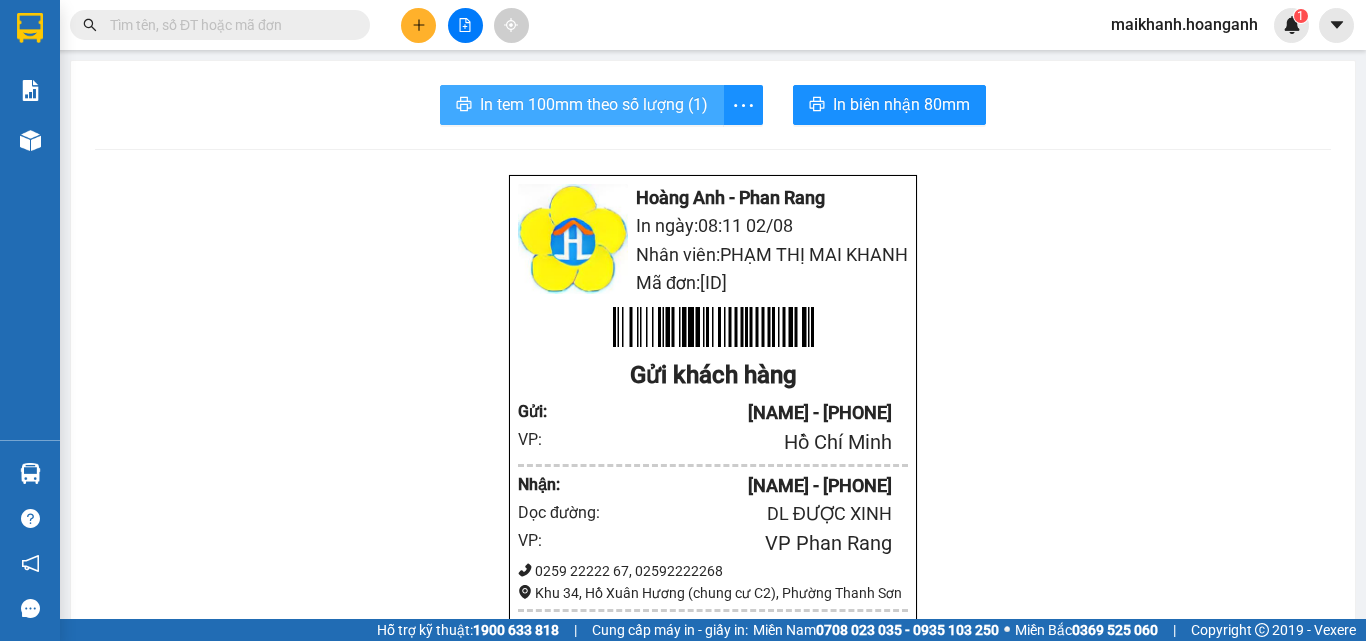 scroll, scrollTop: 0, scrollLeft: 0, axis: both 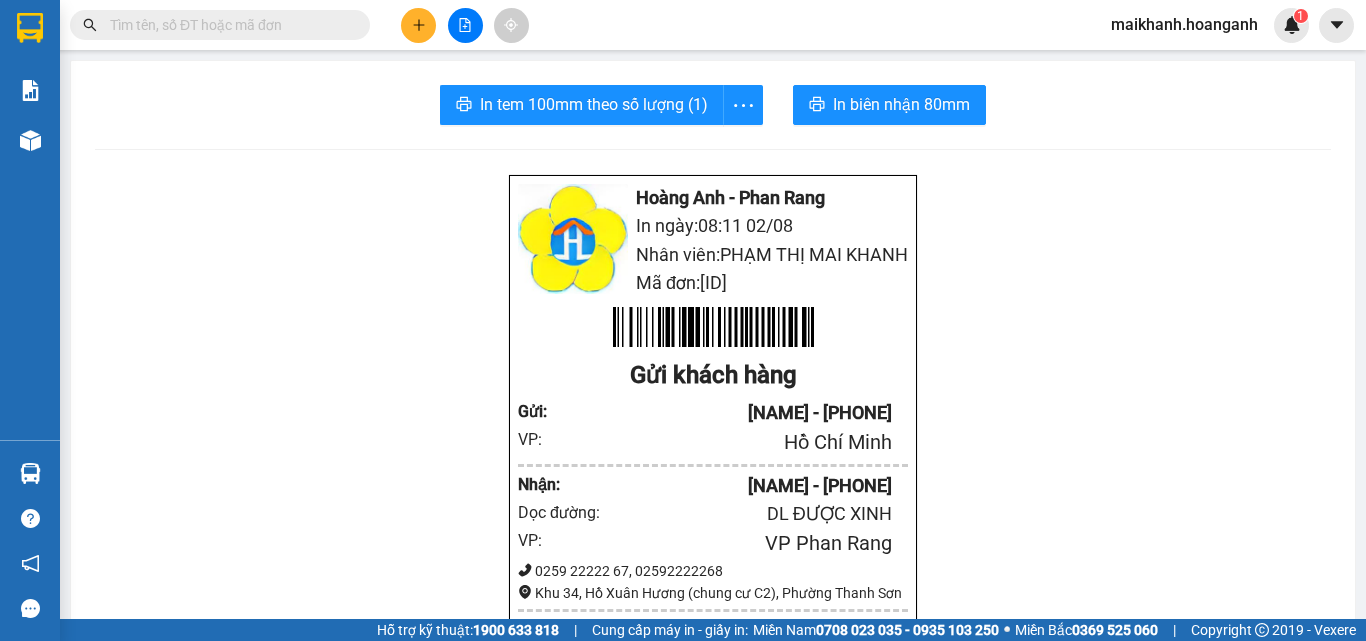 click at bounding box center (228, 25) 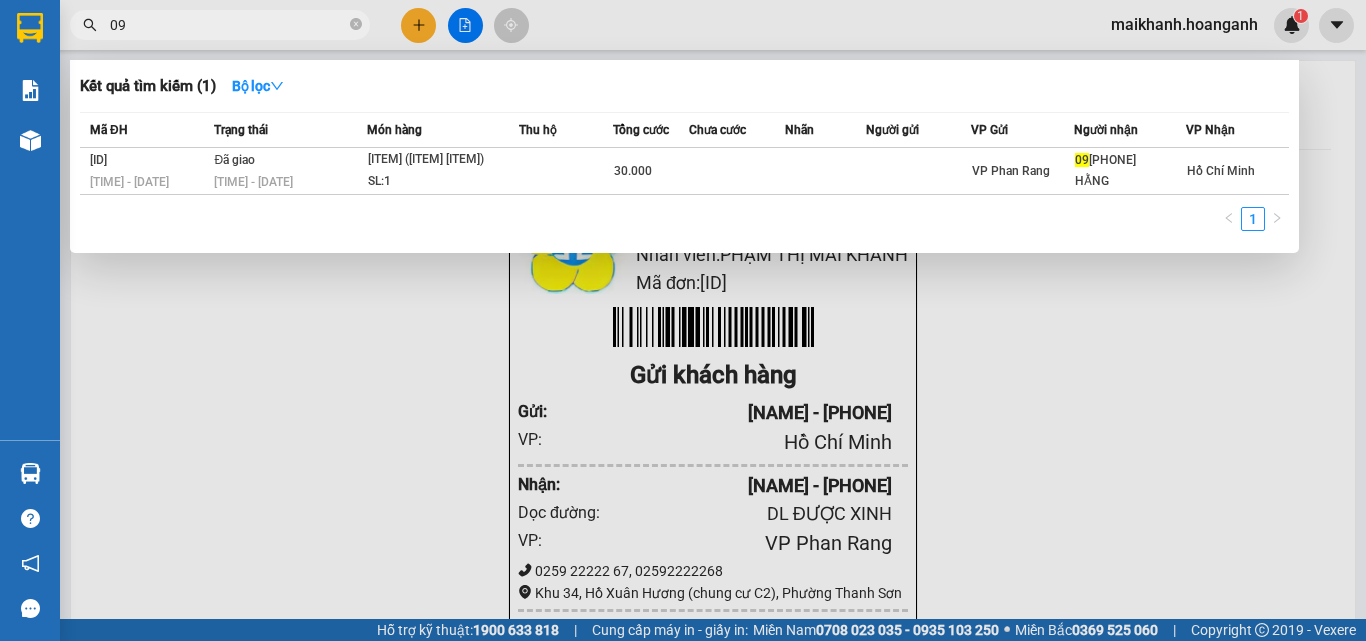 type on "0" 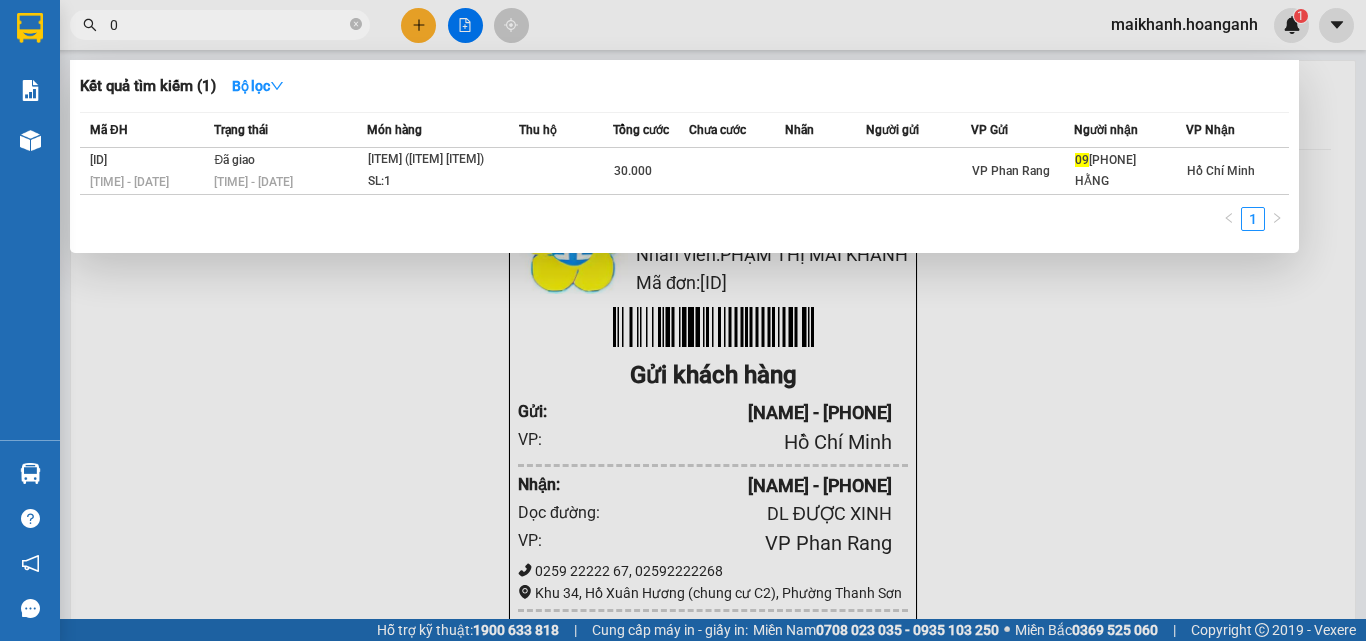 type 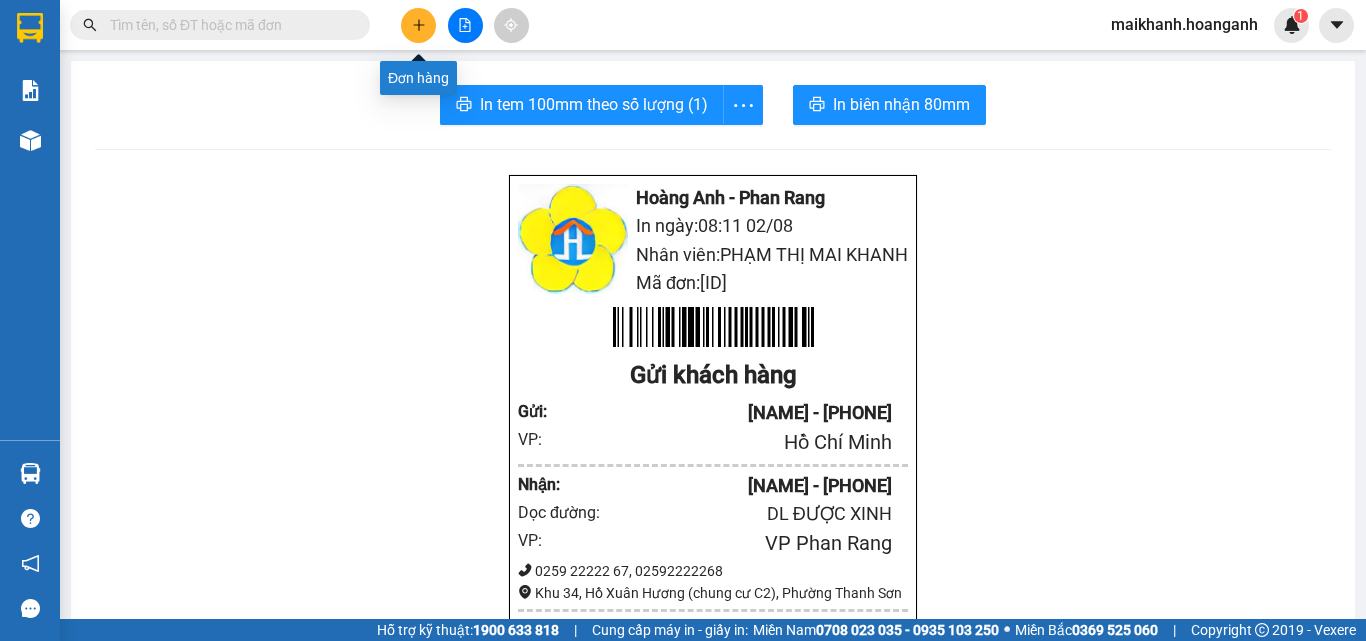click 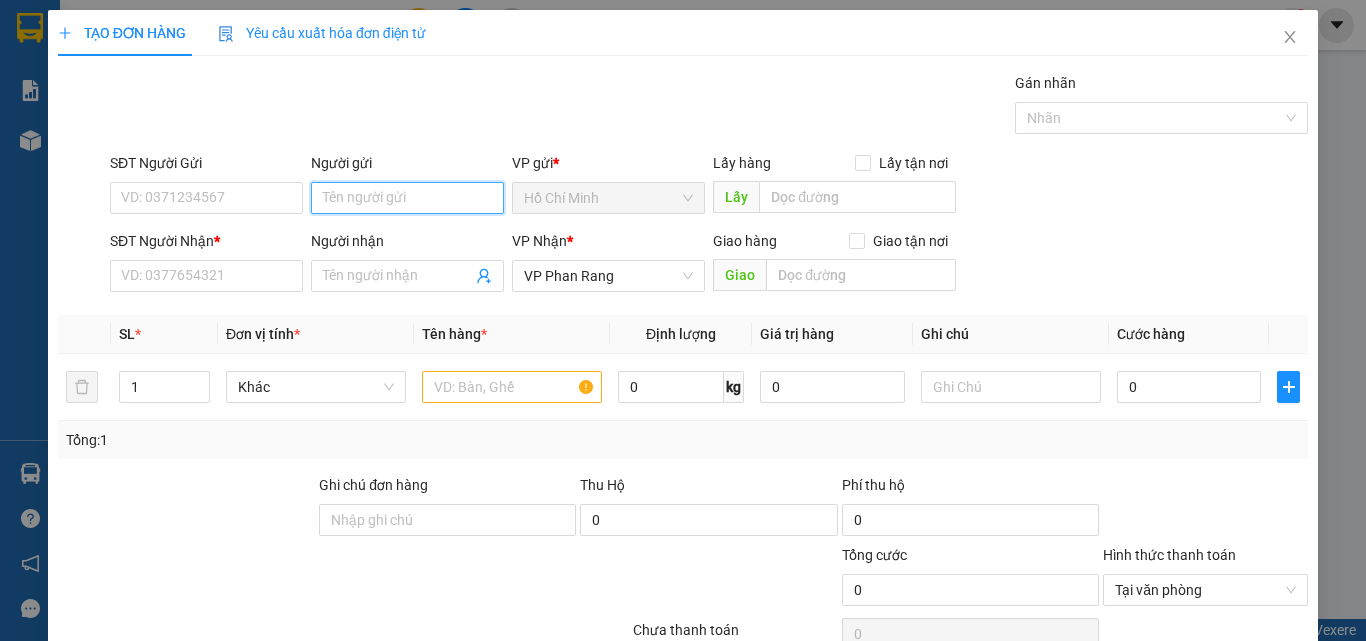 click on "Người gửi" at bounding box center (407, 198) 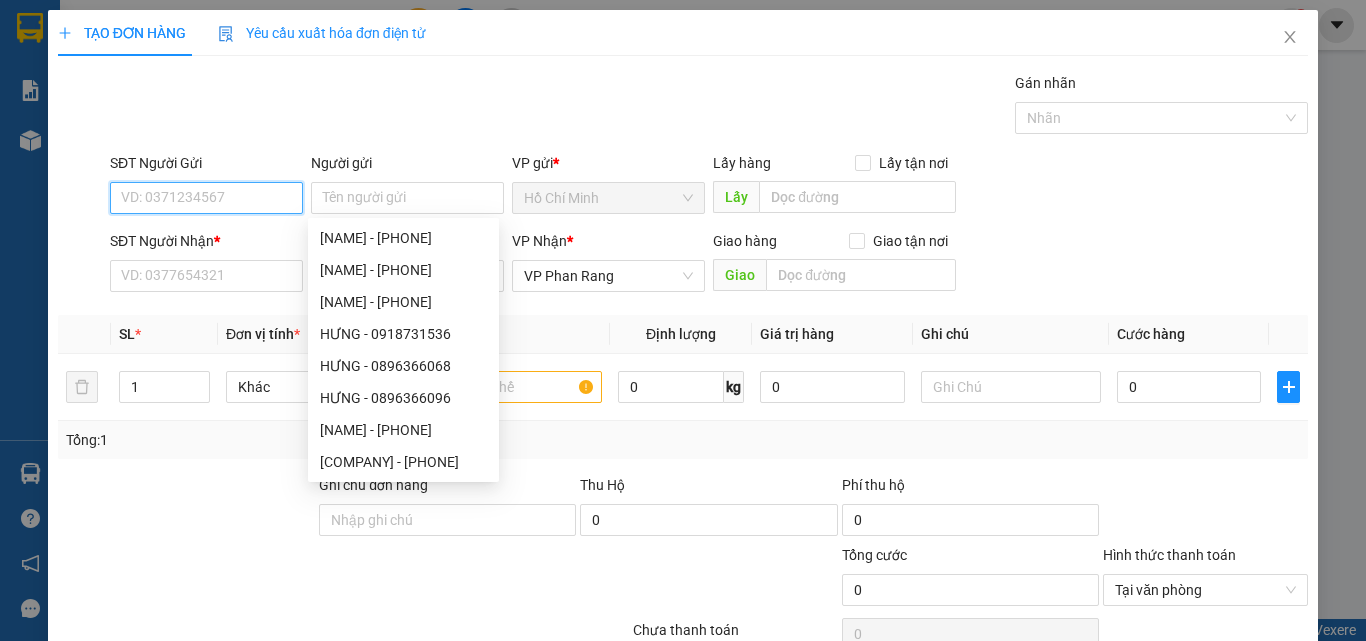 click on "SĐT Người Gửi" at bounding box center [206, 198] 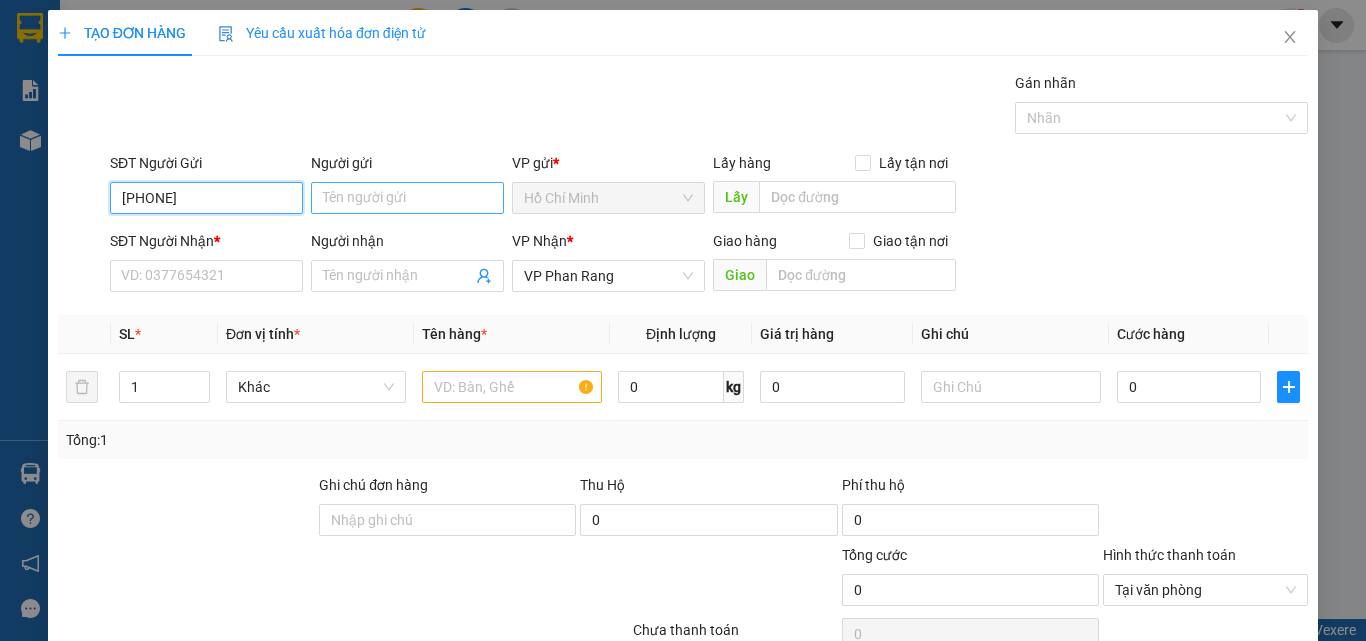 type on "[PHONE]" 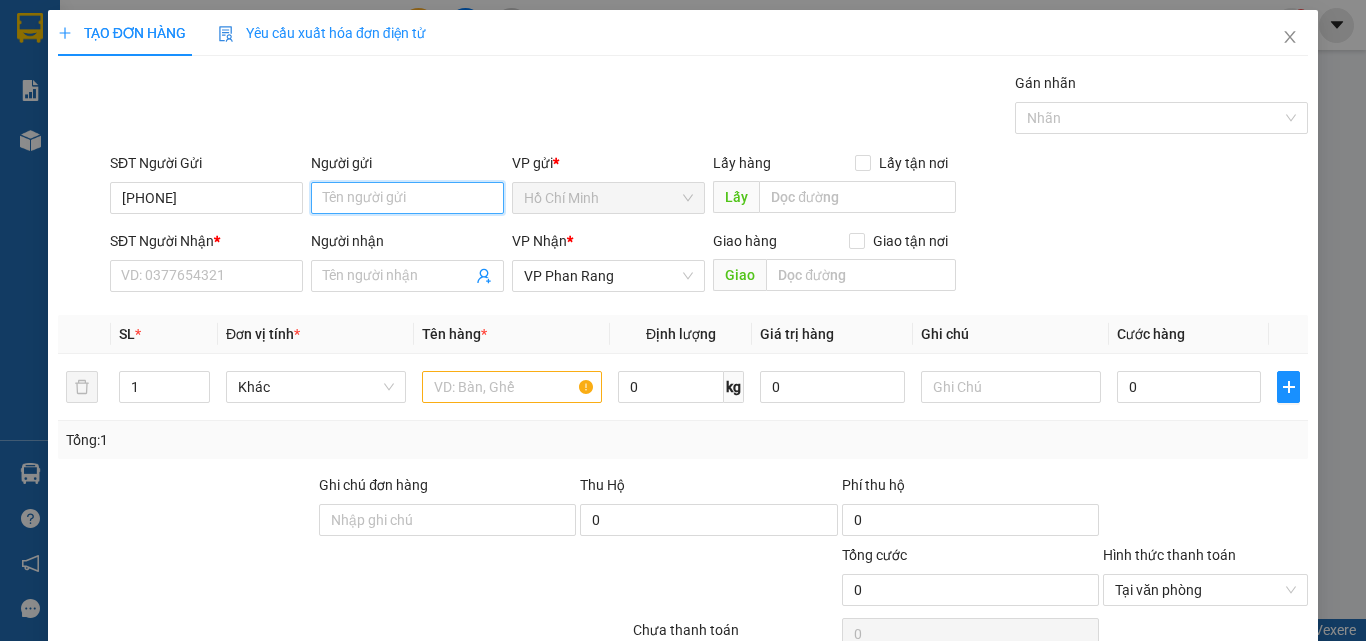 click on "Người gửi" at bounding box center [407, 198] 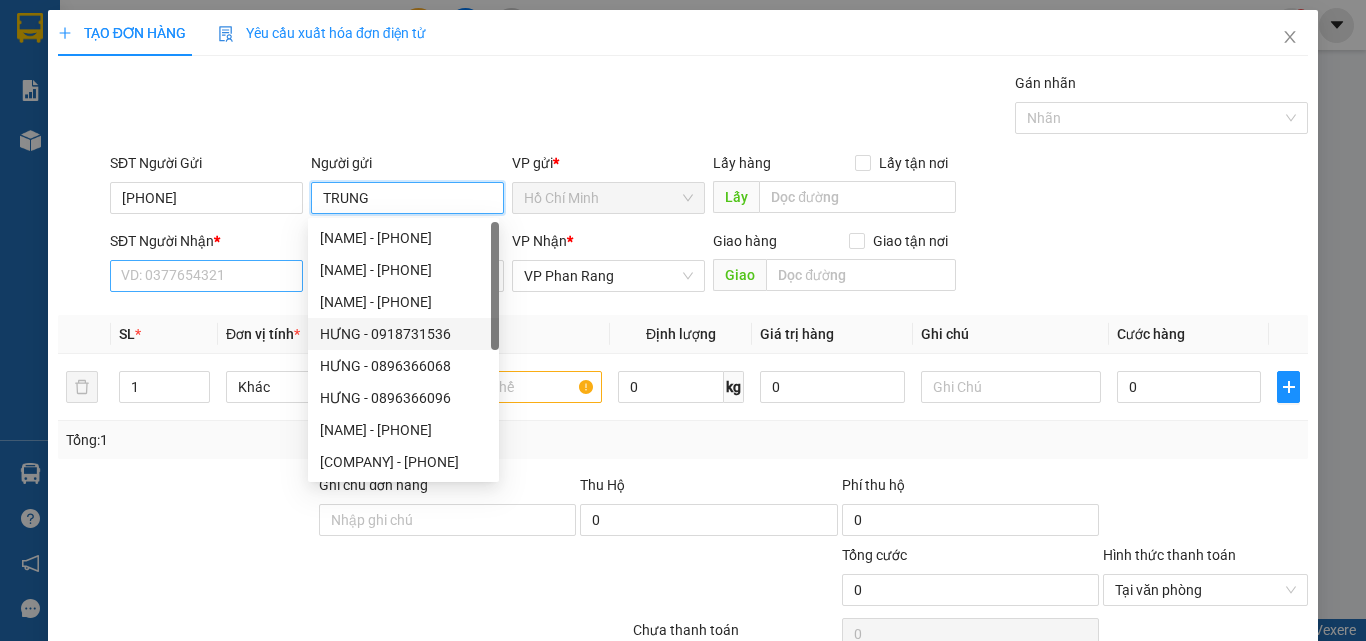 type on "TRUNG" 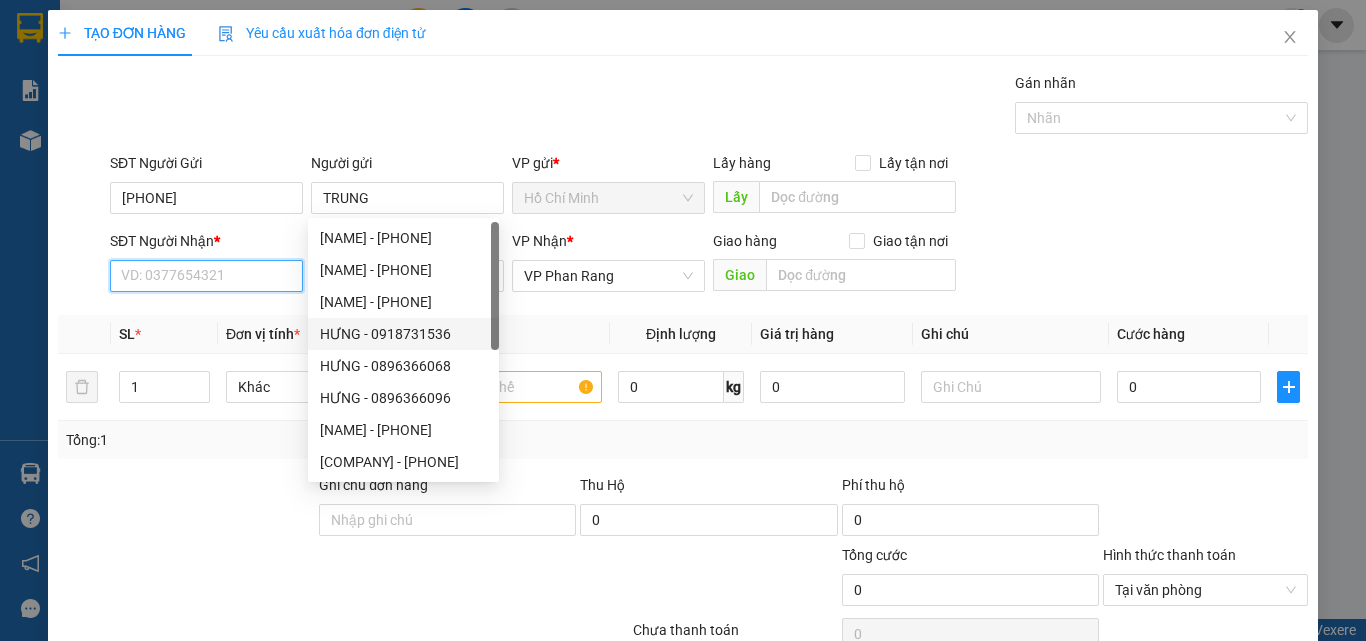 click on "SĐT Người Nhận  *" at bounding box center [206, 276] 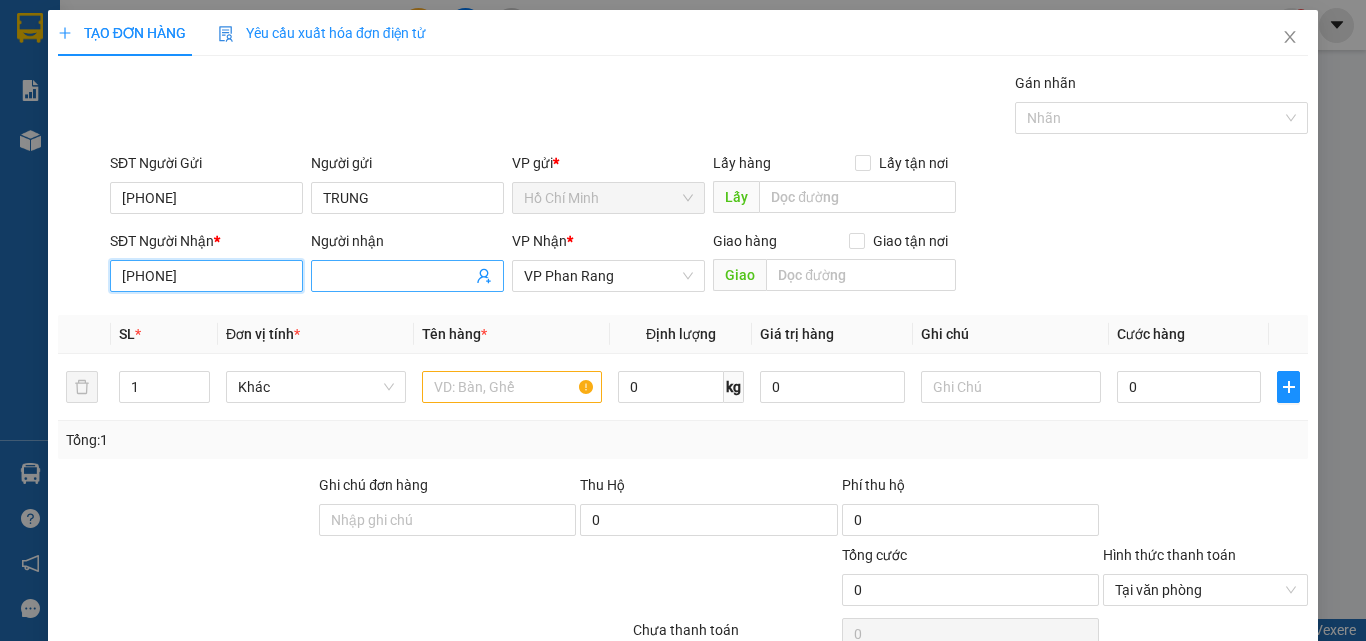 type on "[PHONE]" 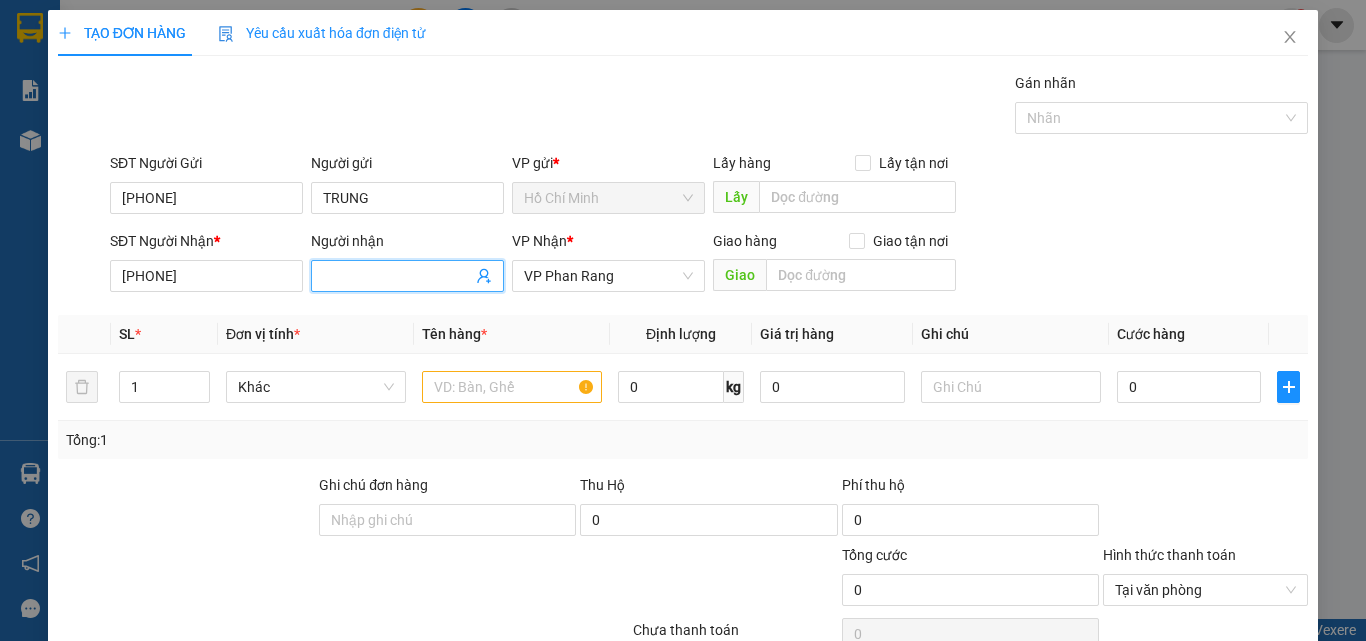 click on "Người nhận" at bounding box center (397, 276) 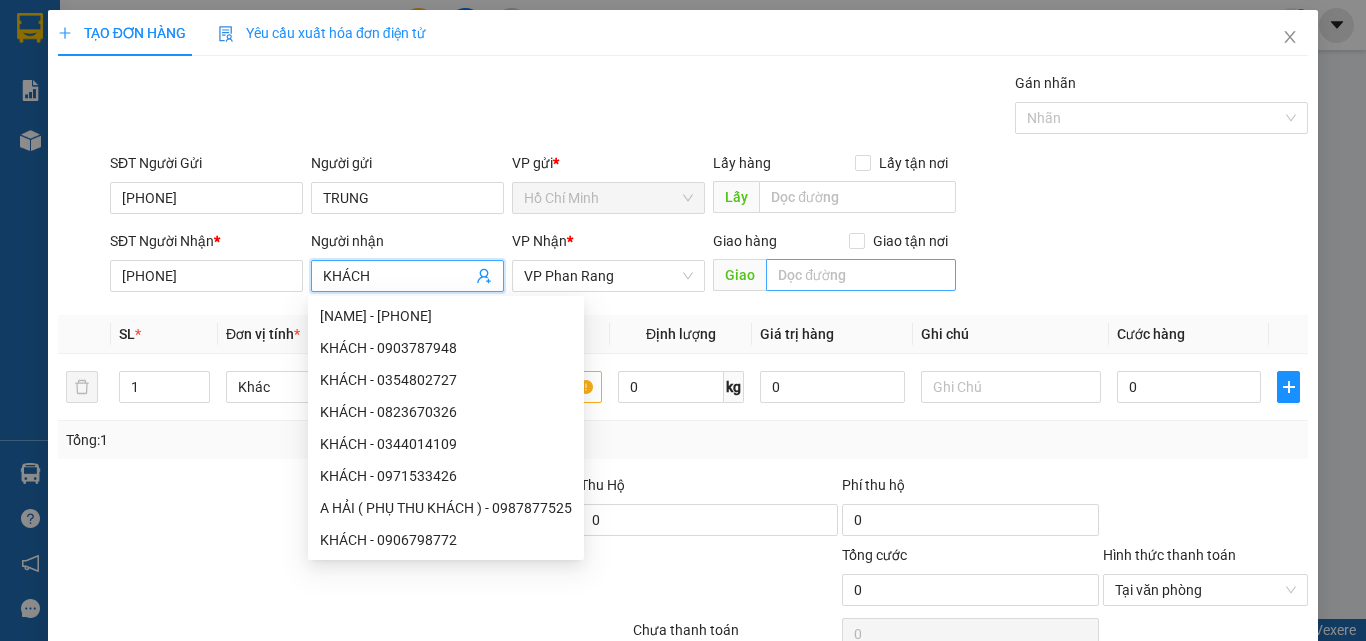 type on "KHÁCH" 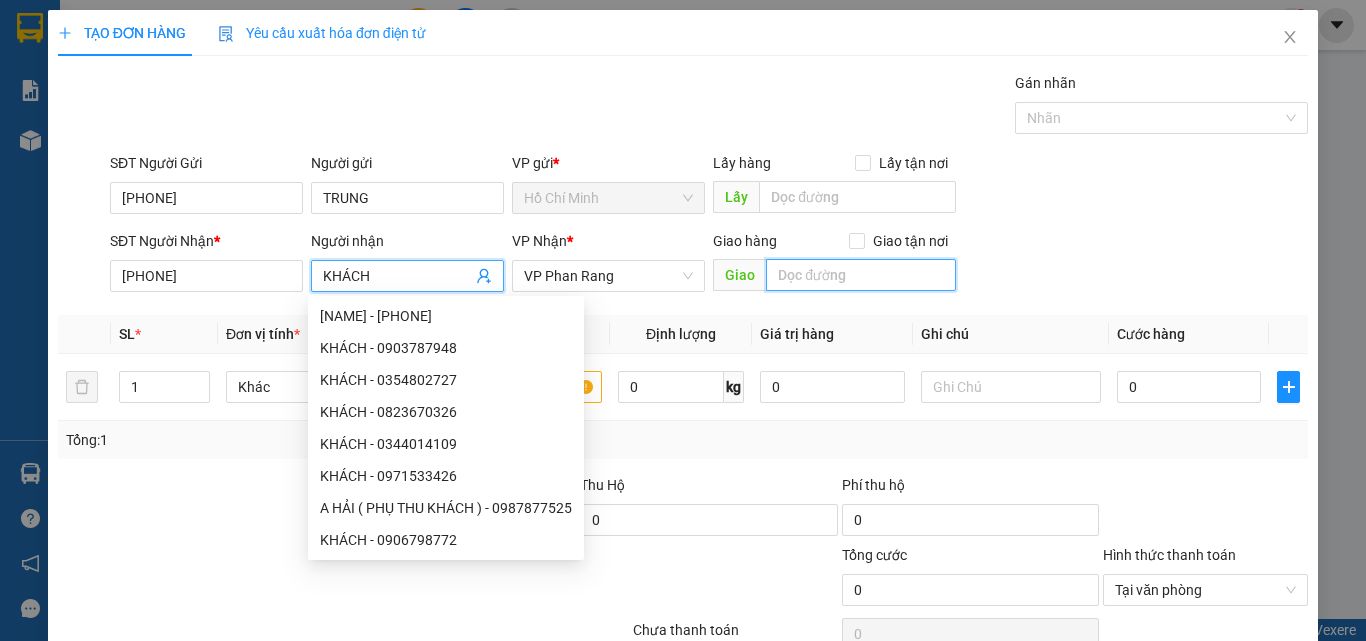 click at bounding box center [861, 275] 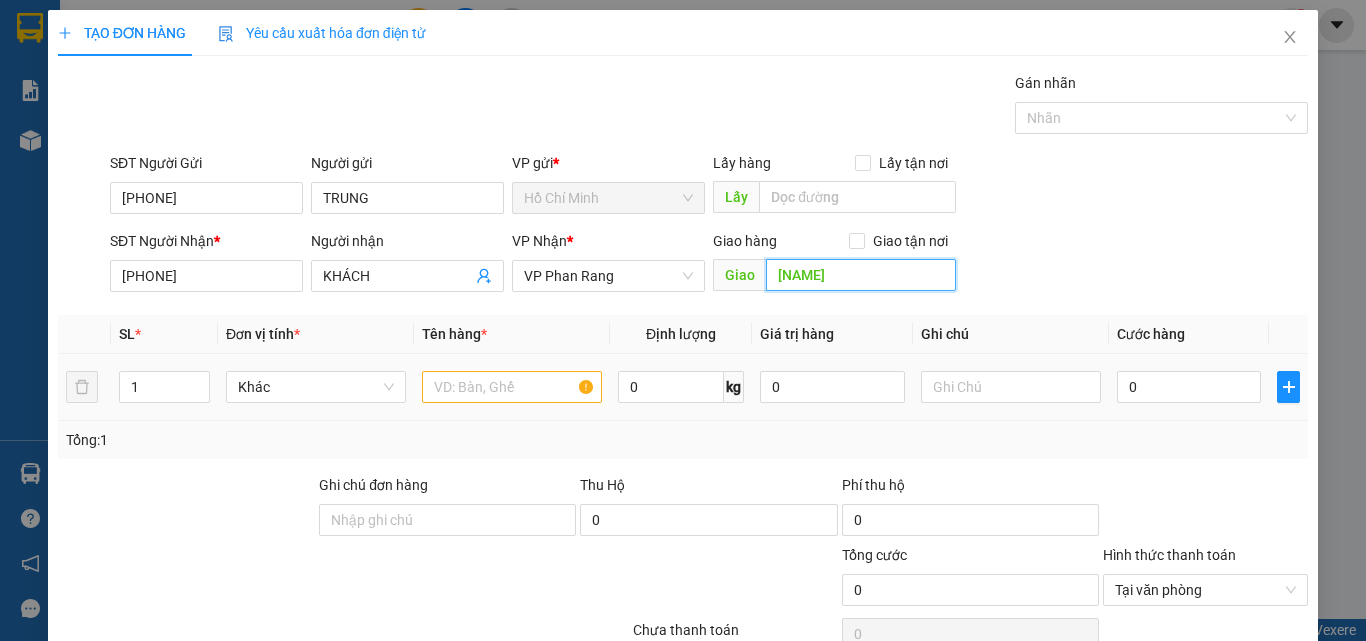 type on "[NAME]" 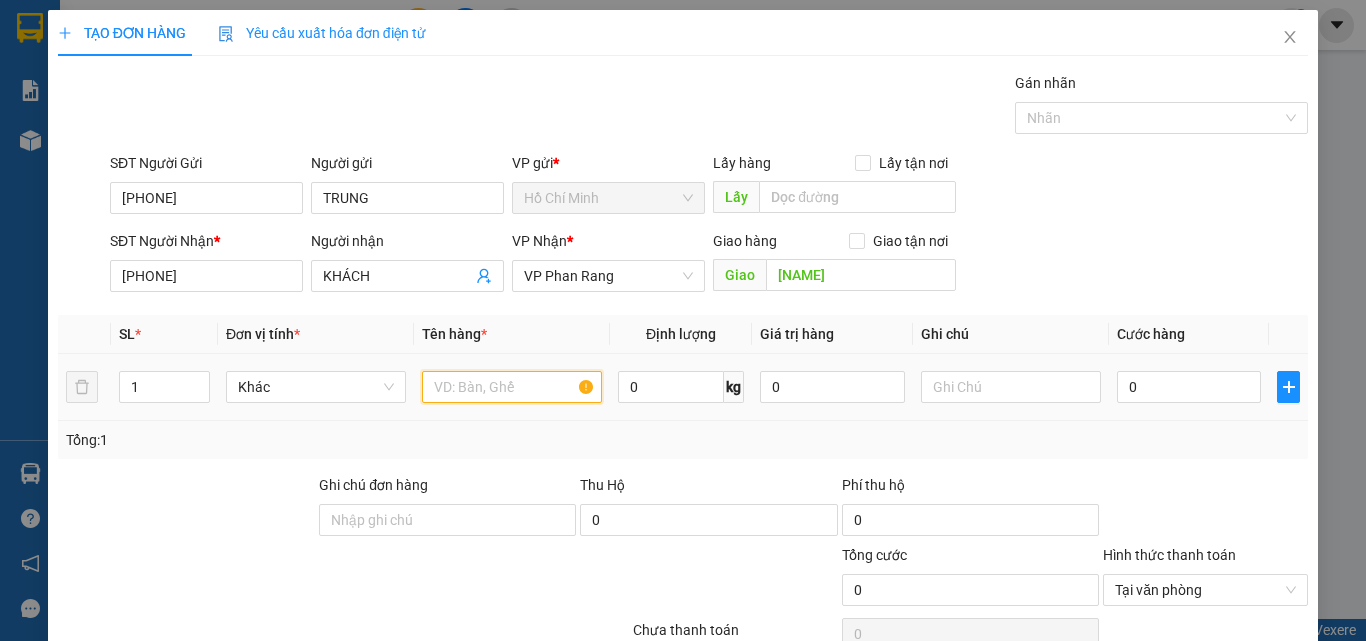 click at bounding box center [512, 387] 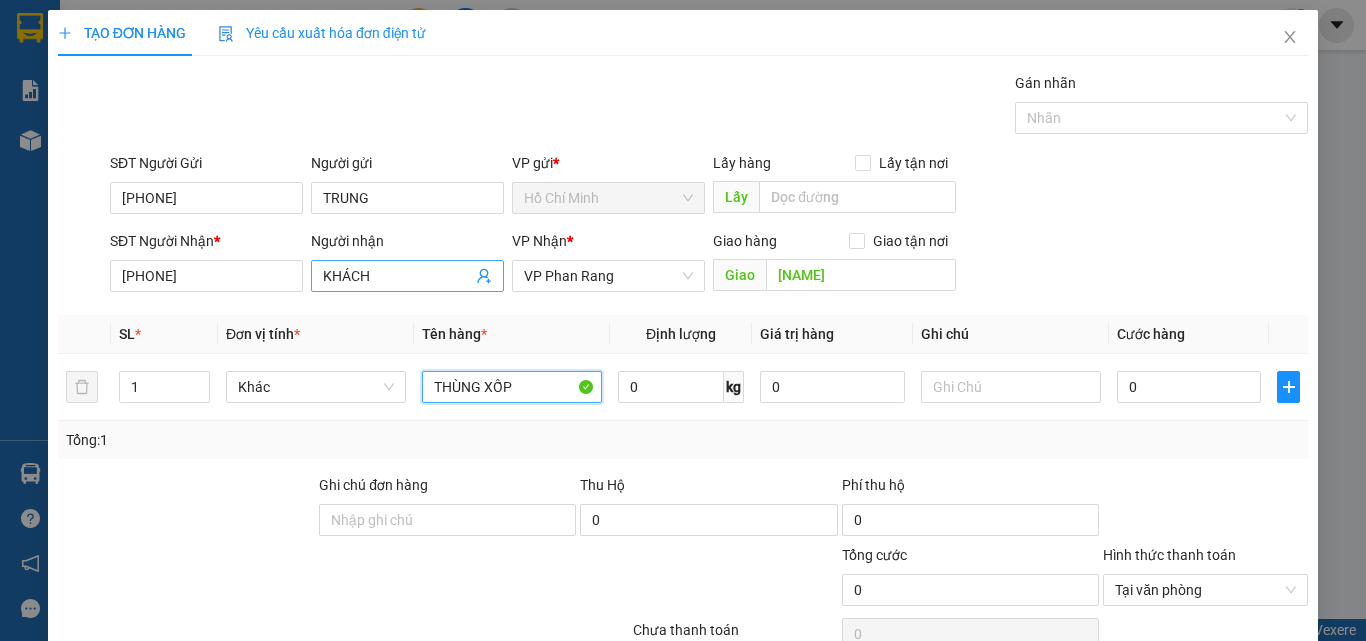 type on "THÙNG XỐP" 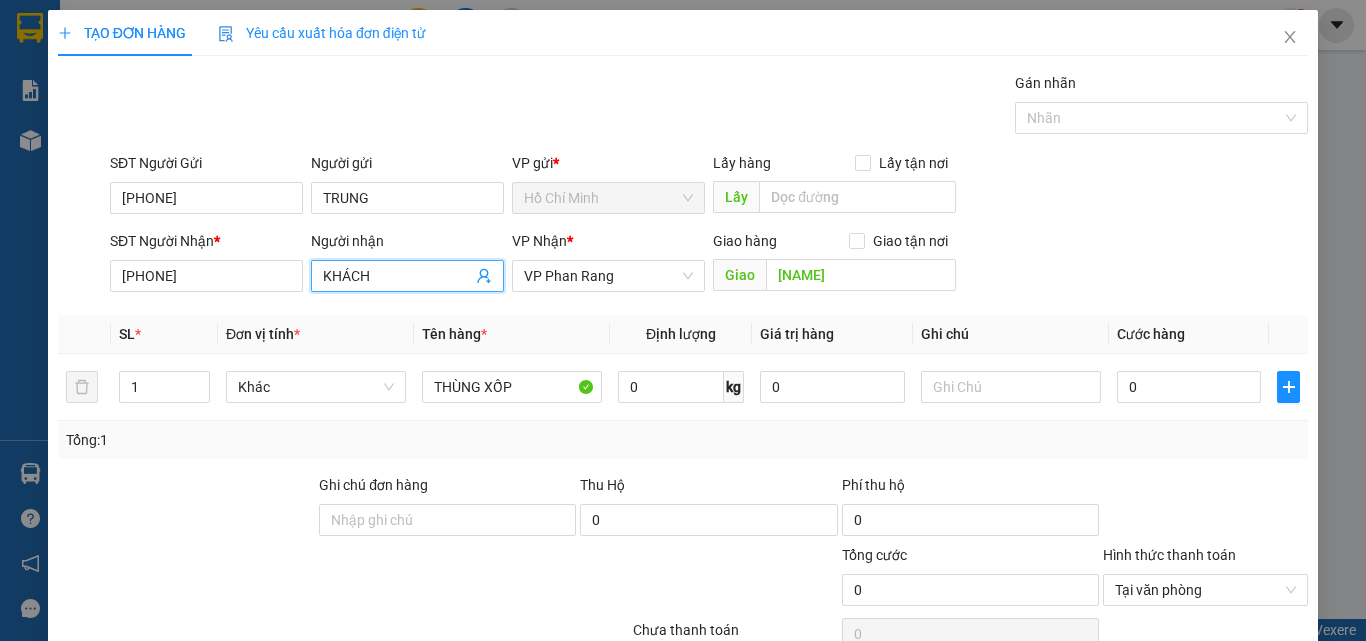 click on "KHÁCH" at bounding box center (397, 276) 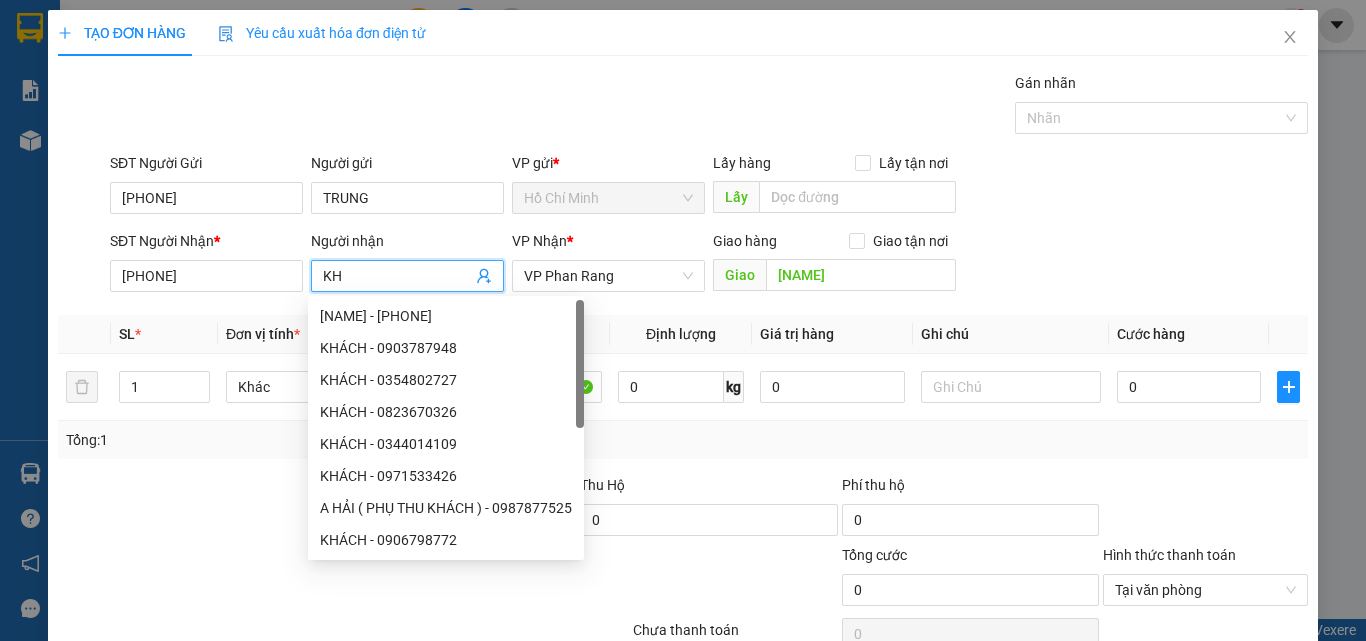 type on "K" 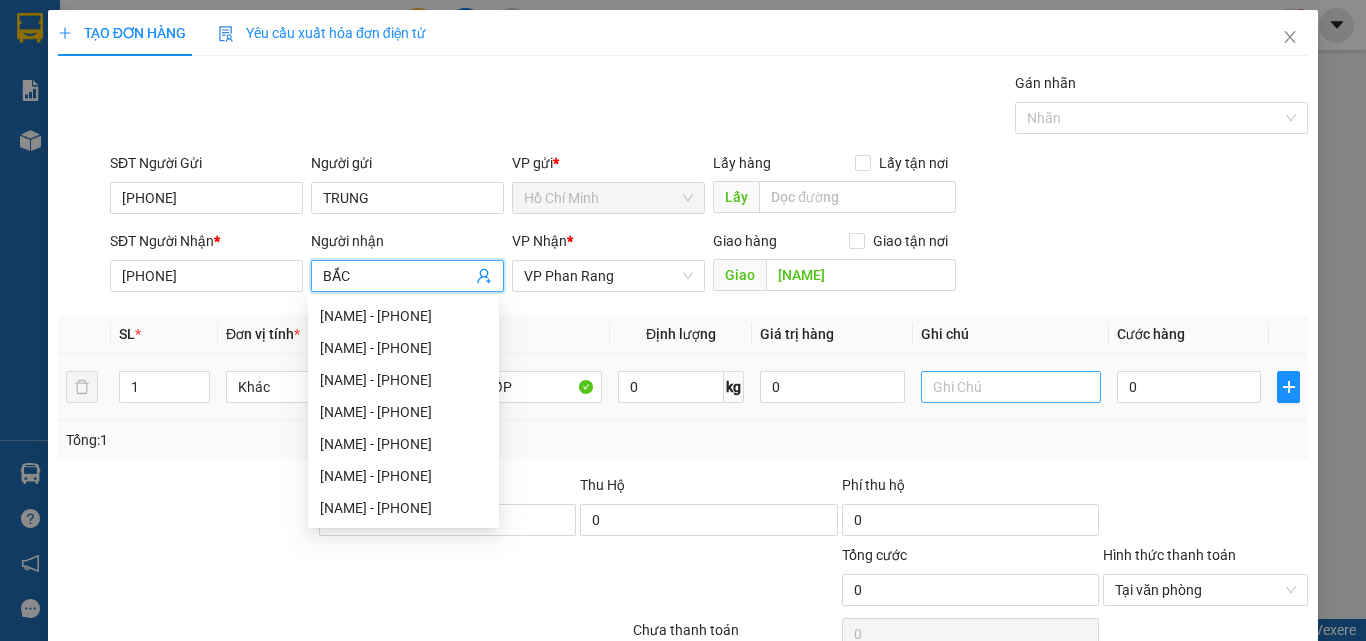 type on "BẮC" 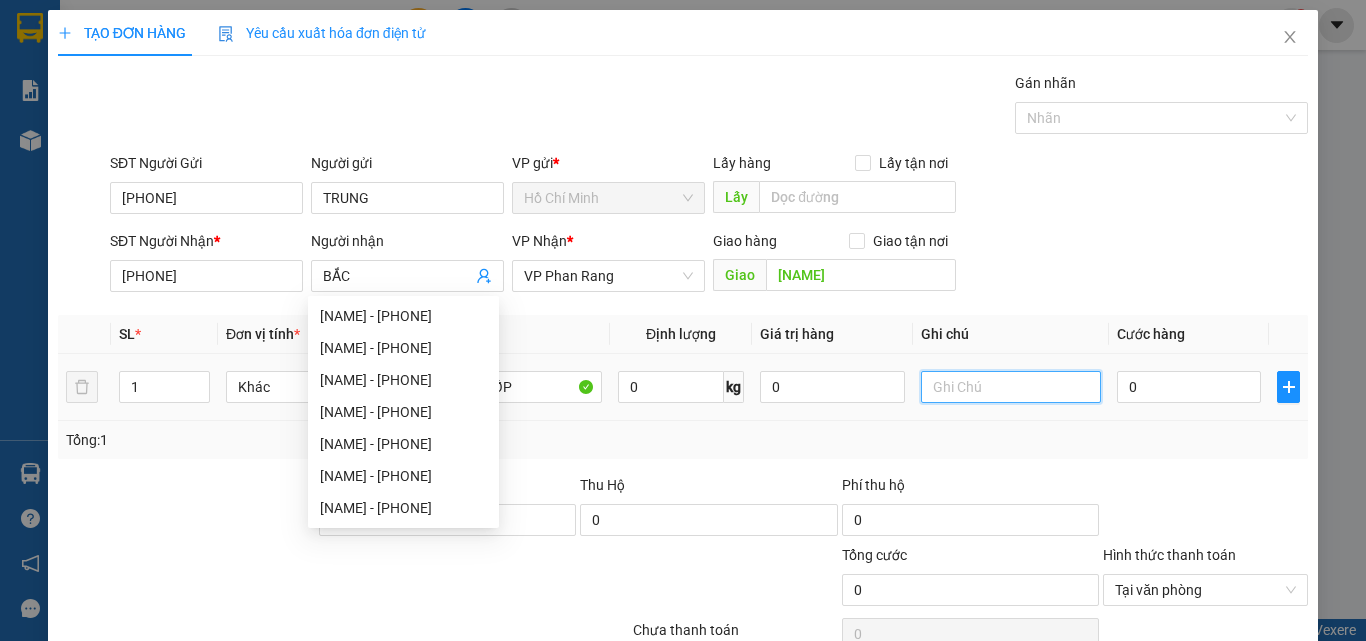 click at bounding box center (1011, 387) 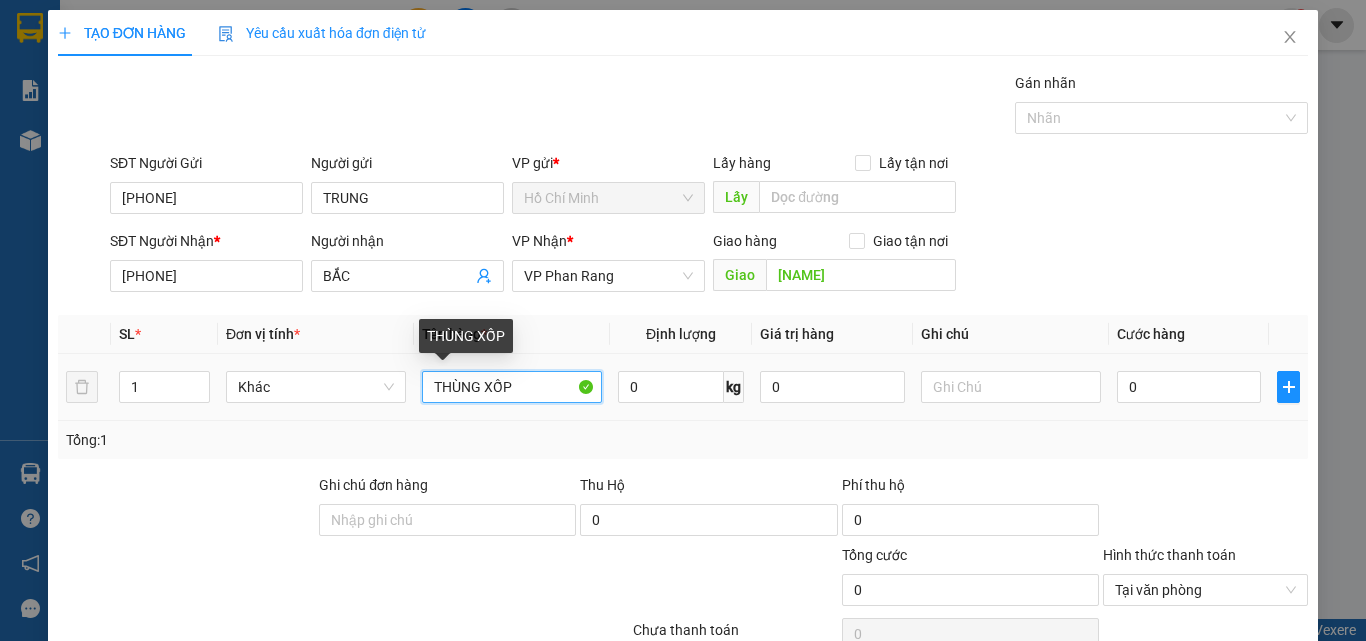 click on "THÙNG XỐP" at bounding box center (512, 387) 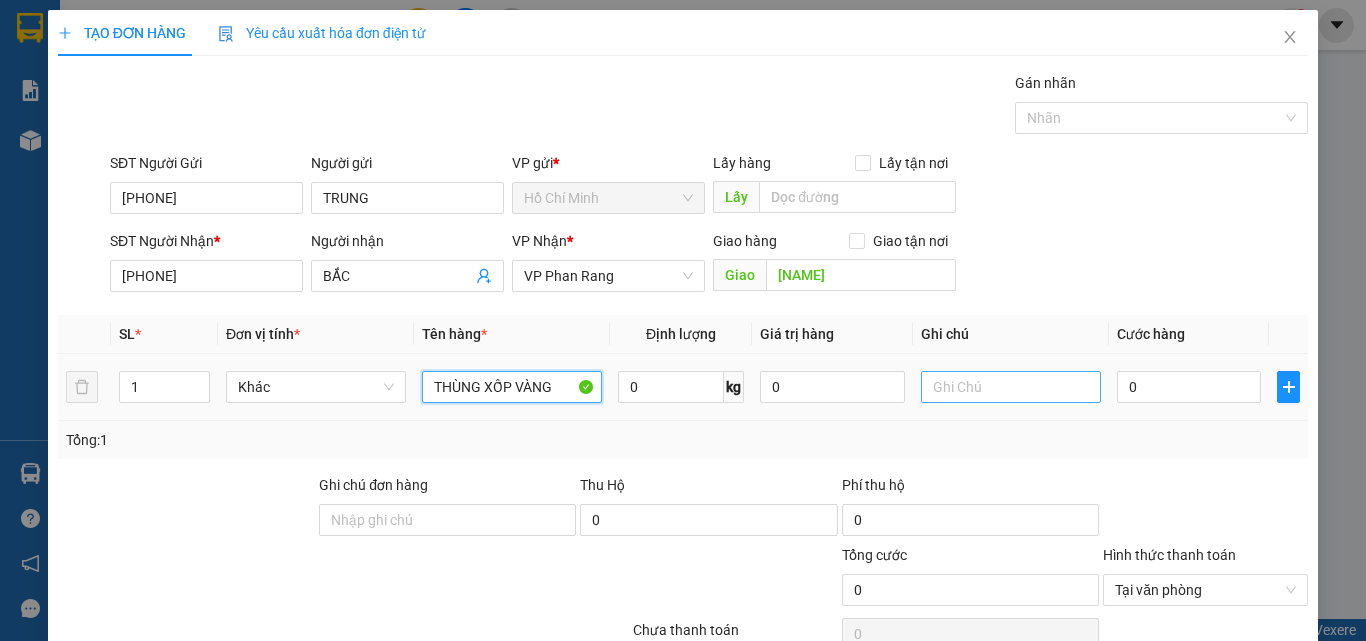 type on "THÙNG XỐP VÀNG" 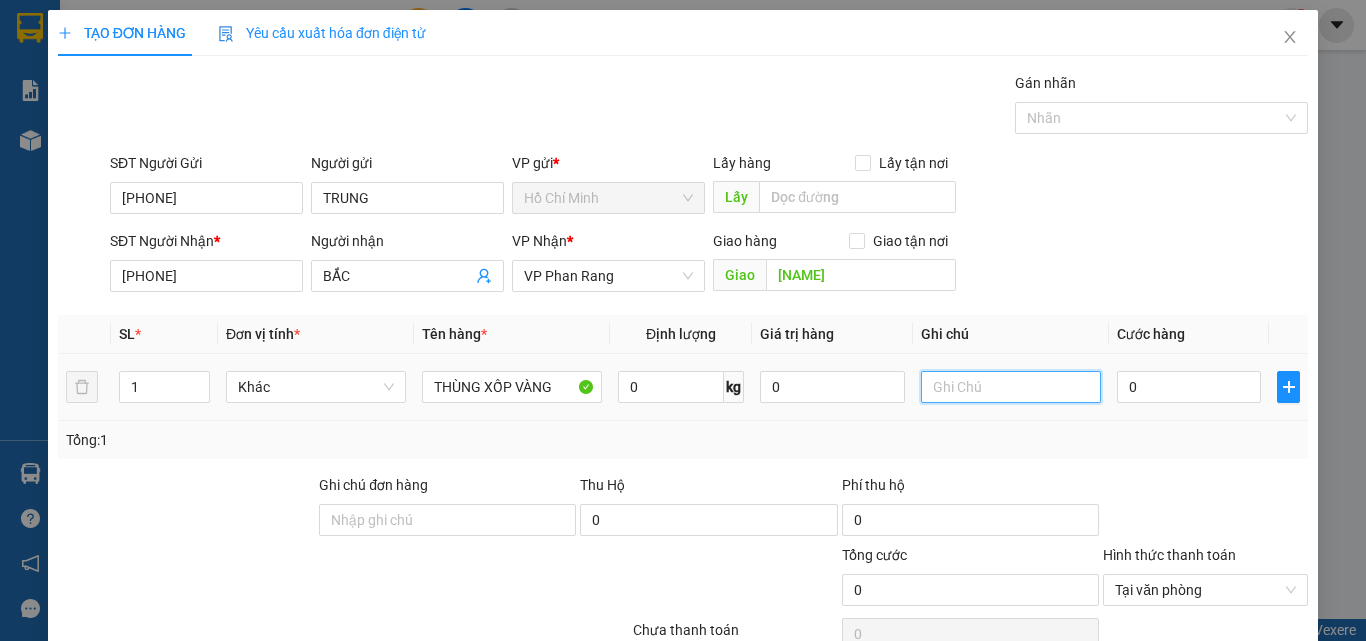 click at bounding box center (1011, 387) 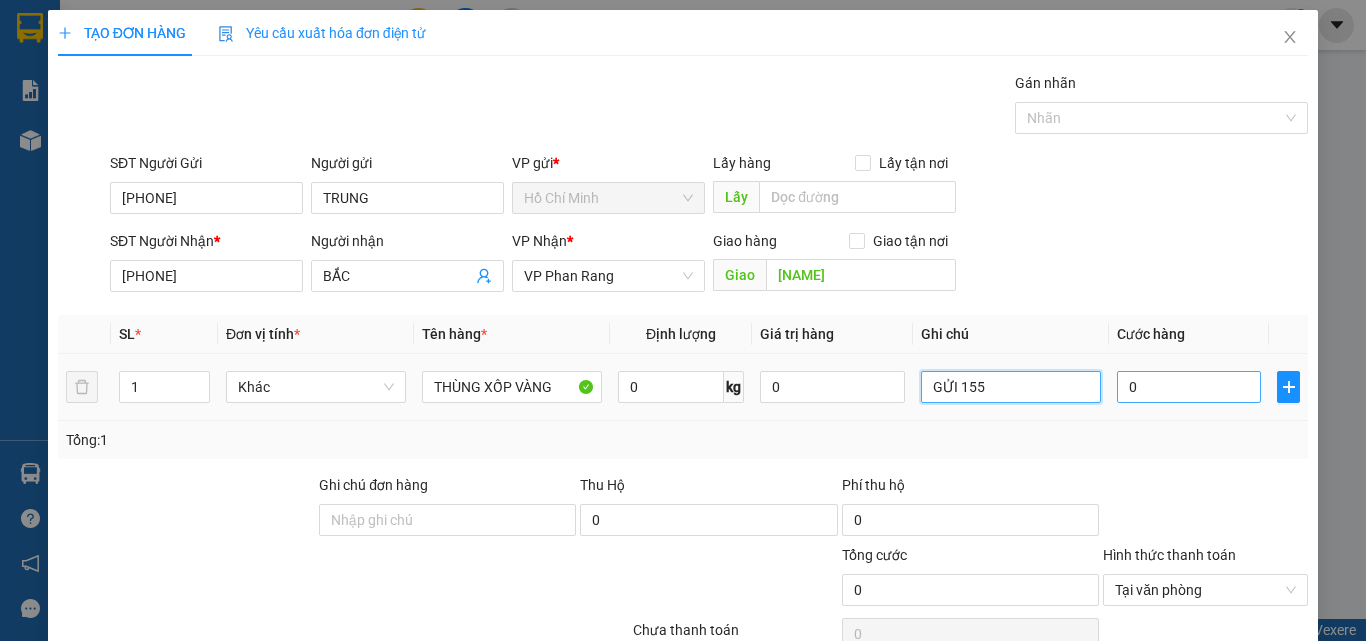 type on "GỬI 155" 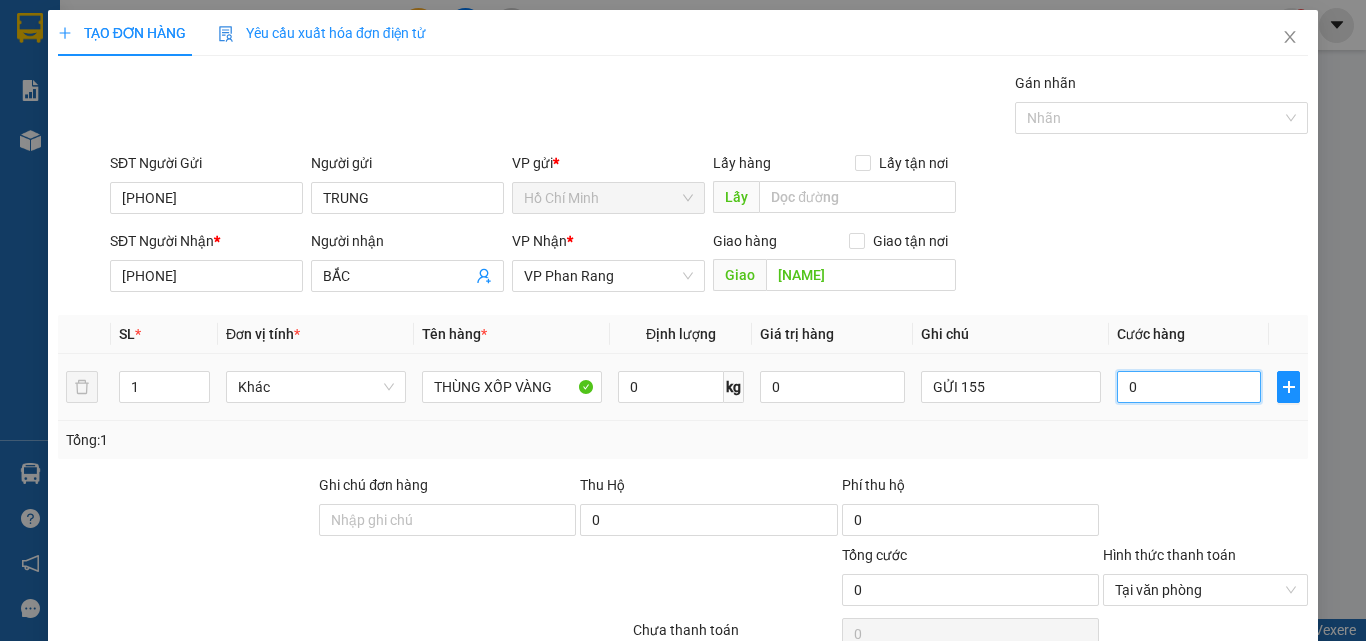 click on "0" at bounding box center [1189, 387] 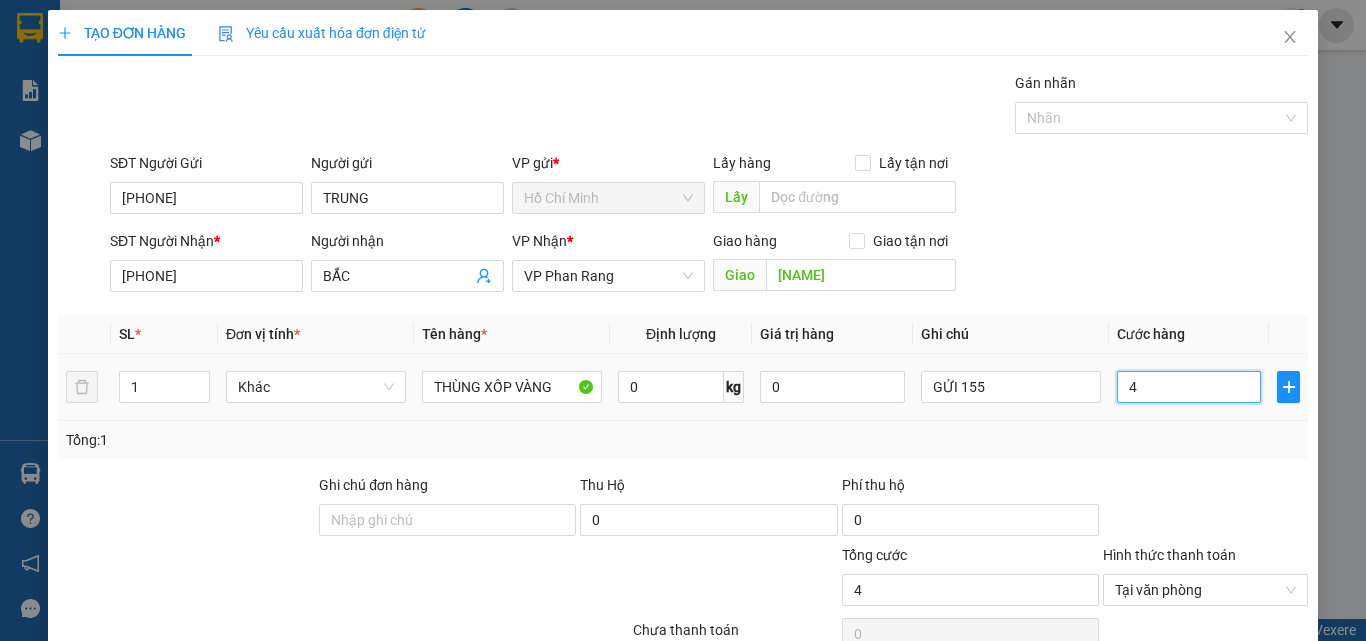 type on "40" 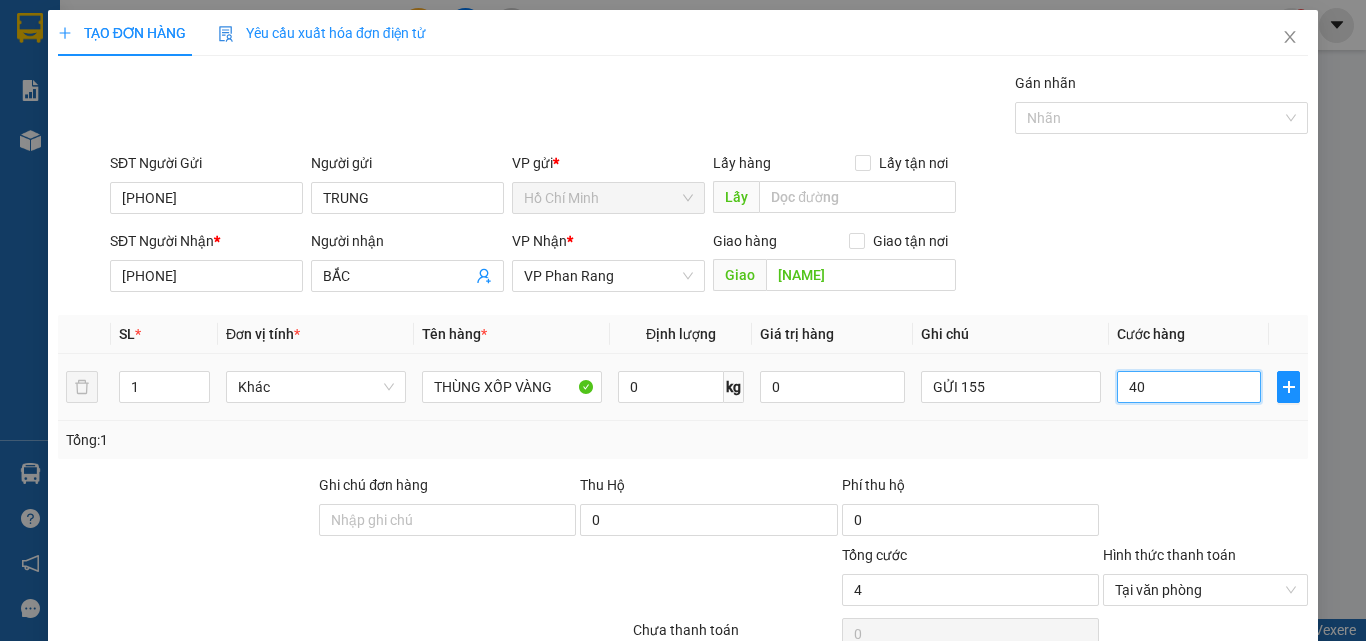type on "40" 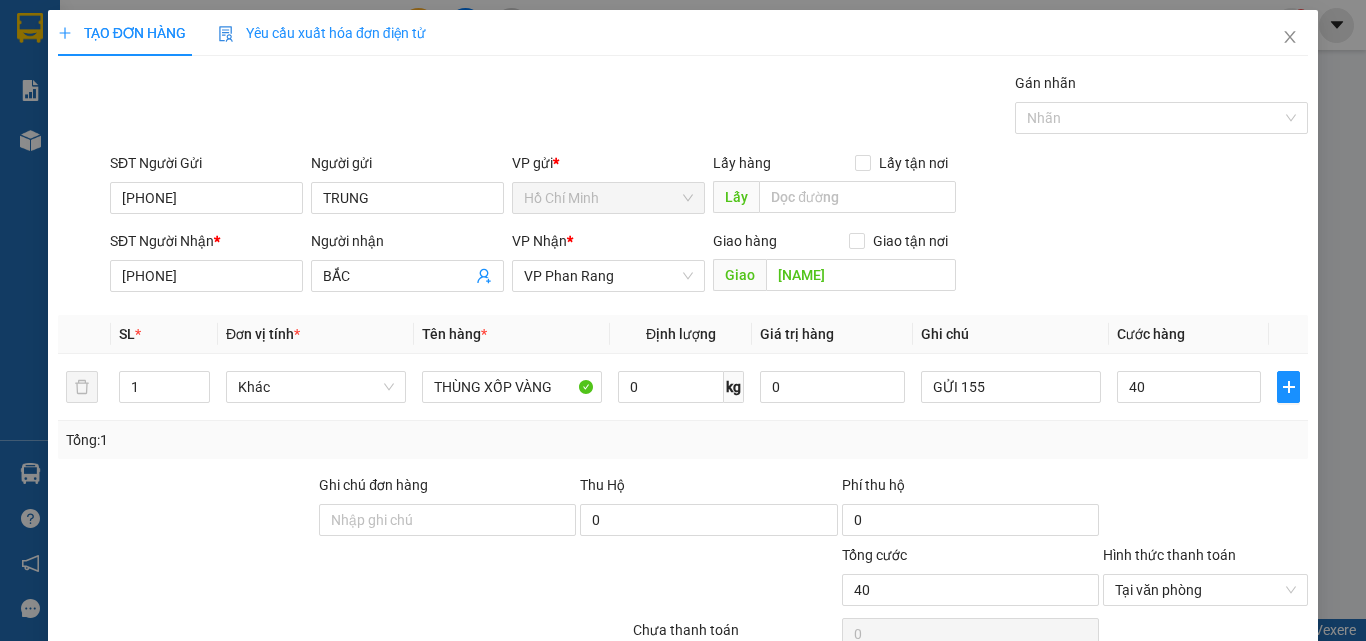 type on "40.000" 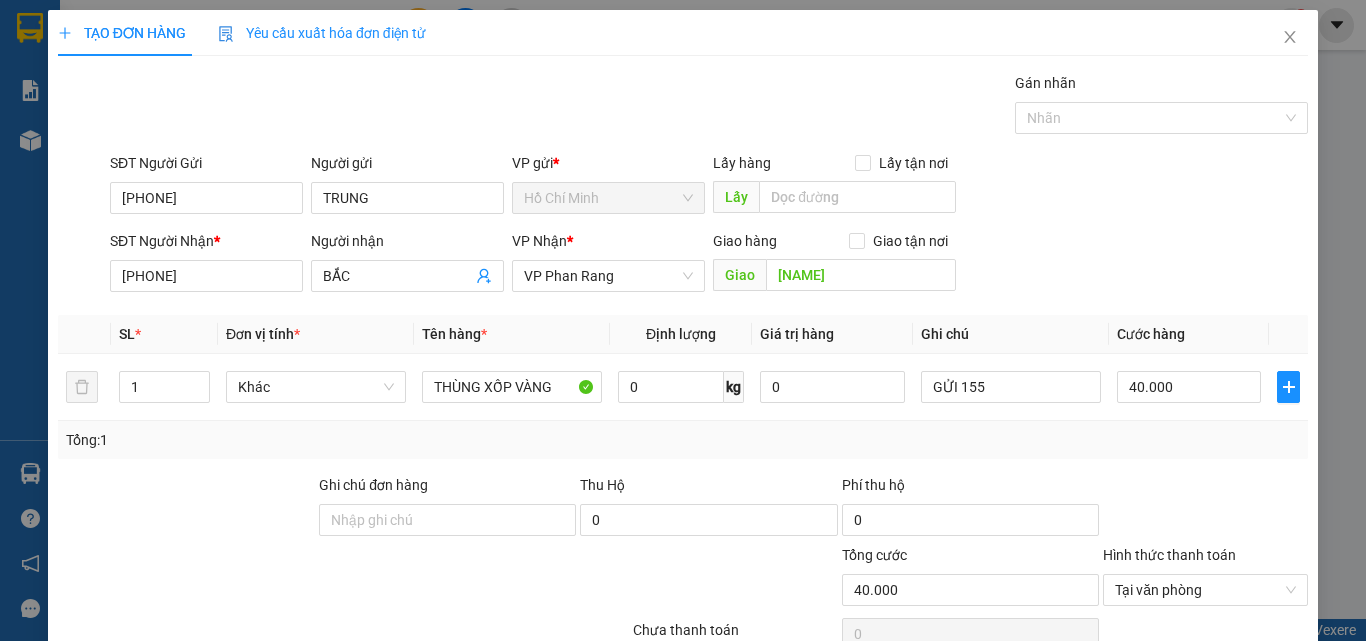 scroll, scrollTop: 161, scrollLeft: 0, axis: vertical 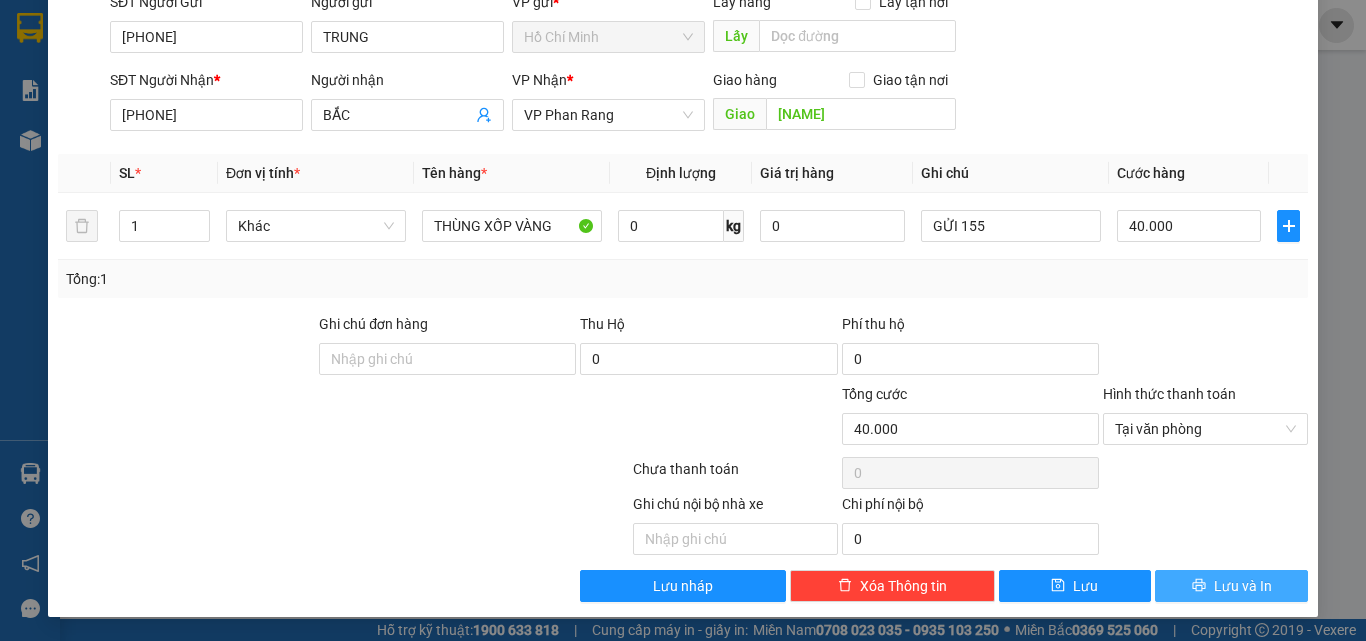 click on "Lưu và In" at bounding box center (1231, 586) 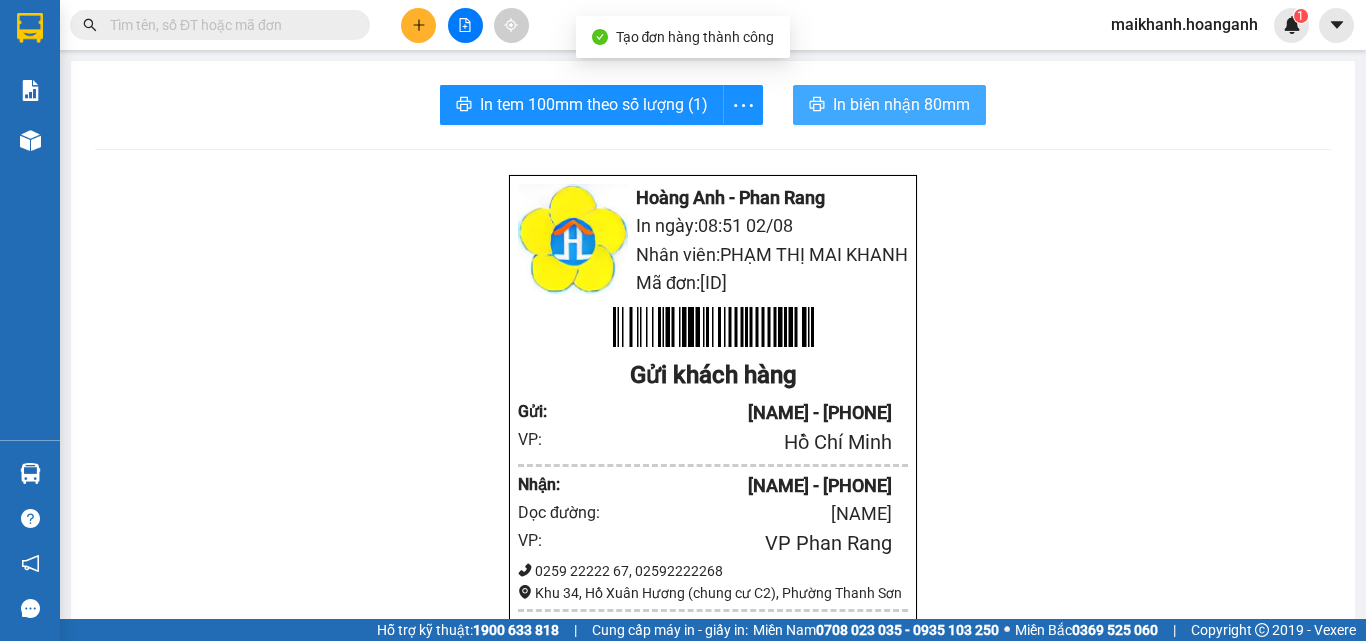 click on "In biên nhận 80mm" at bounding box center [901, 104] 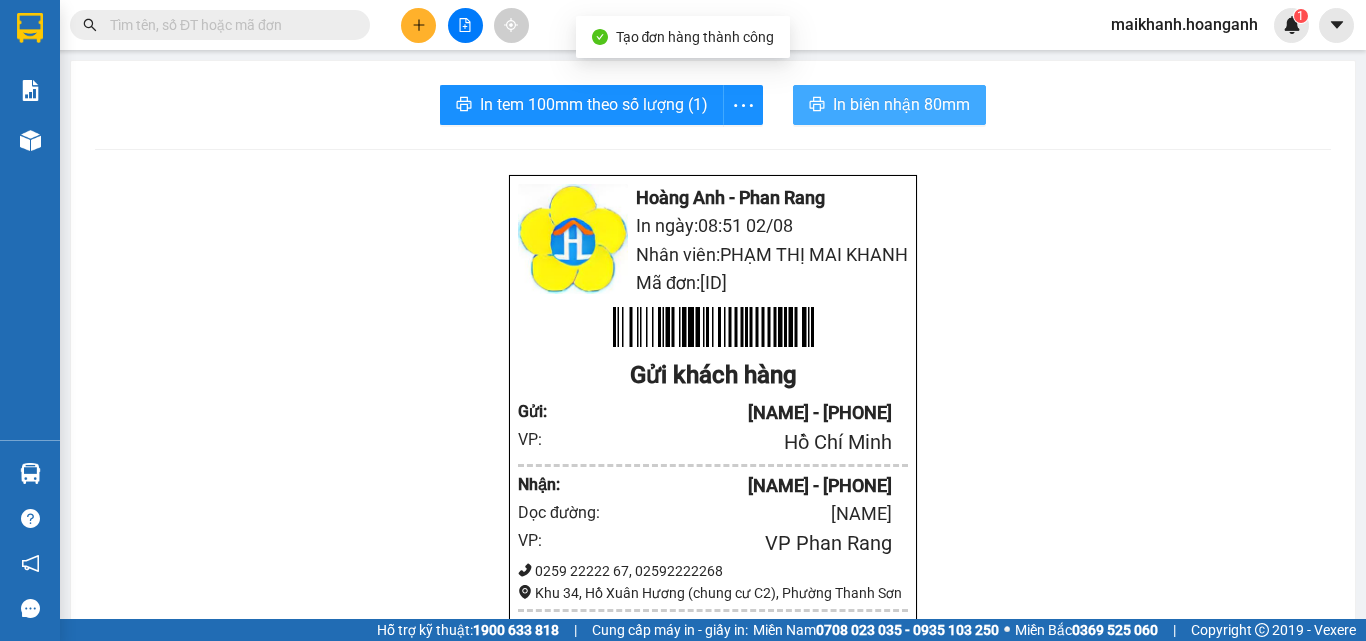 scroll, scrollTop: 0, scrollLeft: 0, axis: both 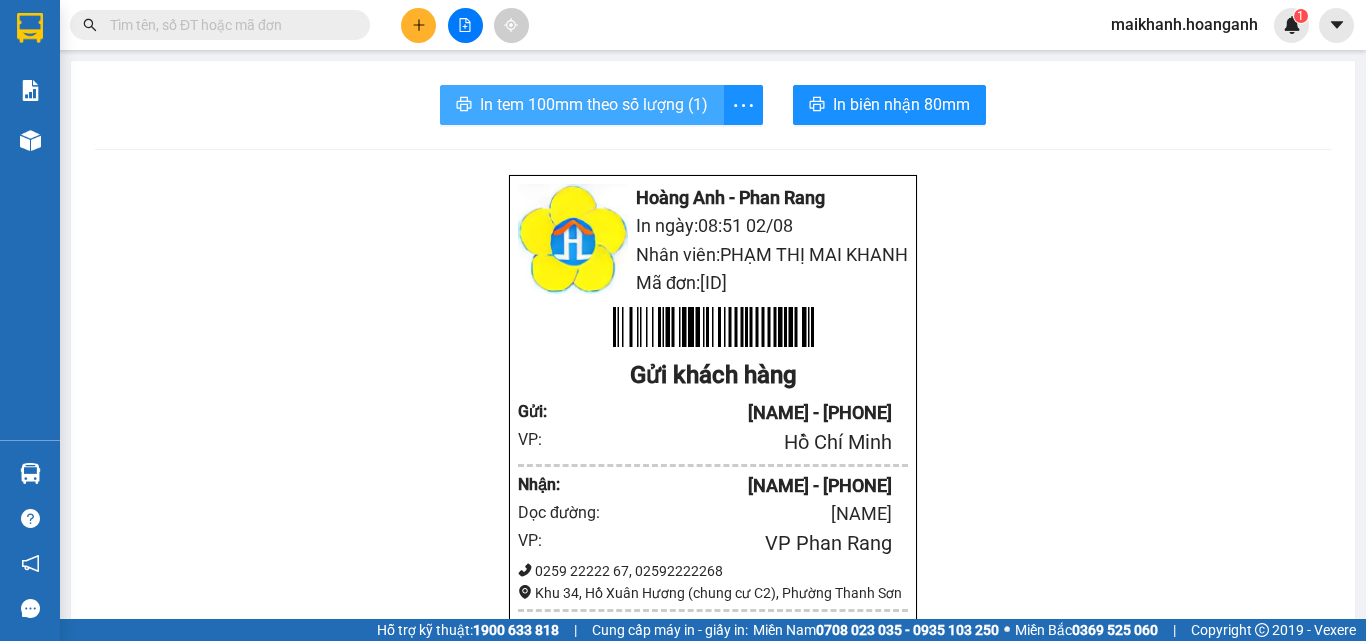 click on "In tem 100mm theo số lượng
(1)" at bounding box center [594, 104] 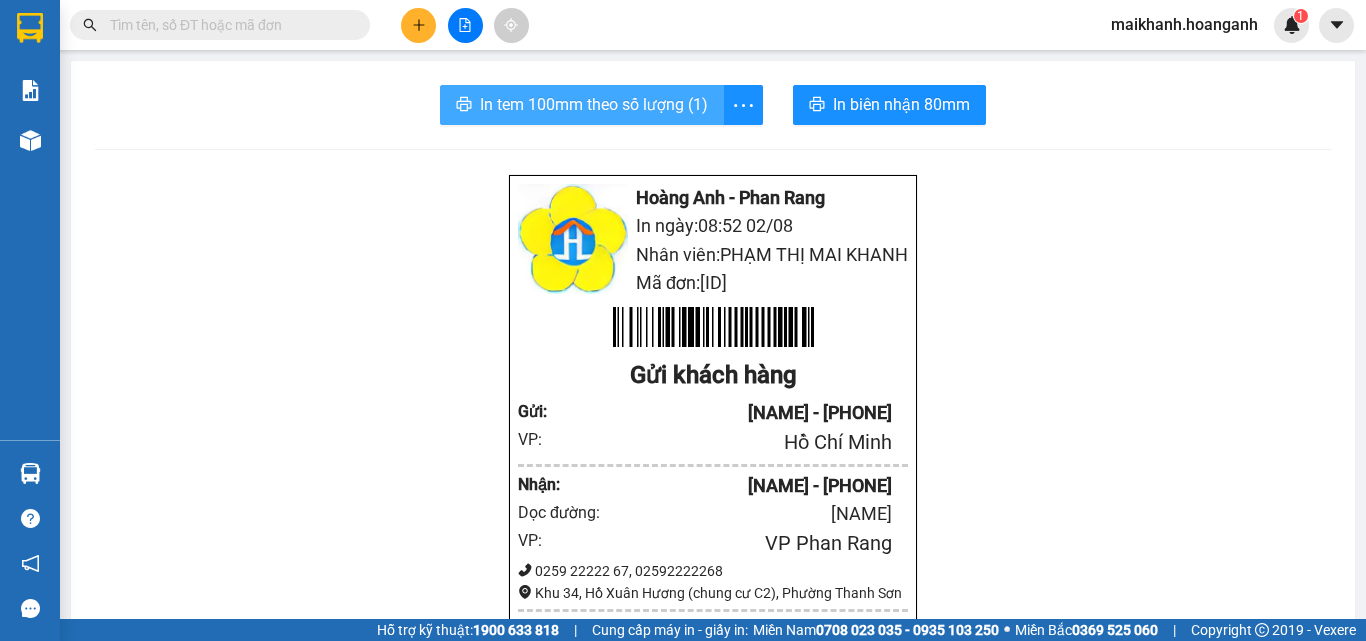 scroll, scrollTop: 0, scrollLeft: 0, axis: both 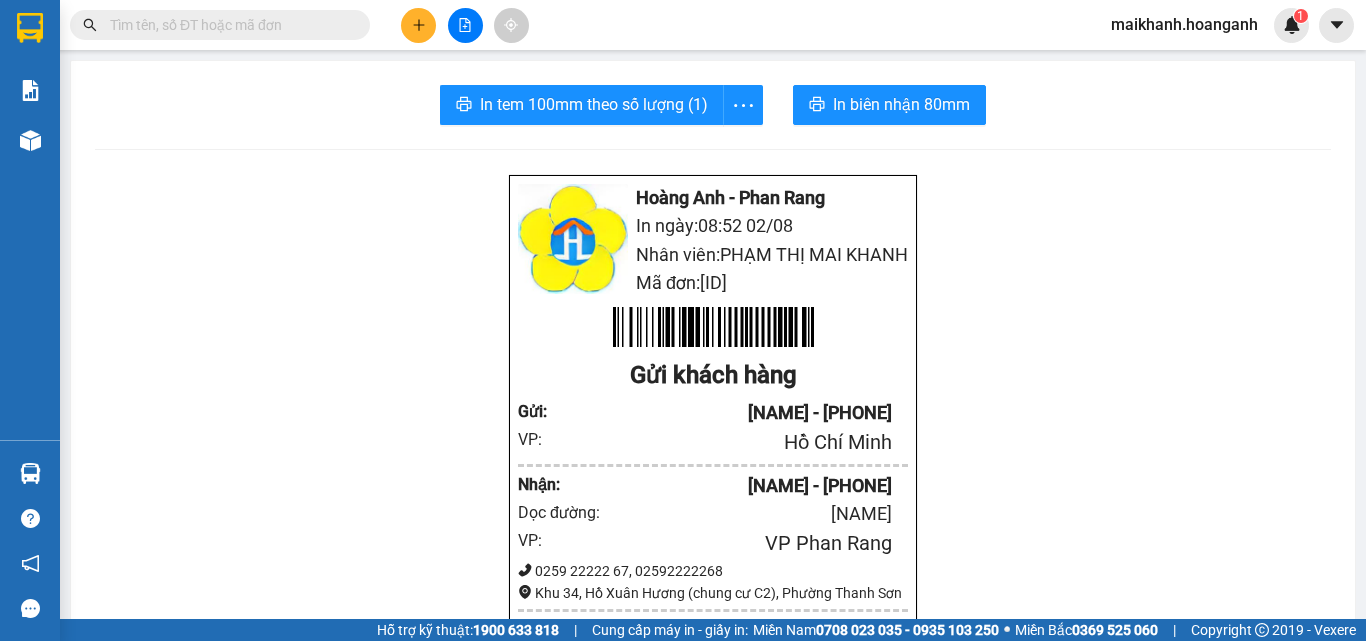 click at bounding box center (228, 25) 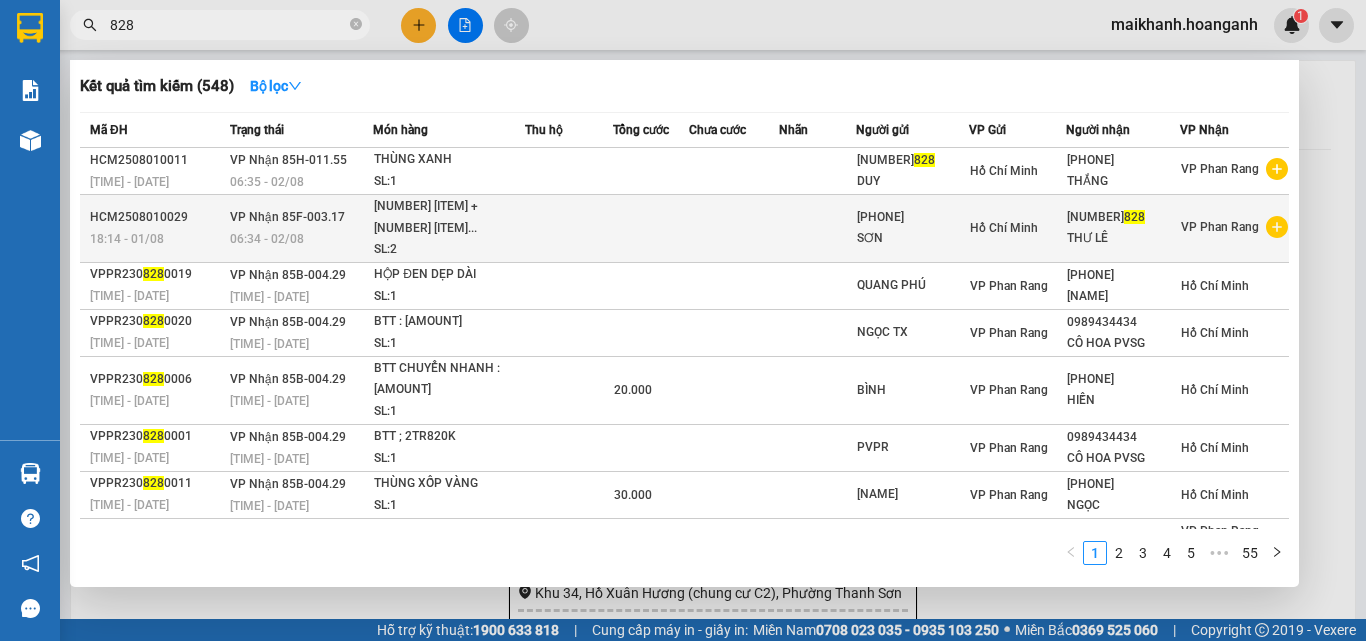type on "828" 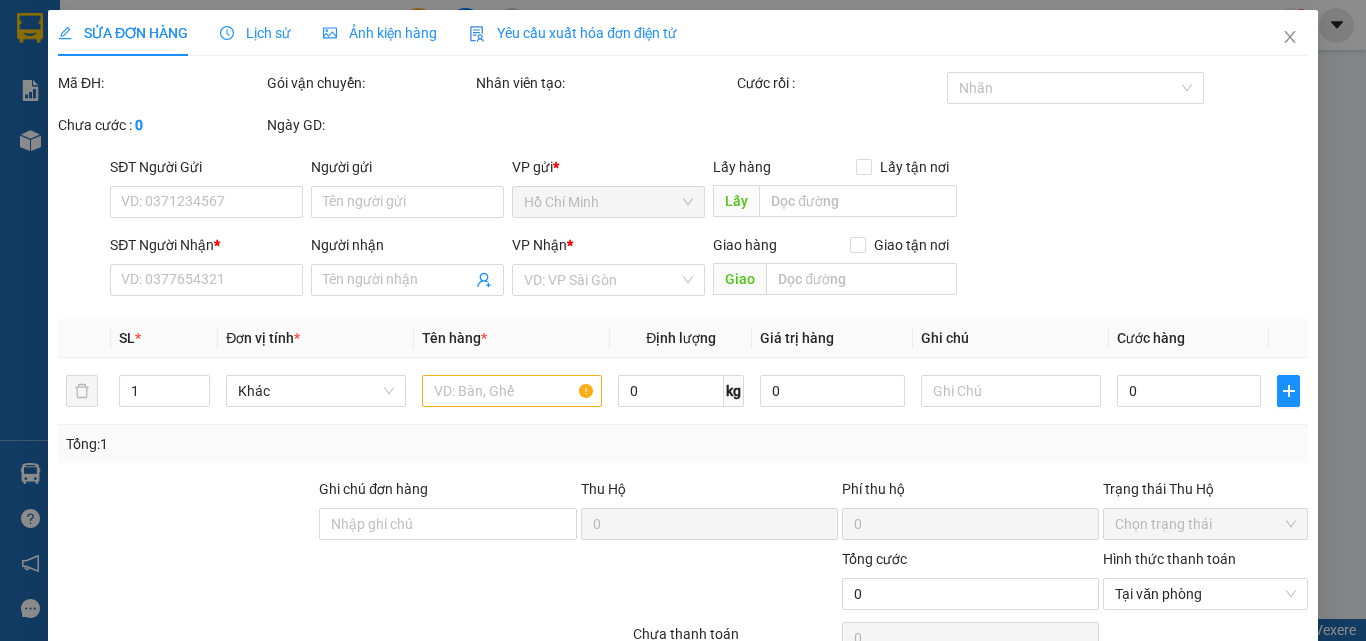 type on "[PHONE]" 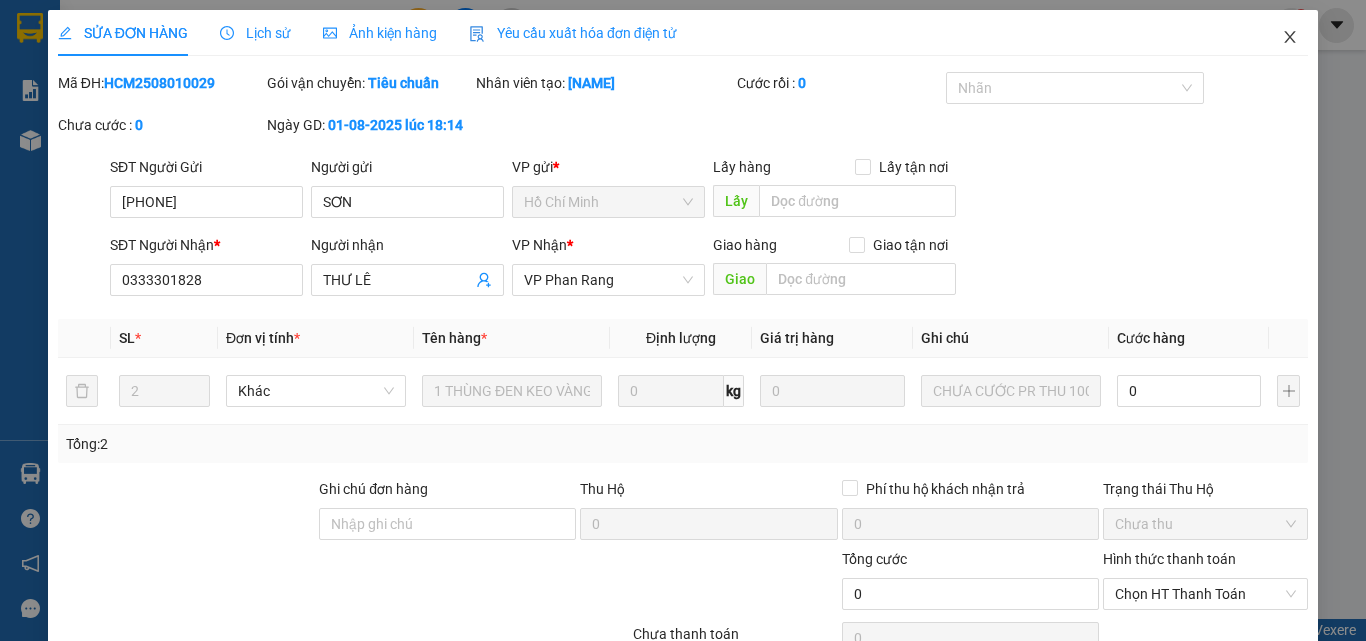 click 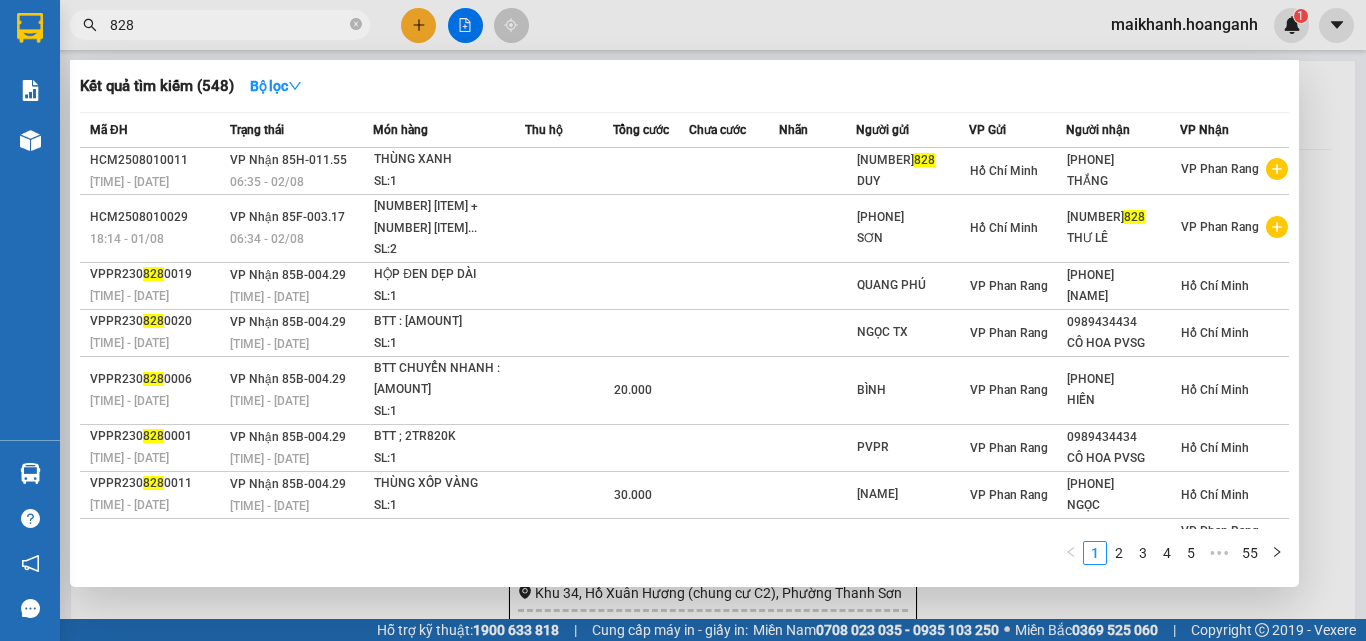 click on "828" at bounding box center (228, 25) 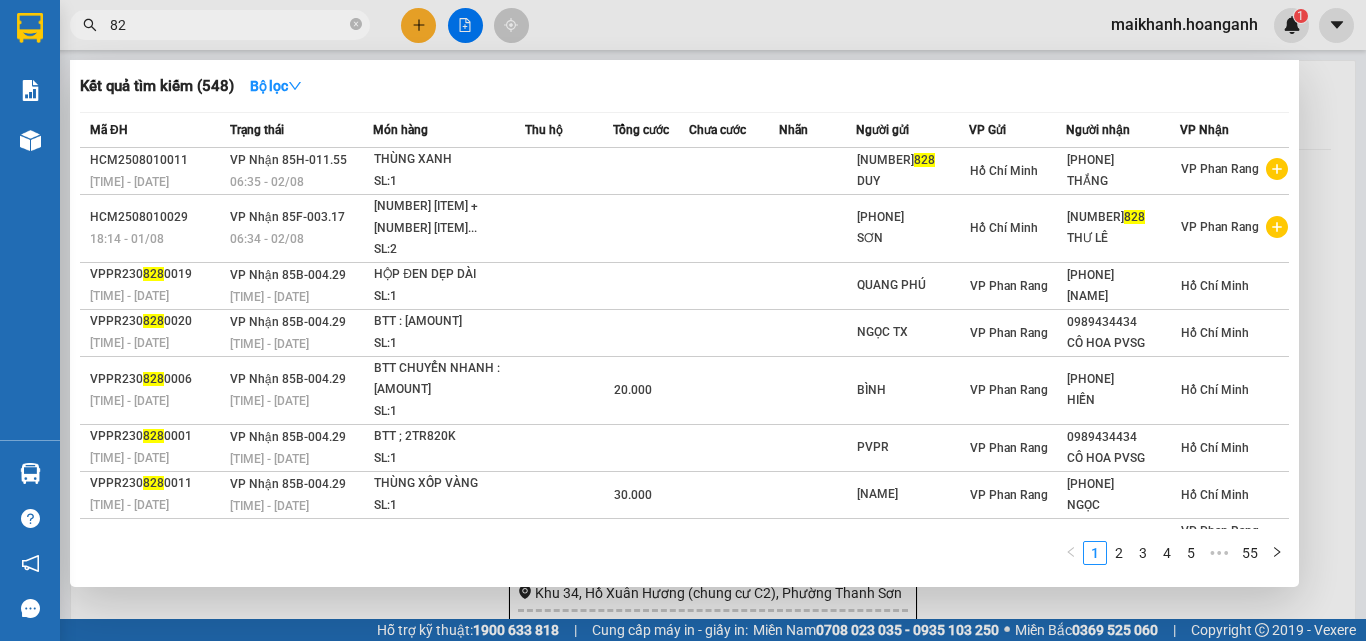 type on "8" 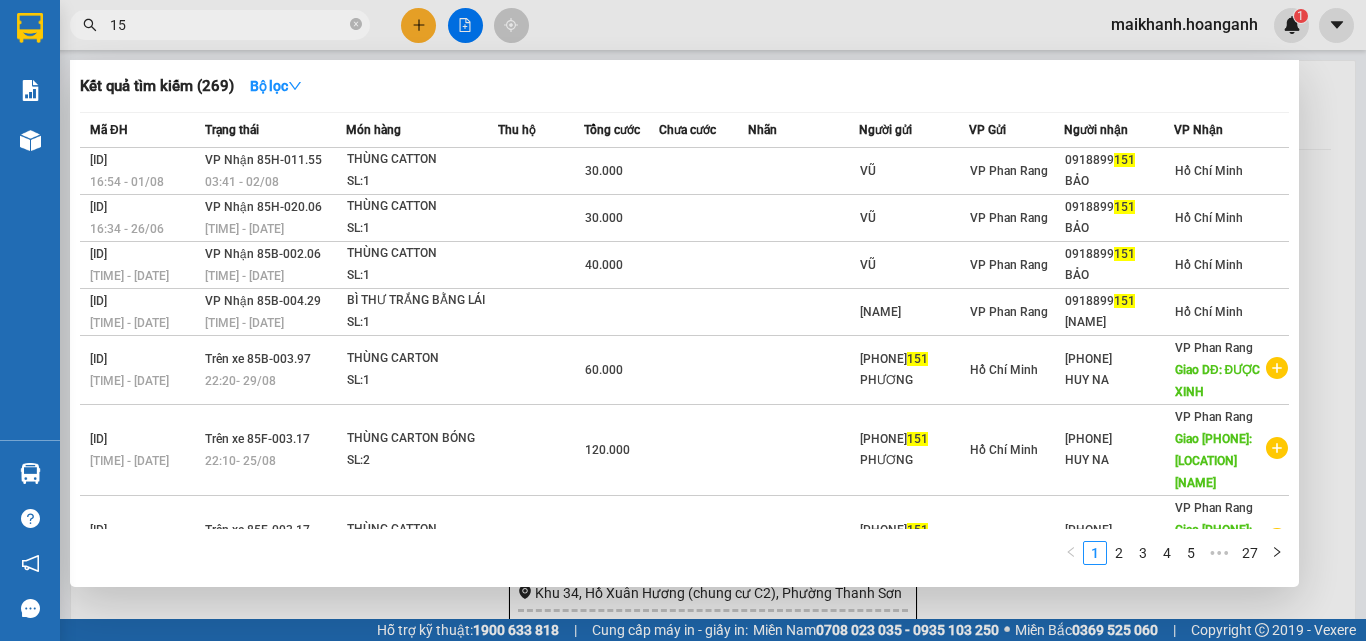 type on "1" 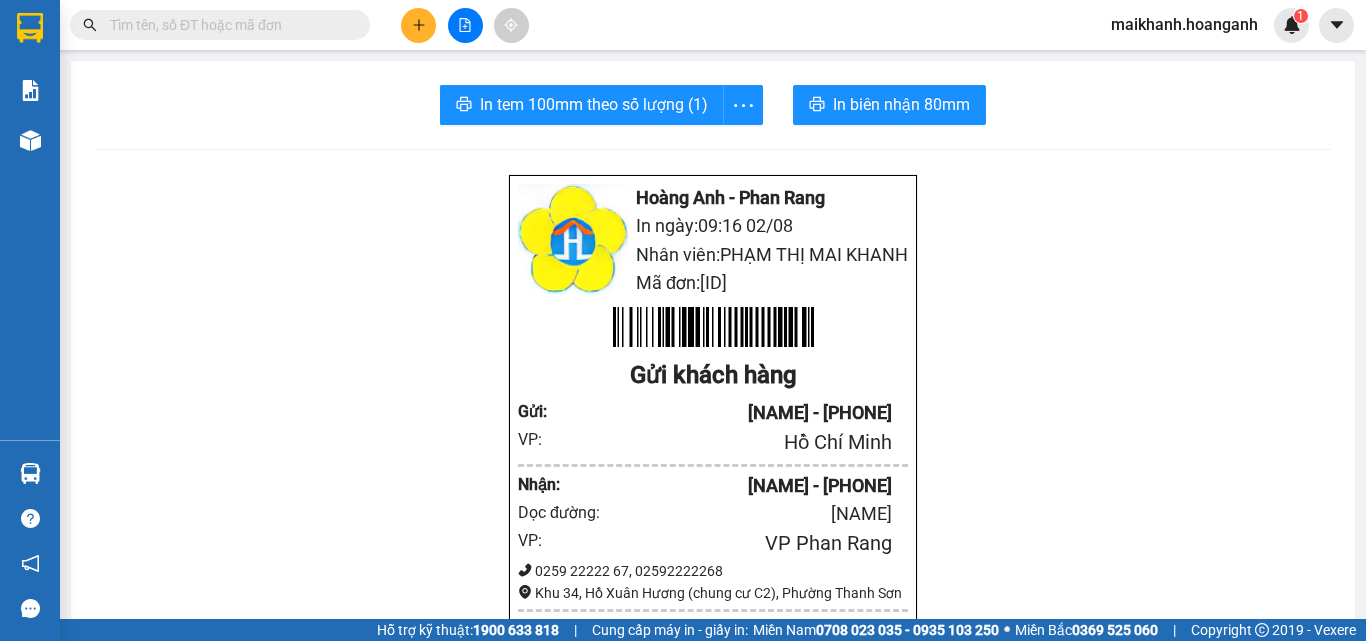 click at bounding box center [228, 25] 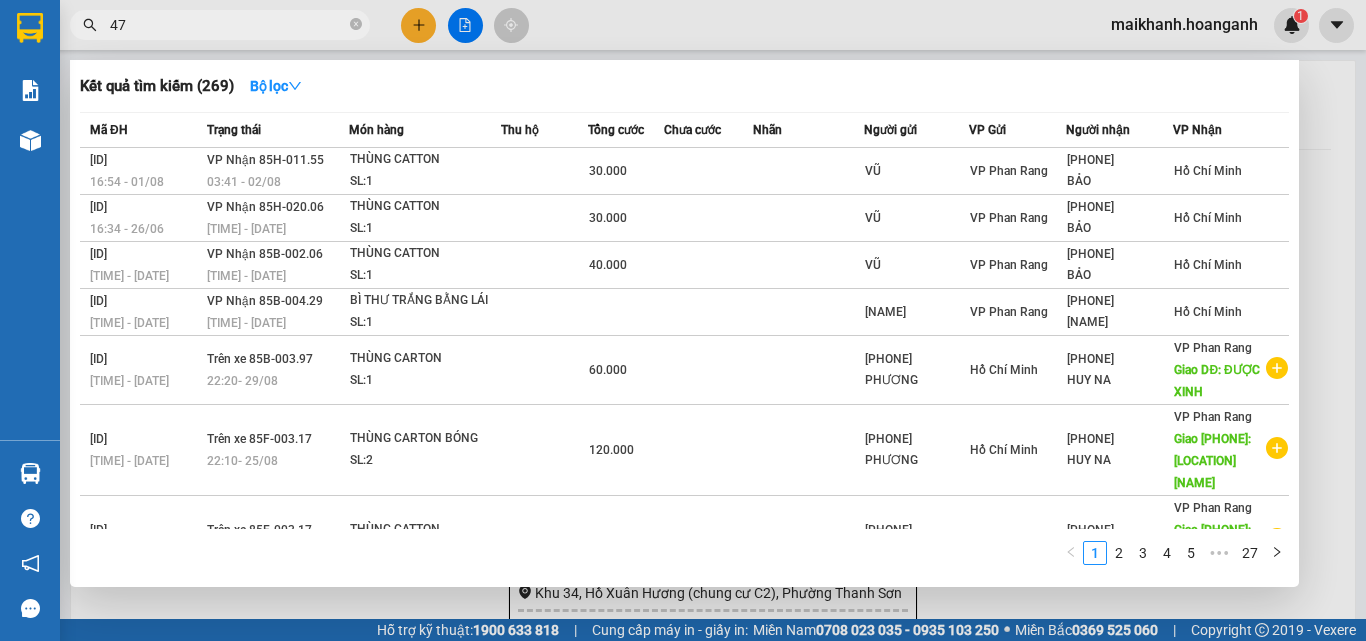 type on "477" 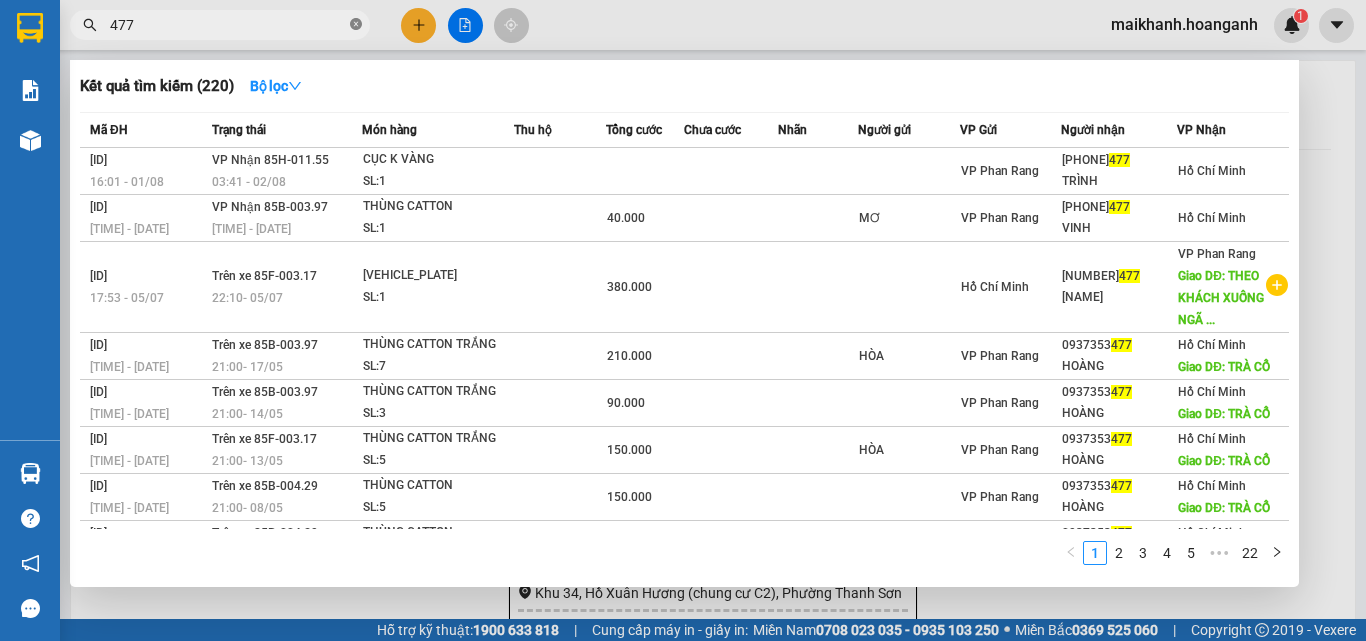 click at bounding box center (356, 25) 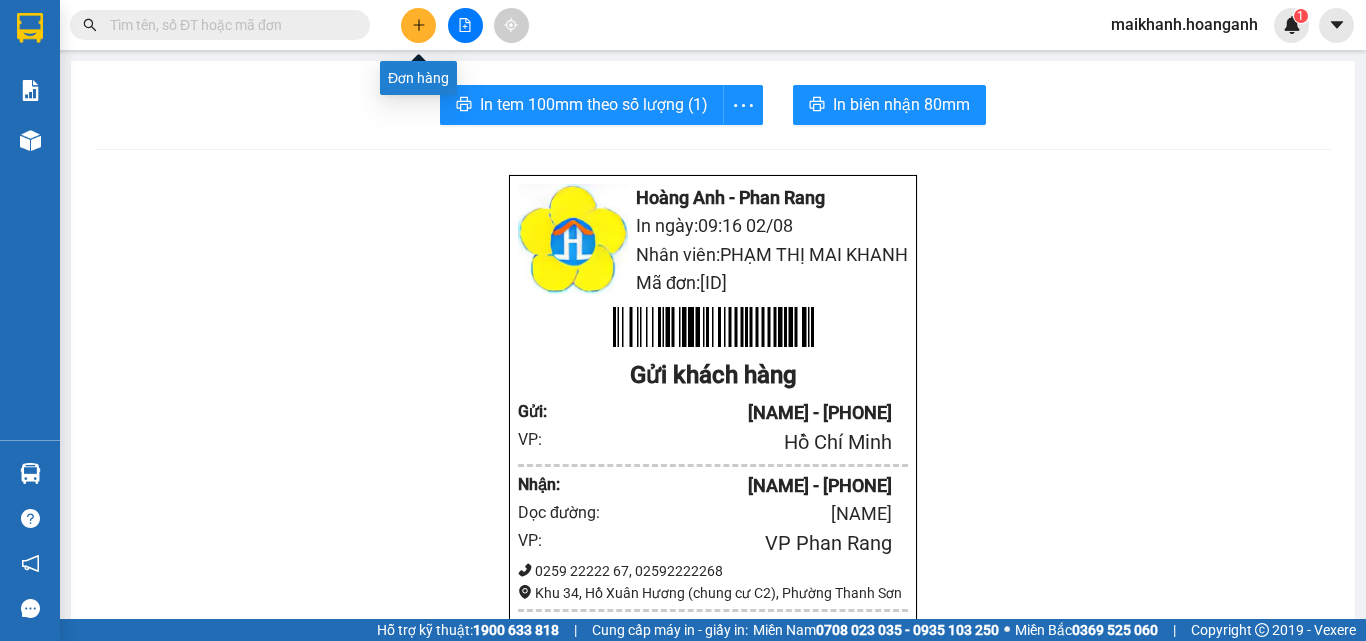 click at bounding box center [418, 25] 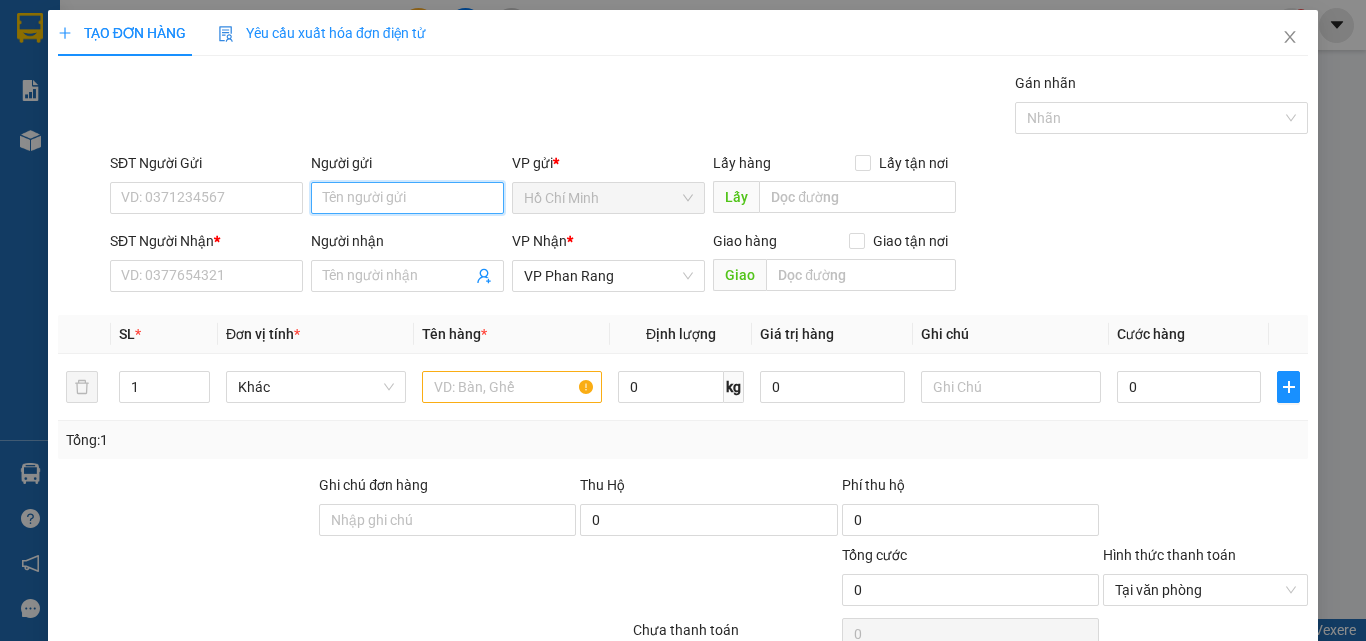 click on "Người gửi" at bounding box center (407, 198) 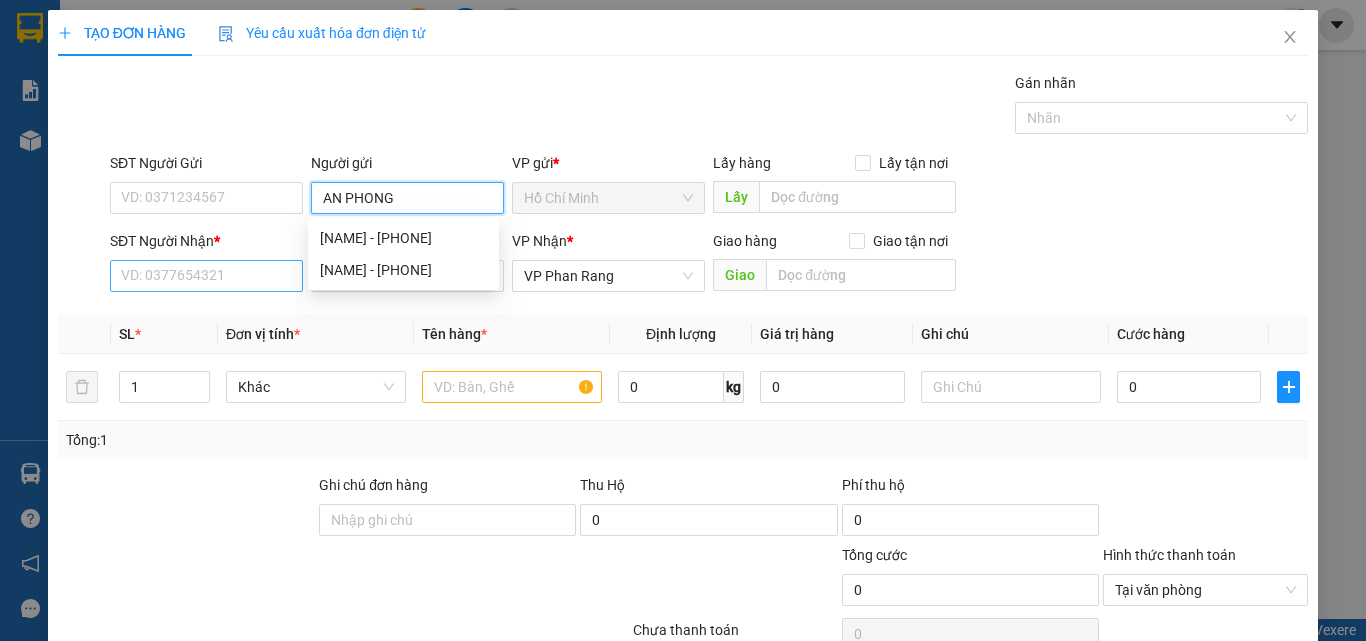 type on "AN PHONG" 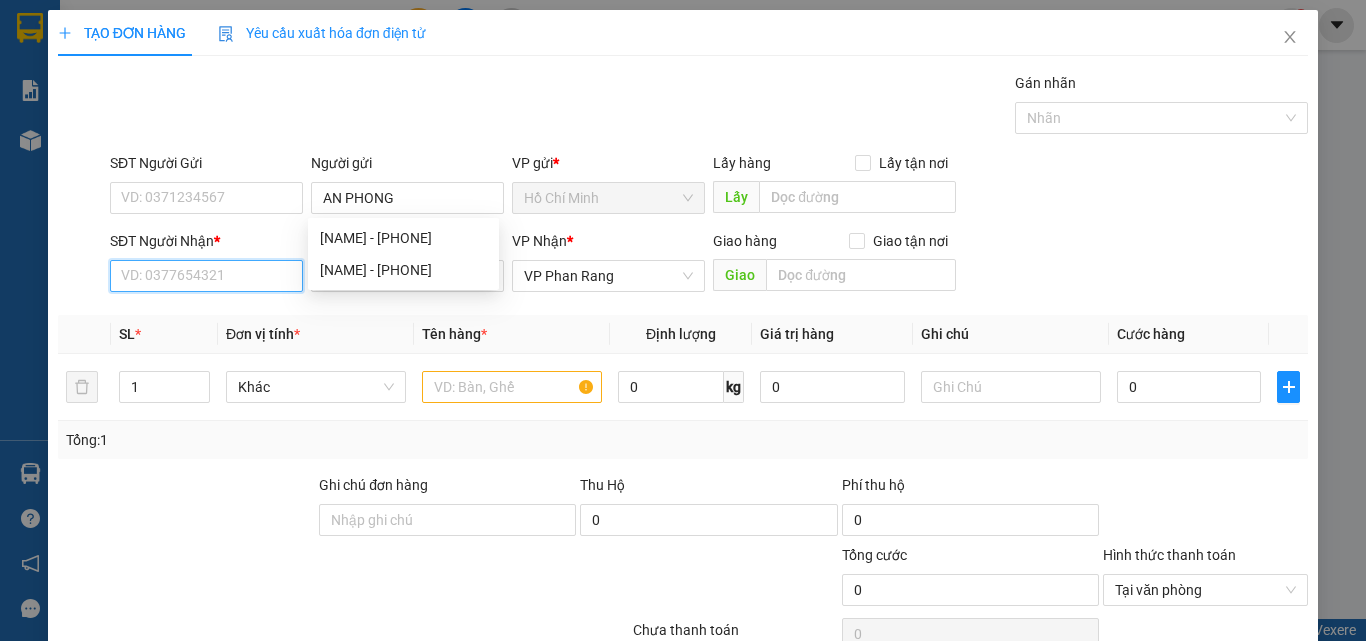 click on "SĐT Người Nhận  *" at bounding box center [206, 276] 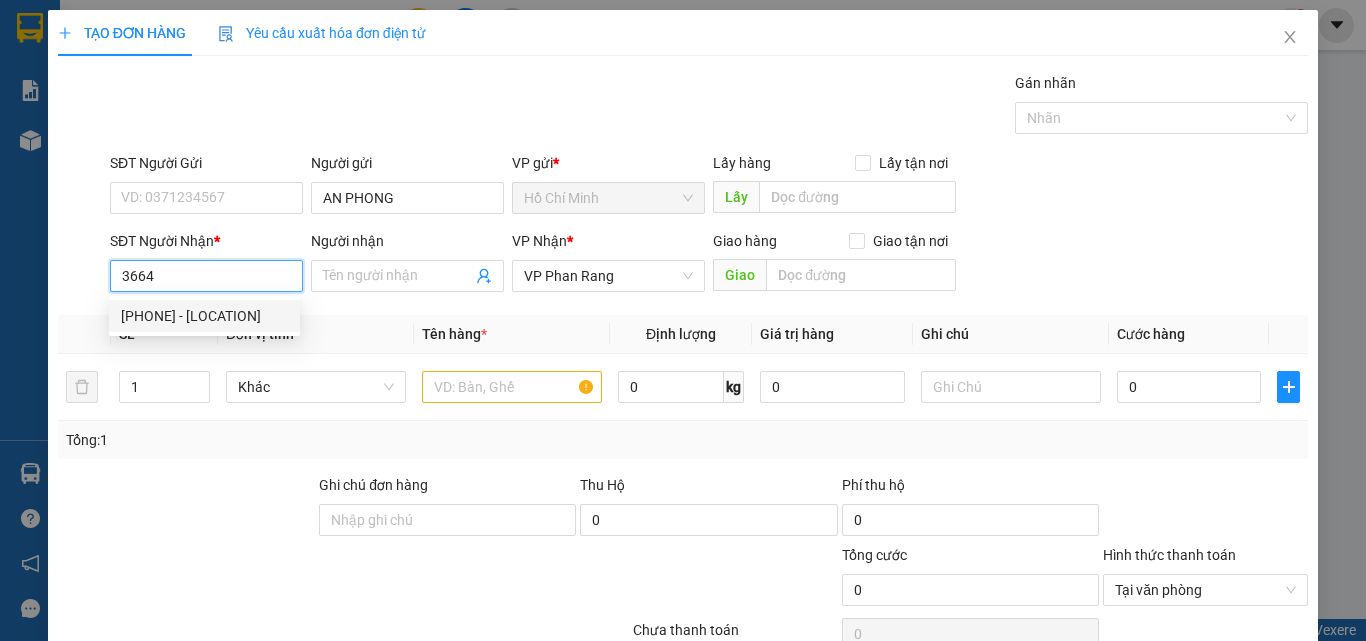 click on "[PHONE] - [LOCATION]" at bounding box center [204, 316] 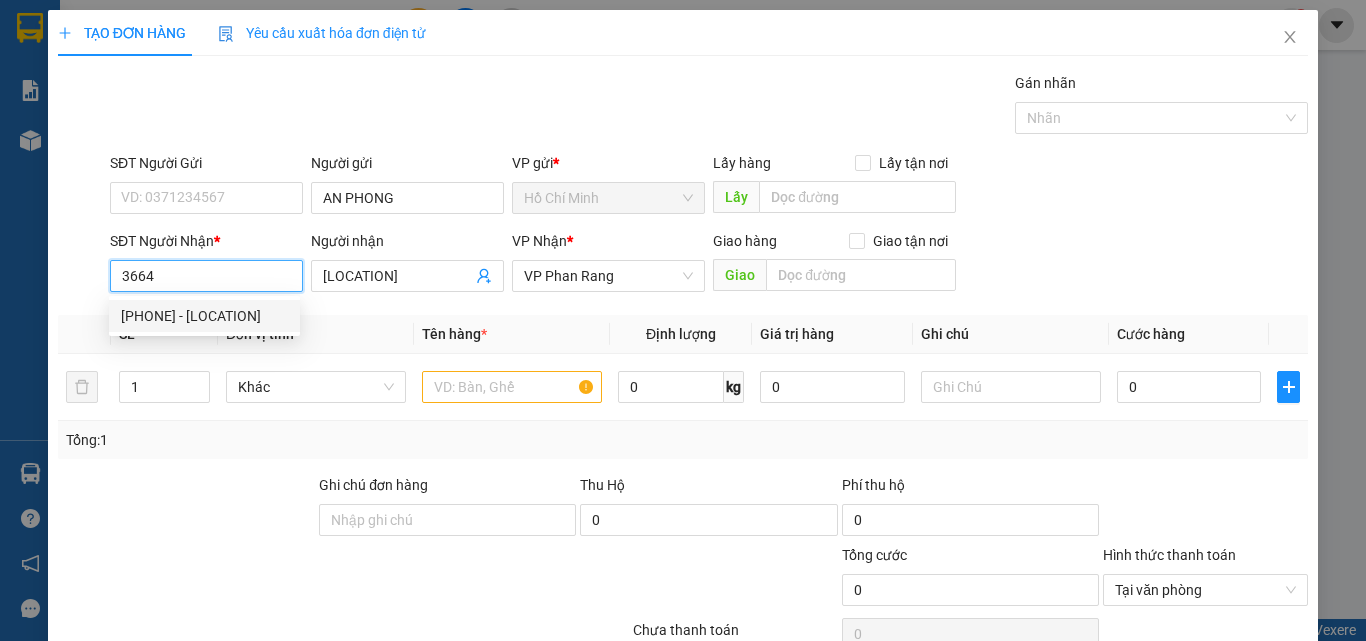 type on "0918323664" 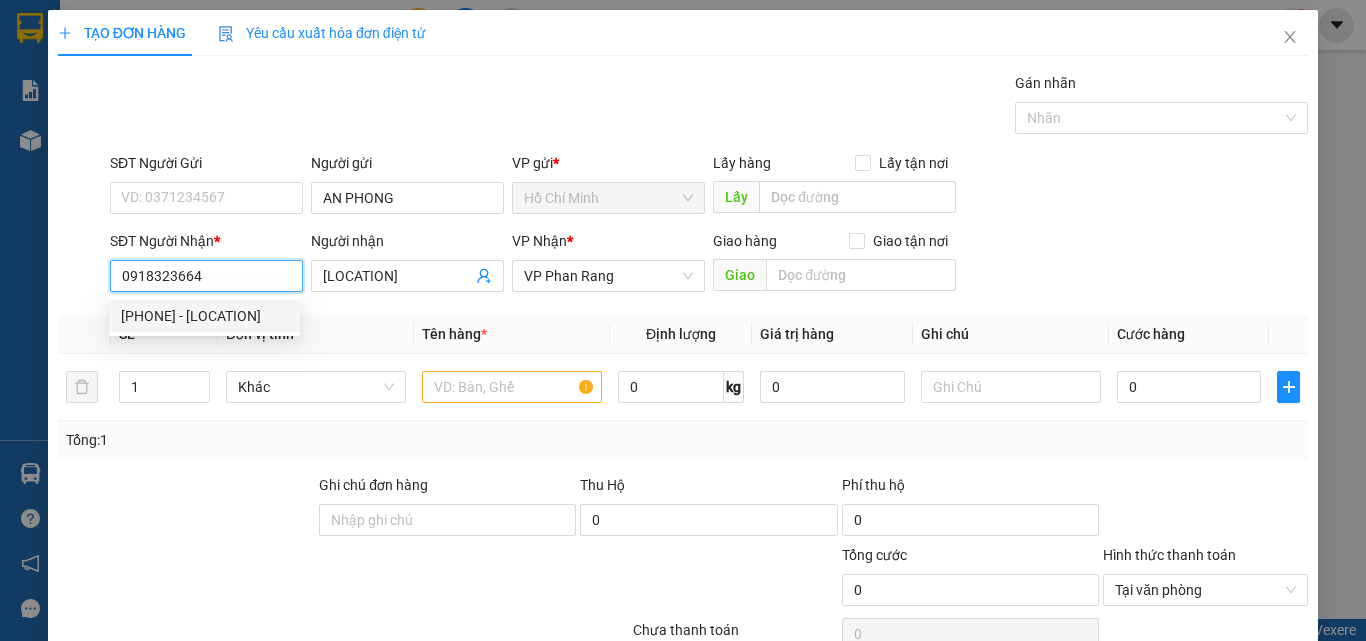 type on "30.000" 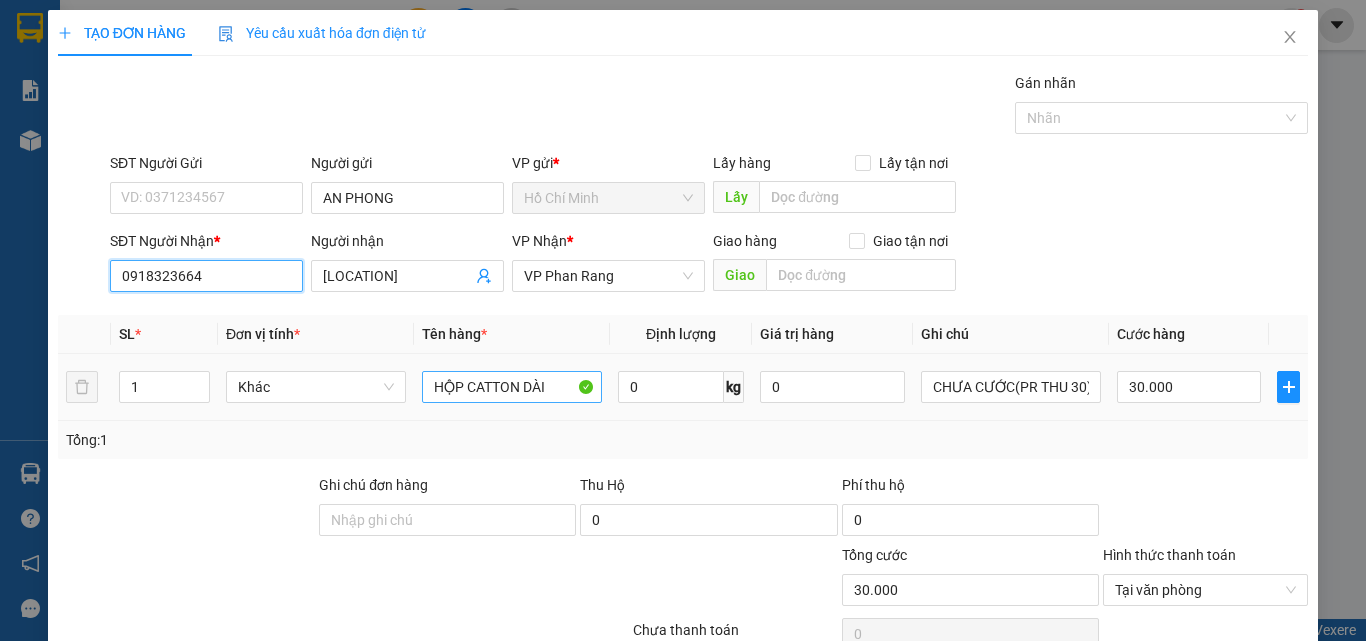 type on "0918323664" 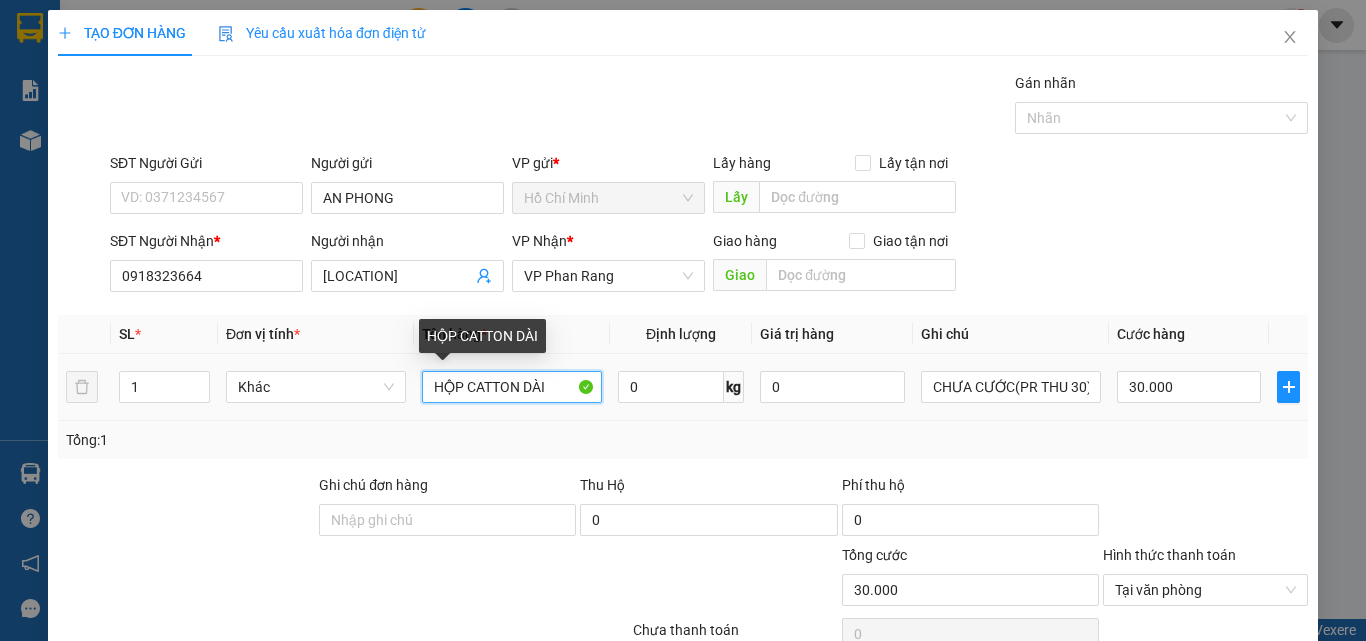 click on "HỘP CATTON DÀI" at bounding box center [512, 387] 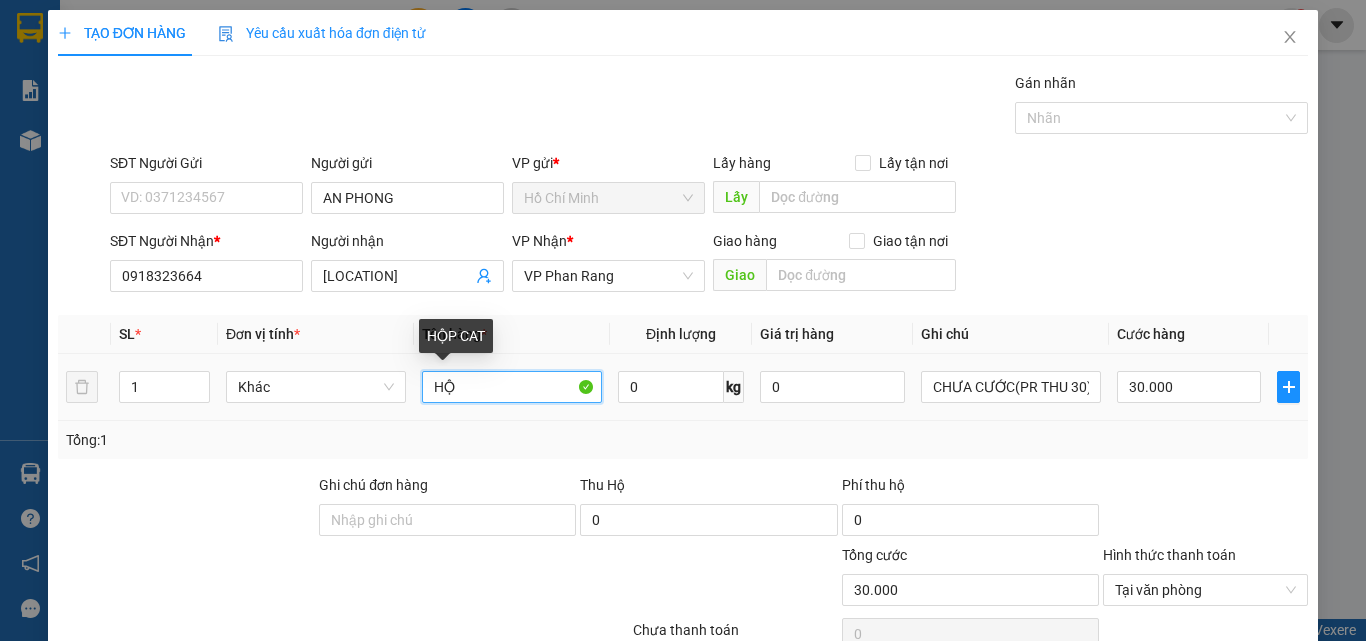 type on "H" 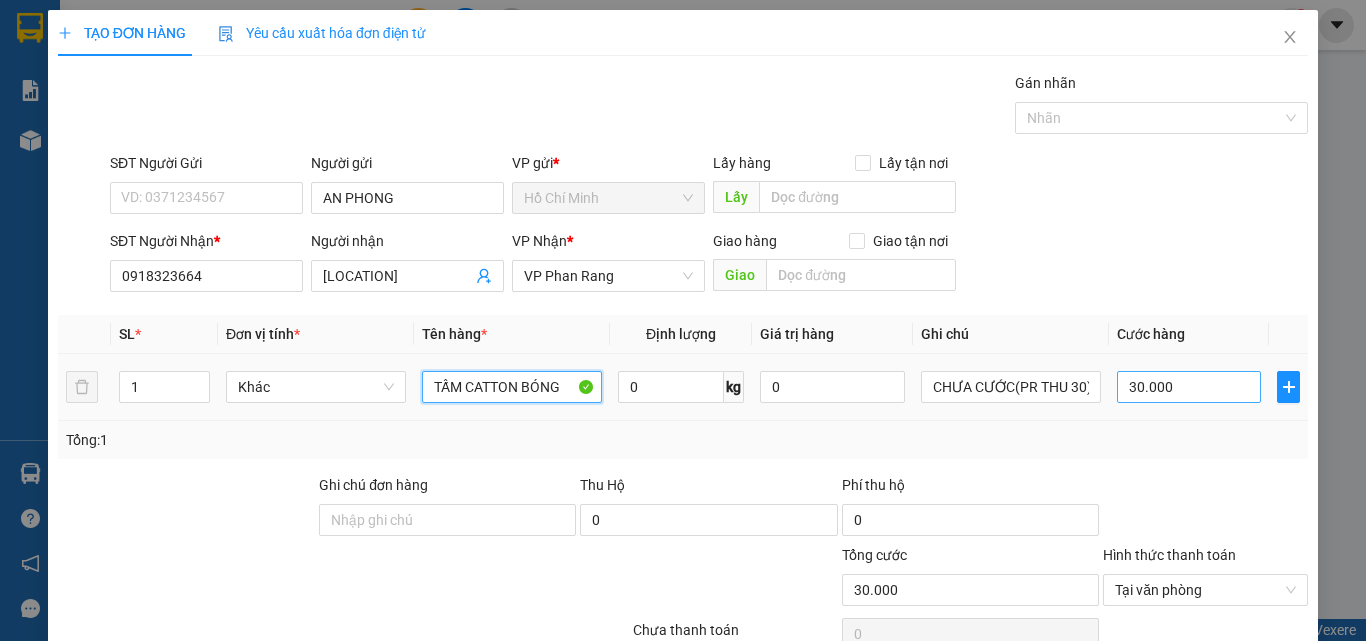 type on "TẤM CATTON BÓNG" 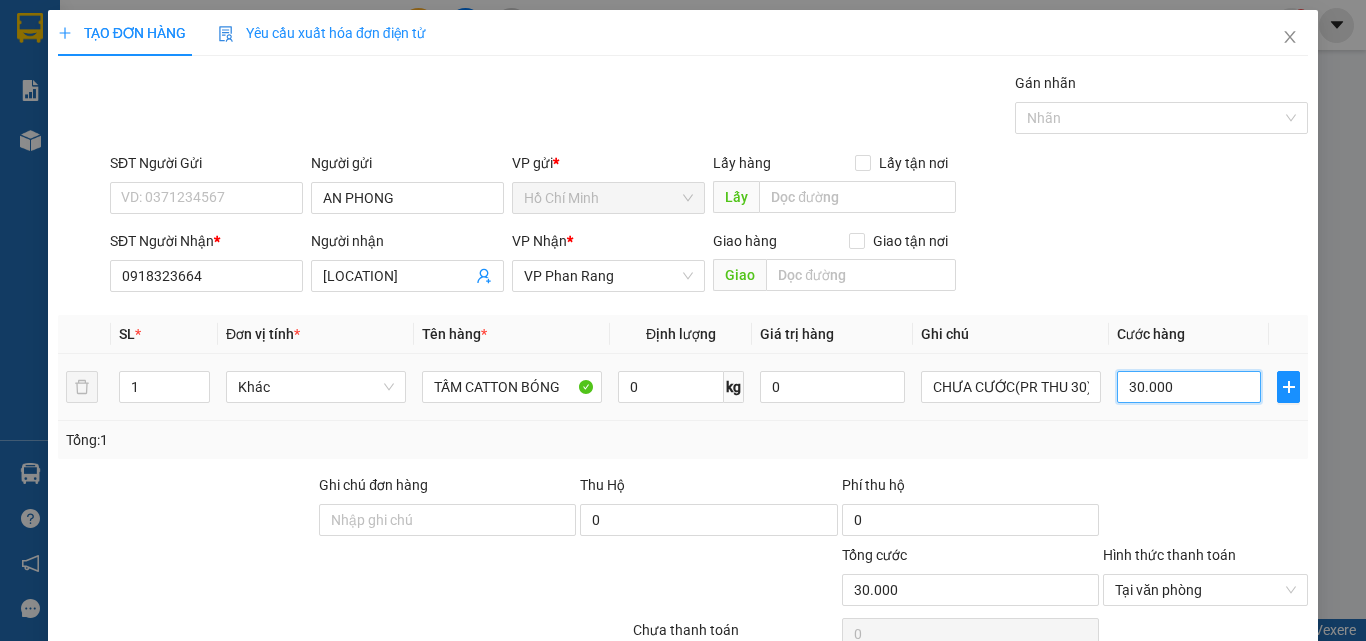 click on "30.000" at bounding box center [1189, 387] 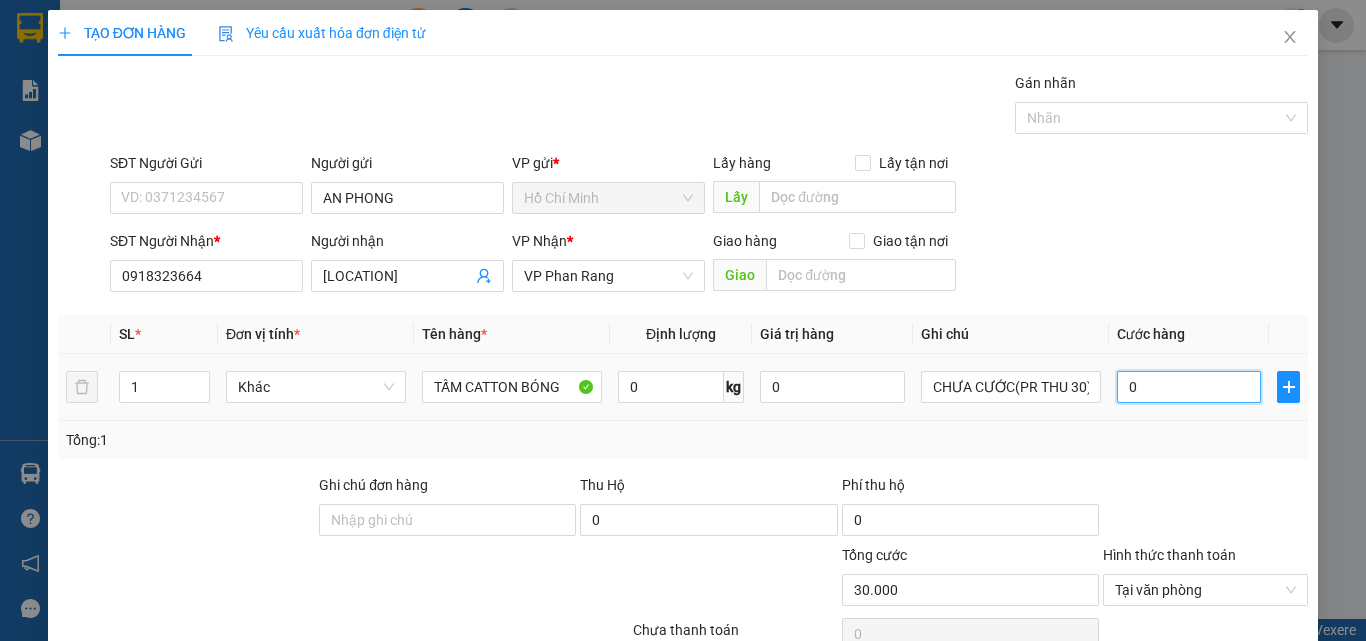 type on "0" 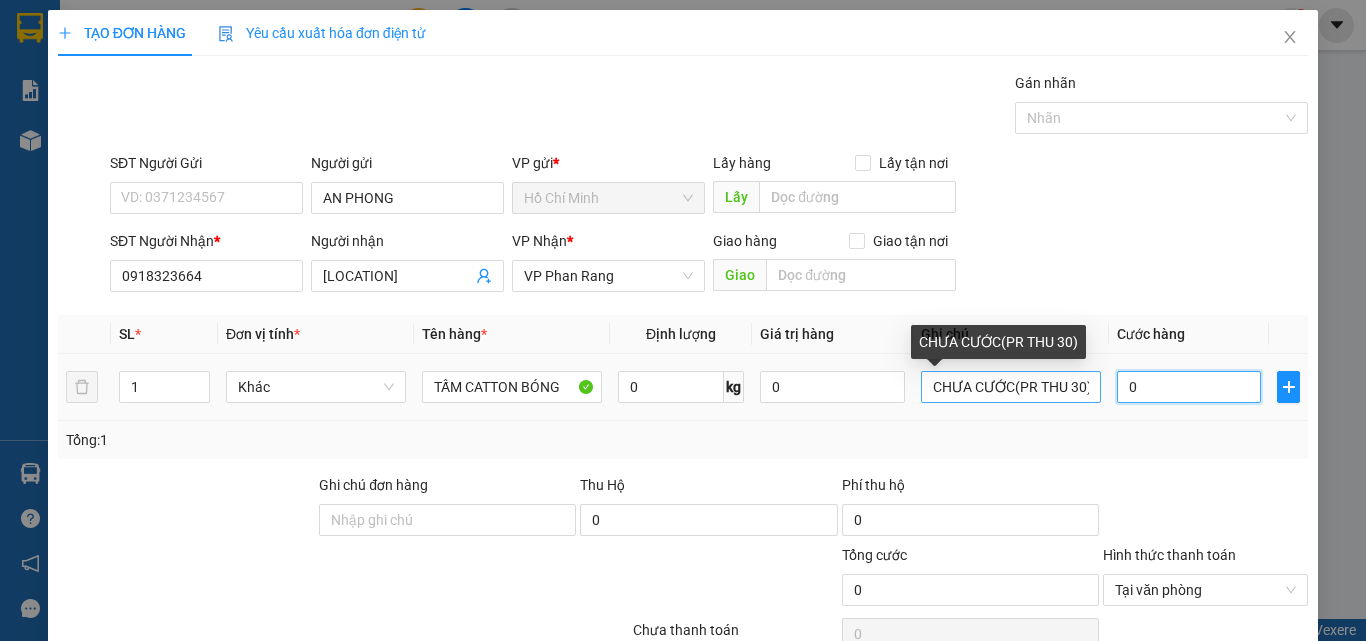 type on "0" 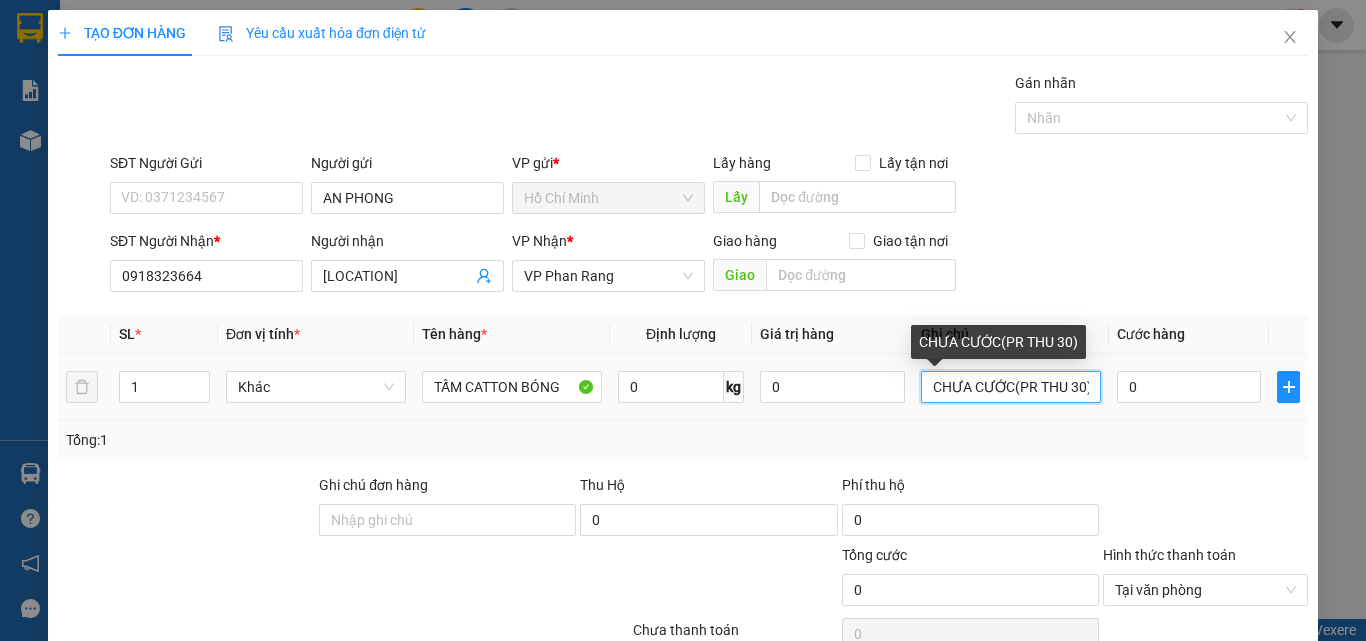 click on "CHƯA CƯỚC(PR THU 30)" at bounding box center (1011, 387) 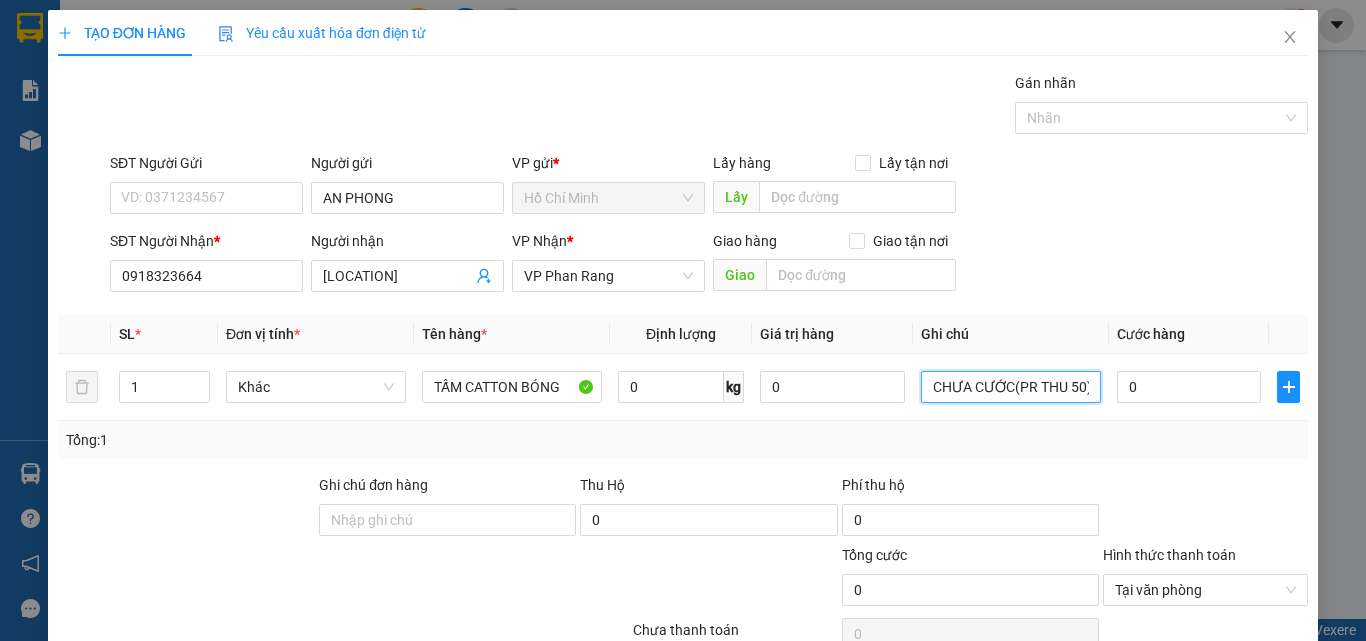 type on "CHƯA CƯỚC(PR THU 50)" 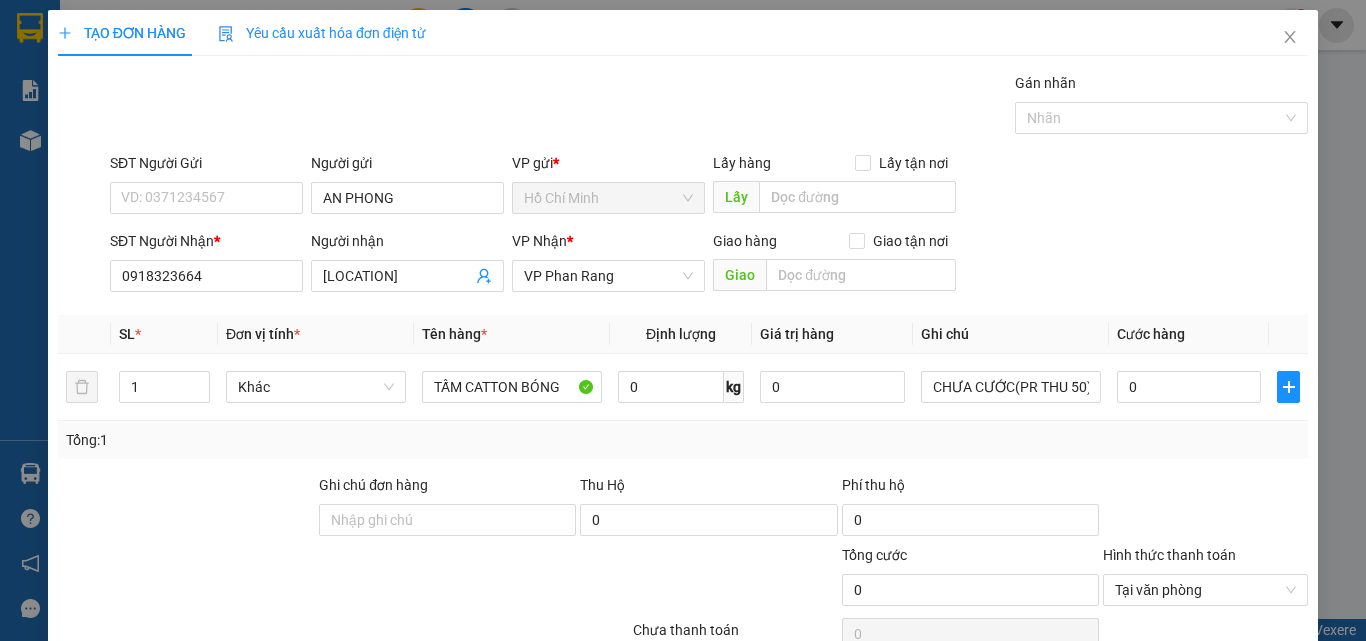 scroll, scrollTop: 161, scrollLeft: 0, axis: vertical 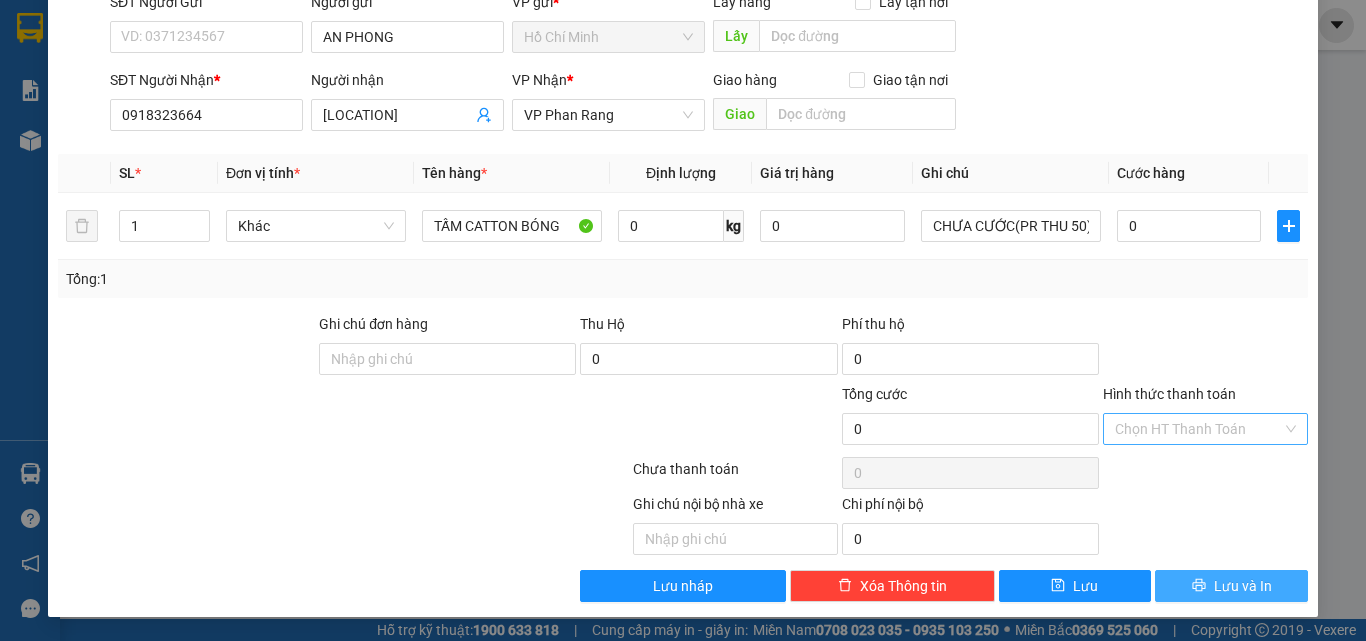 click on "Lưu và In" at bounding box center (1243, 586) 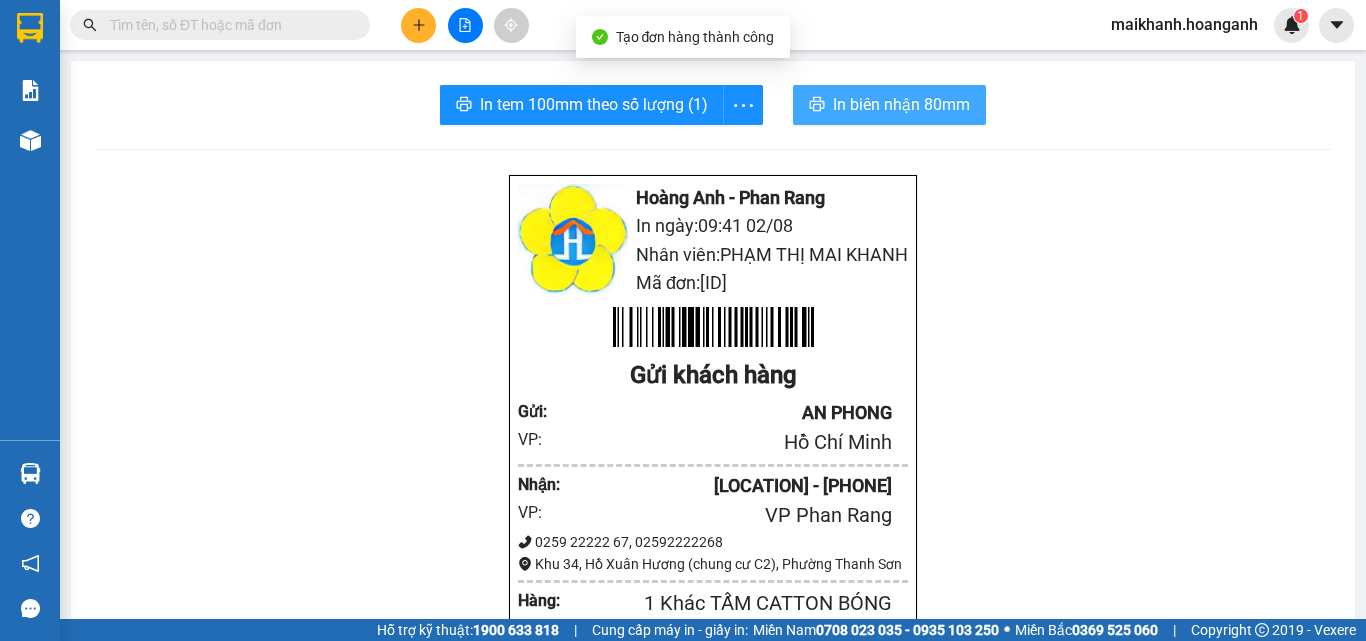 click on "In biên nhận 80mm" at bounding box center (901, 104) 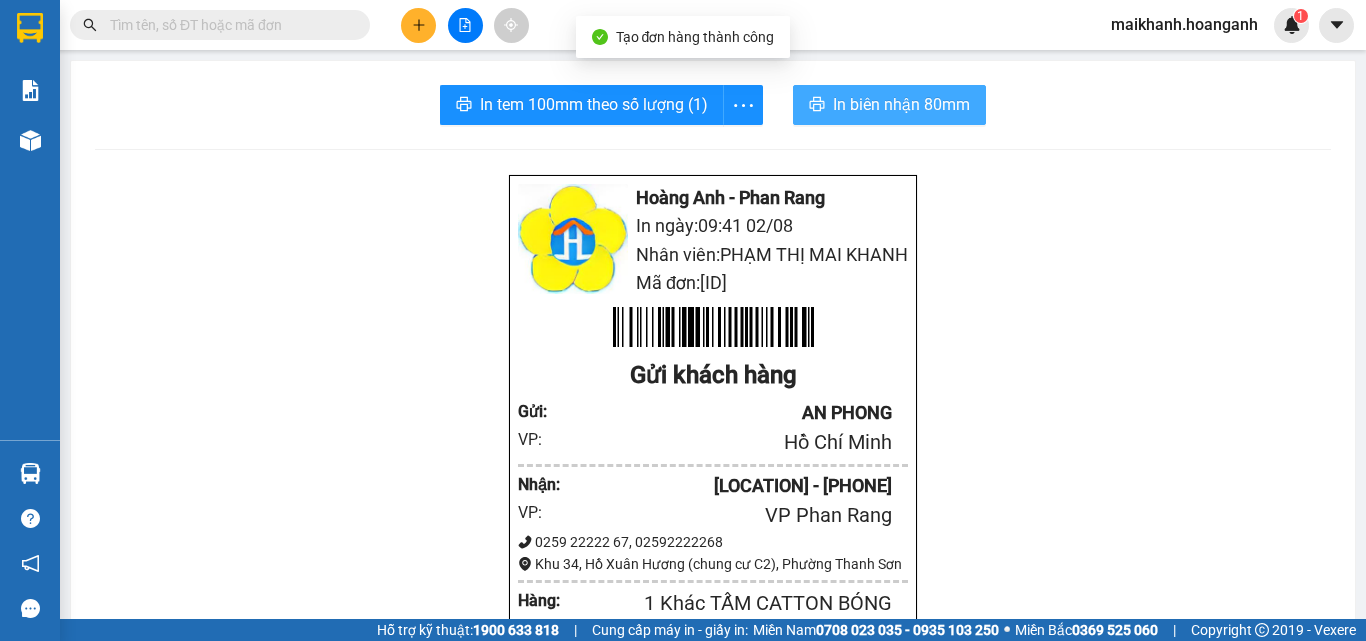 scroll, scrollTop: 0, scrollLeft: 0, axis: both 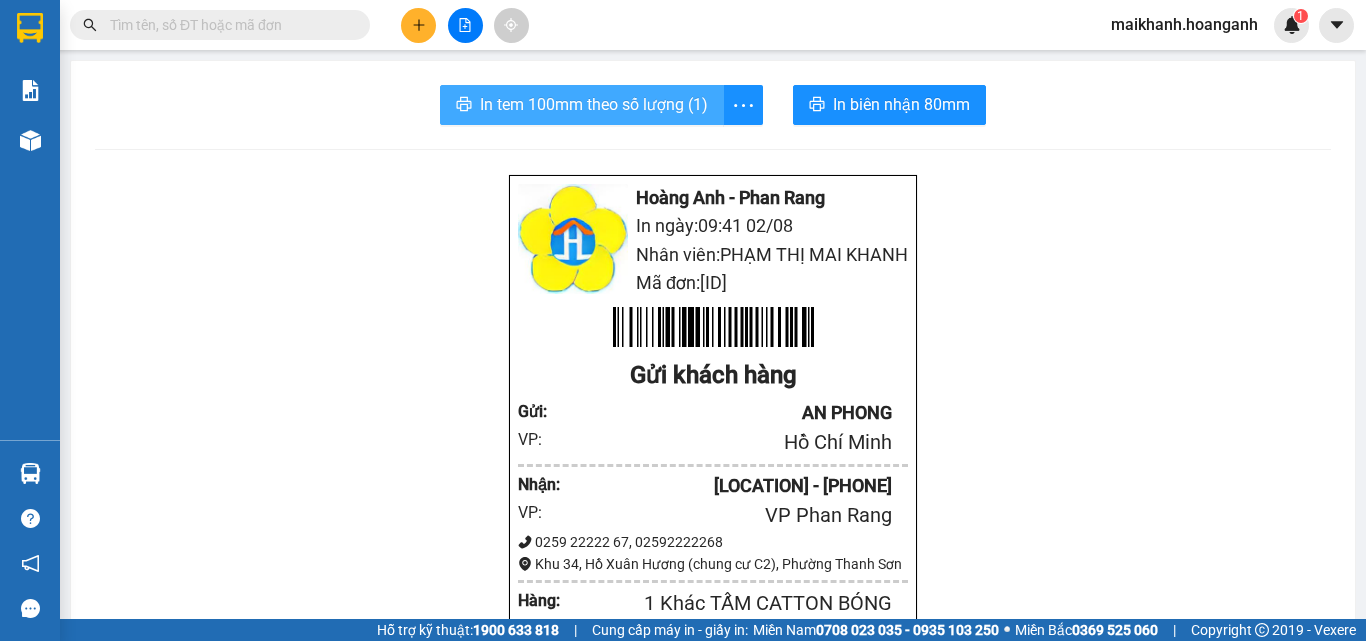 click on "In tem 100mm theo số lượng
(1)" at bounding box center (594, 104) 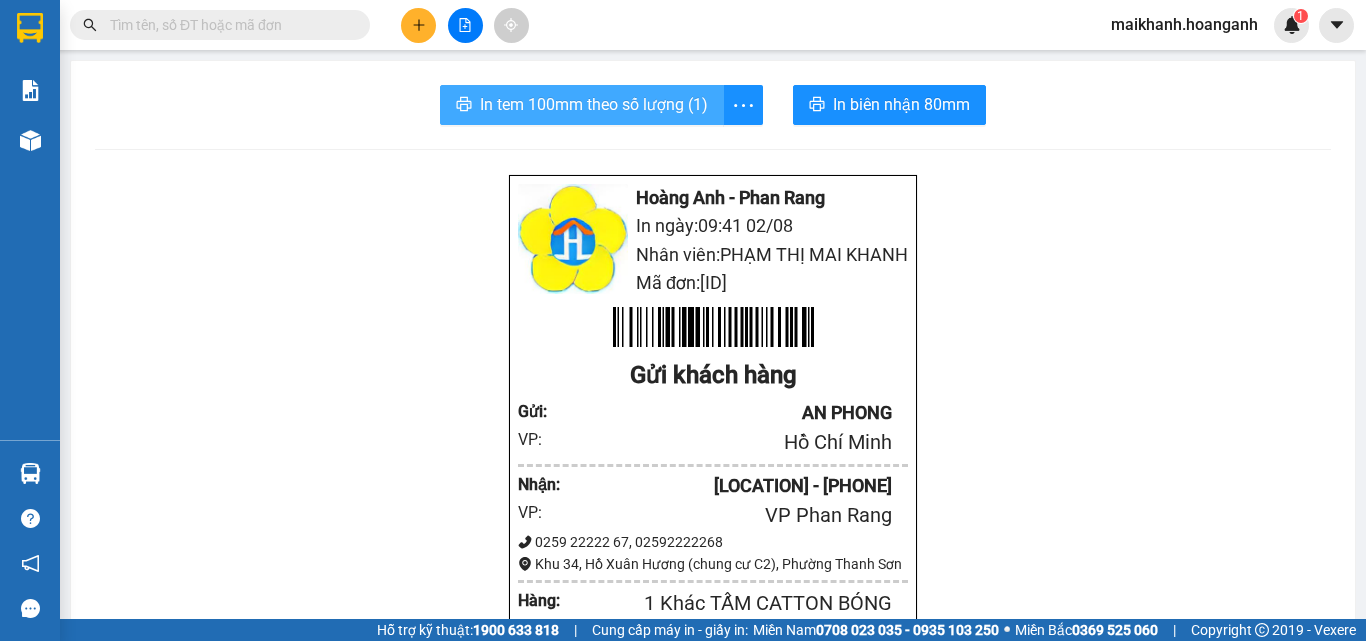 scroll, scrollTop: 0, scrollLeft: 0, axis: both 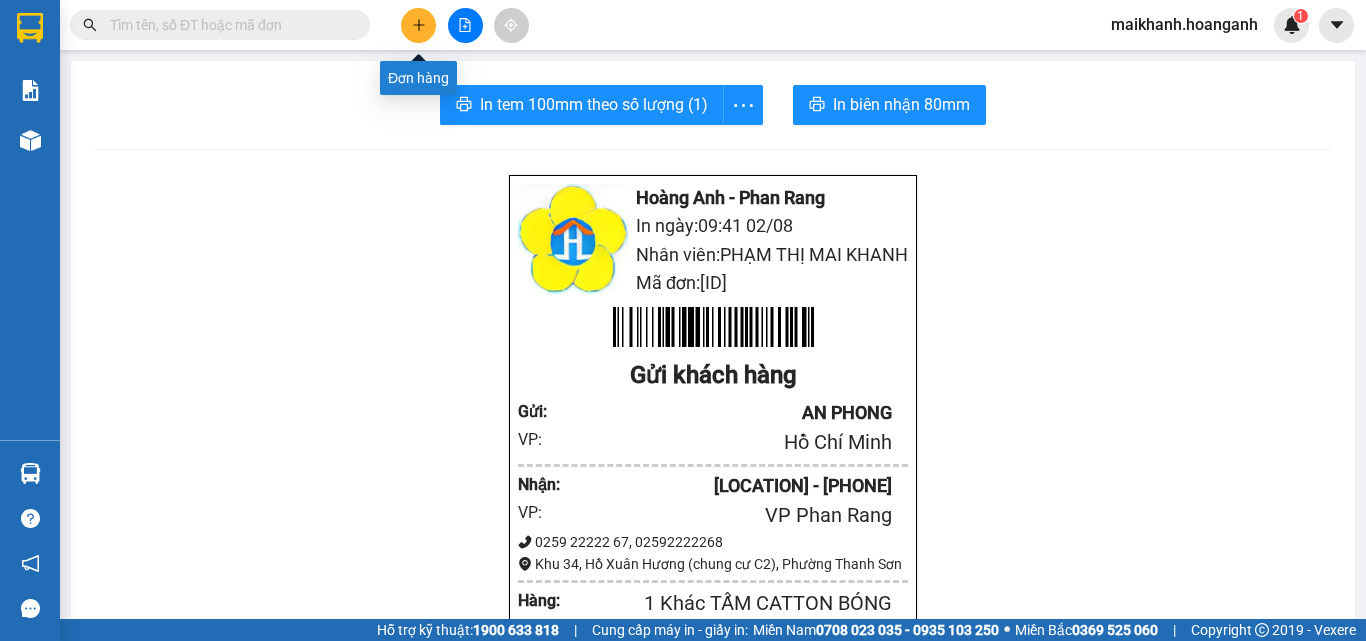 click 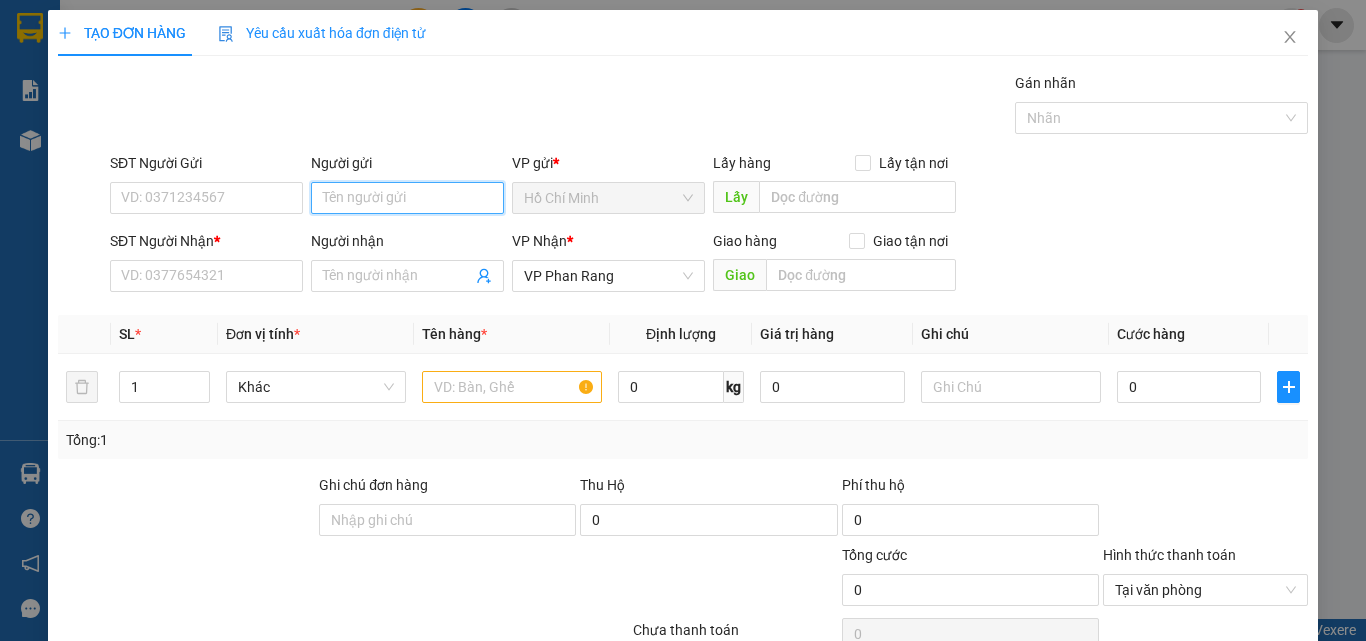 click on "Người gửi" at bounding box center (407, 198) 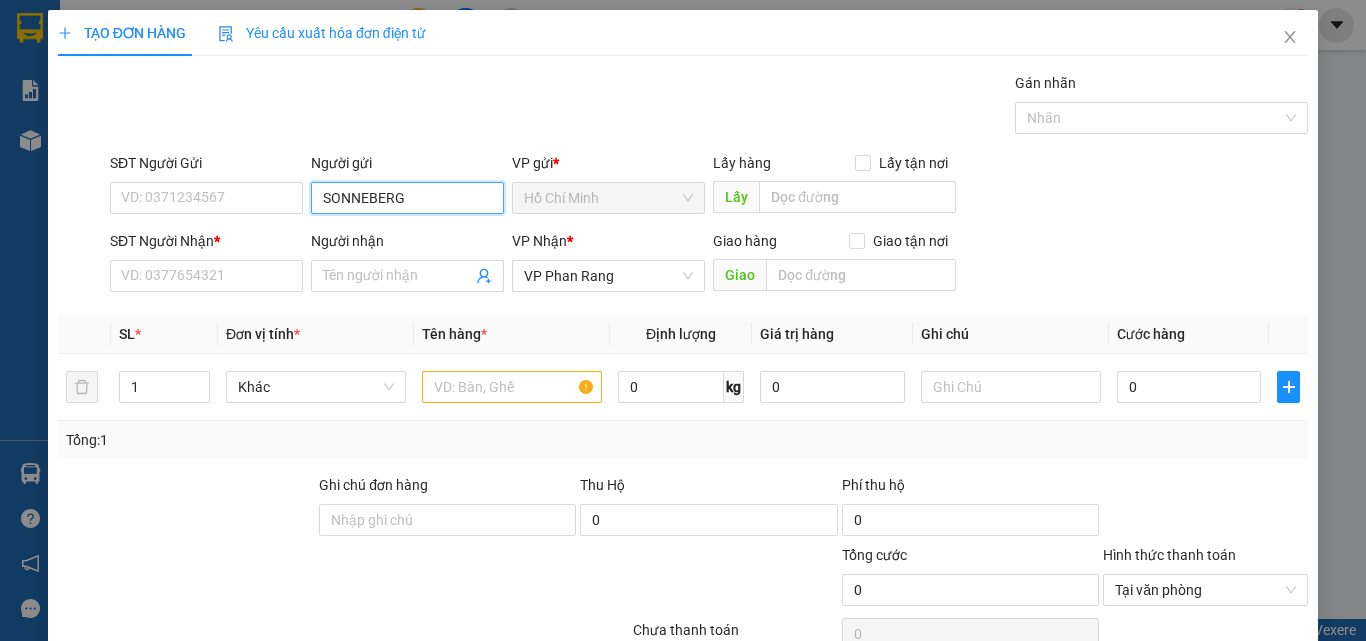 type on "SONNEBERG" 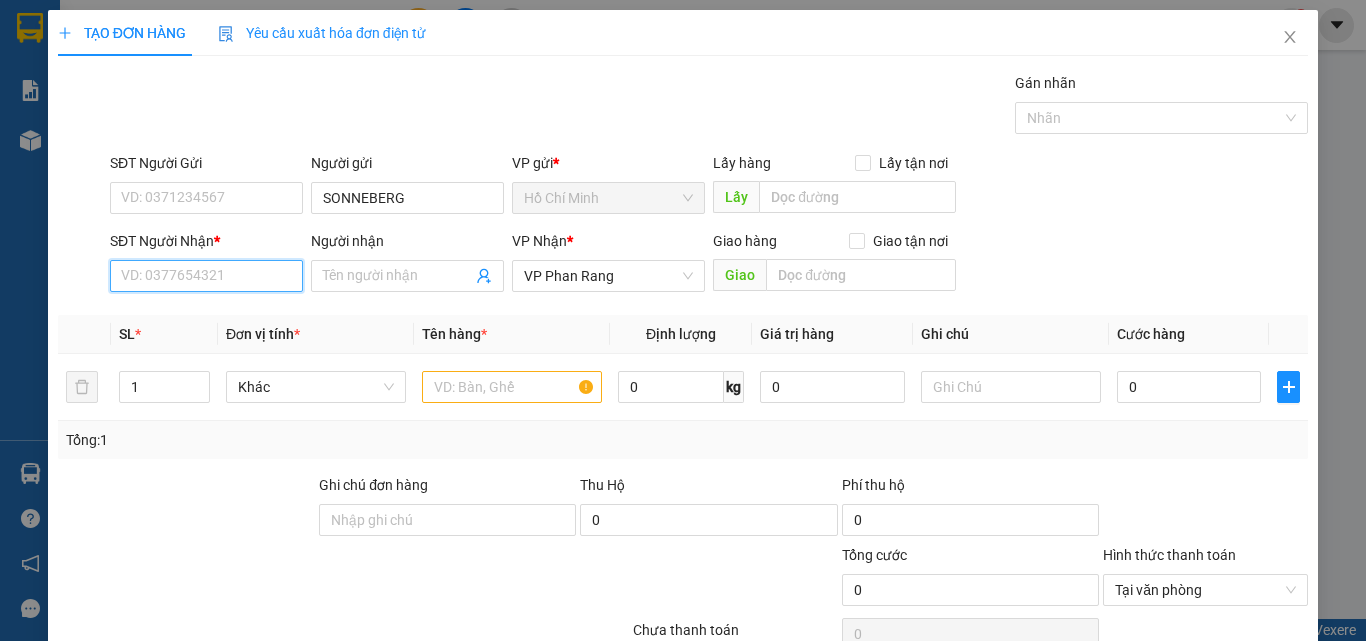 click on "SĐT Người Nhận  *" at bounding box center (206, 276) 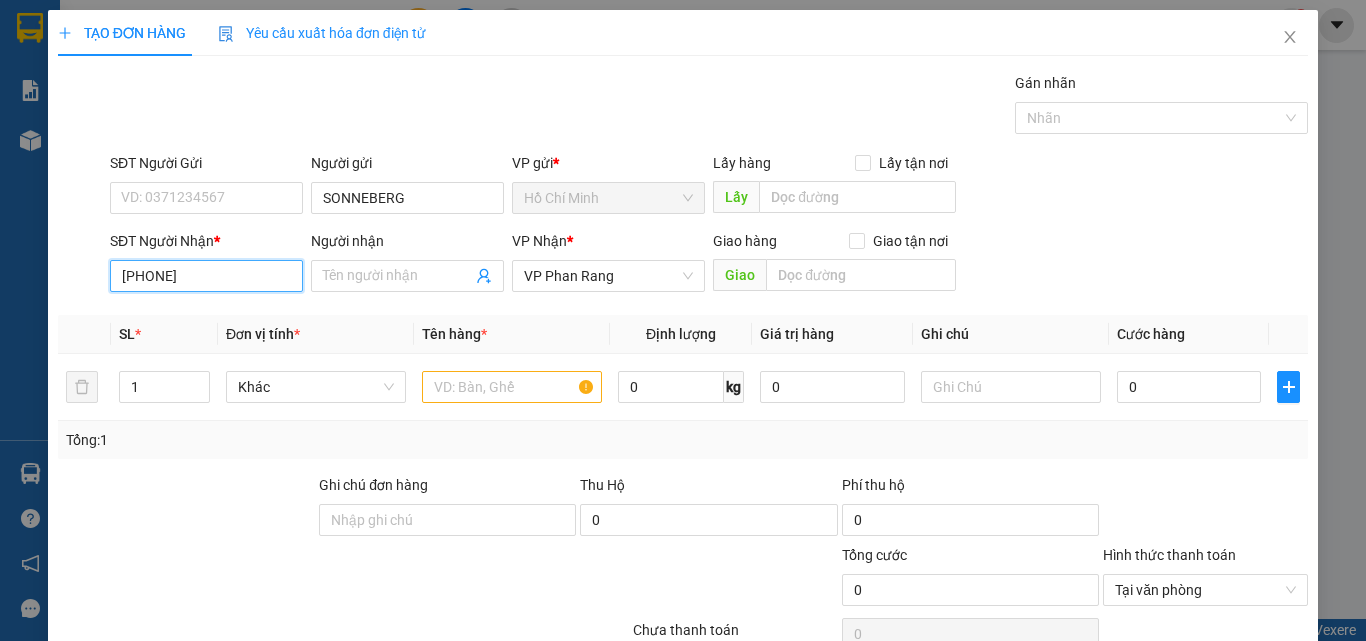 click on "[PHONE]" at bounding box center [206, 276] 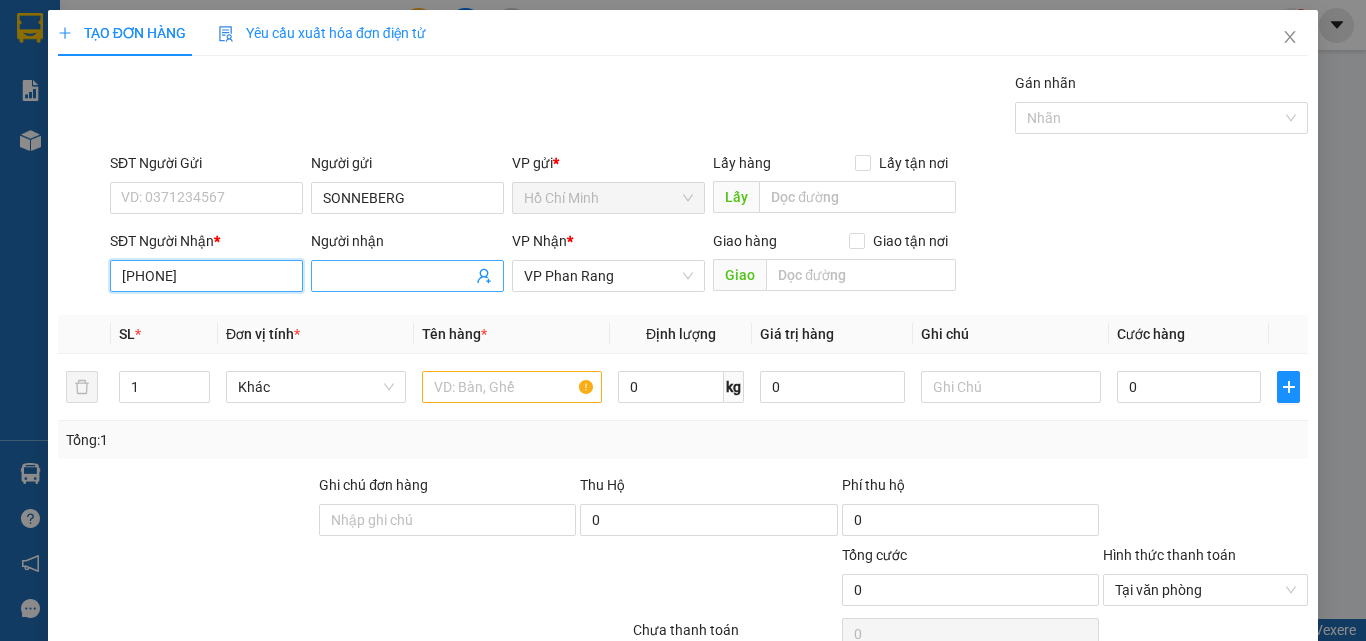 type on "[PHONE]" 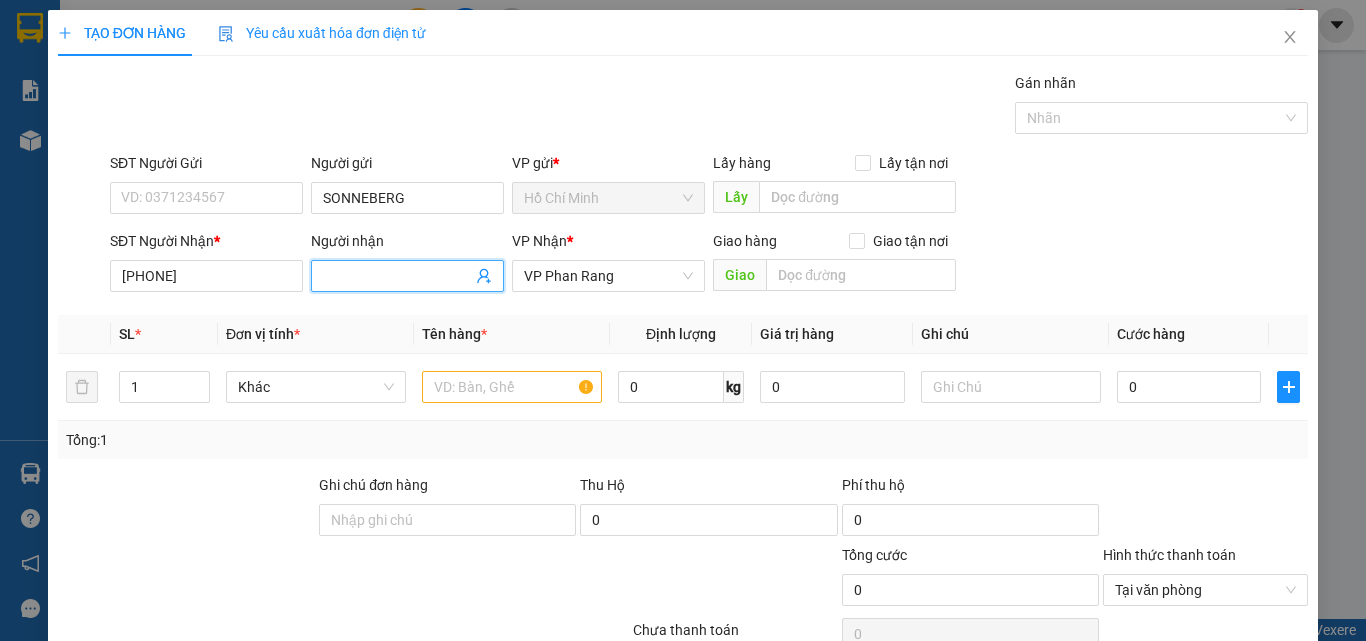 click on "Người nhận" at bounding box center (397, 276) 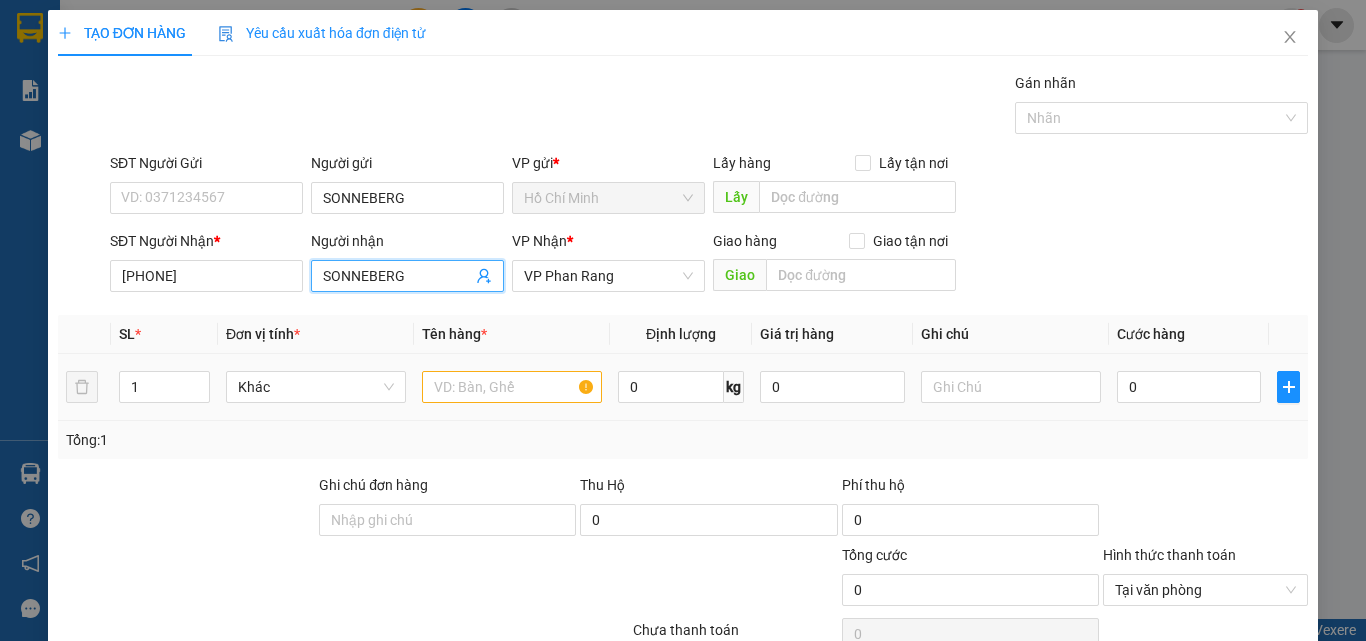 type on "SONNEBERG" 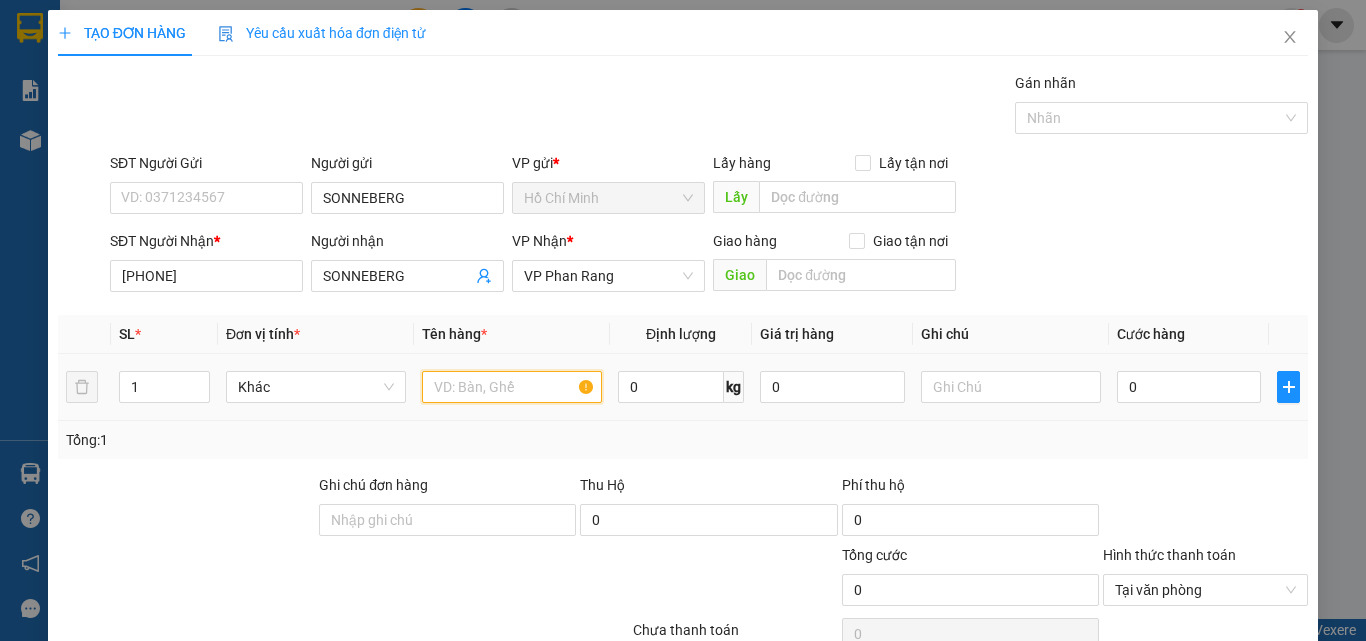 click at bounding box center (512, 387) 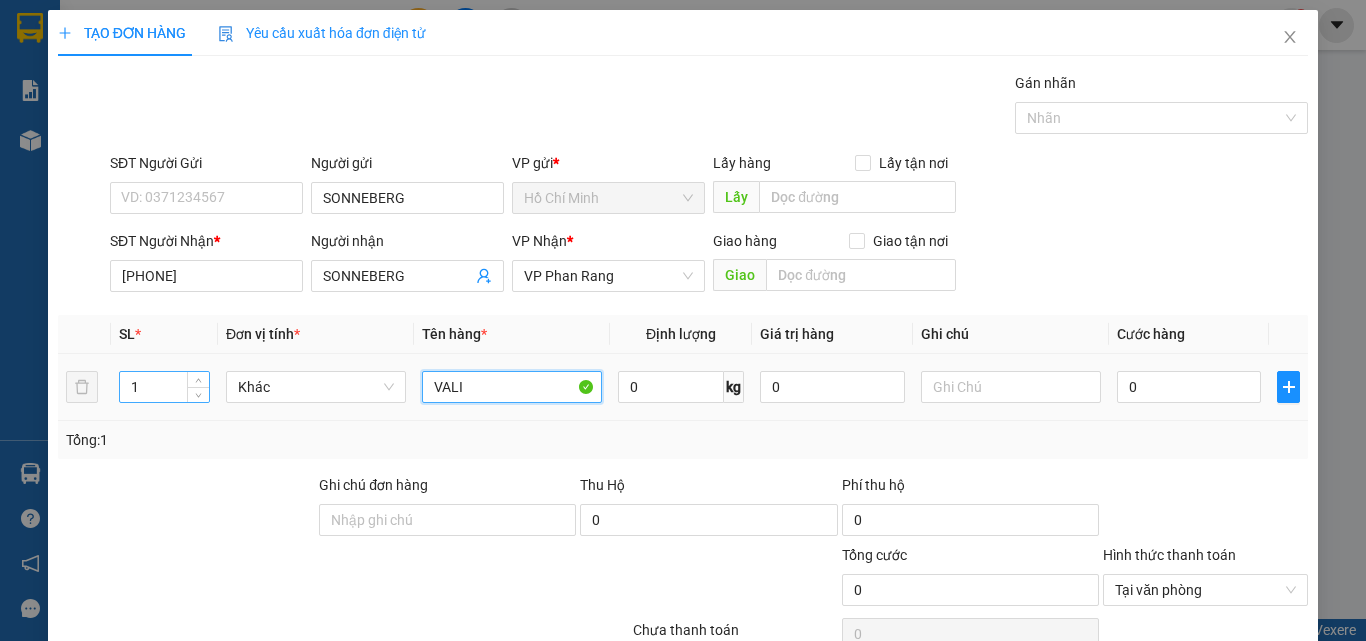 type on "VALI" 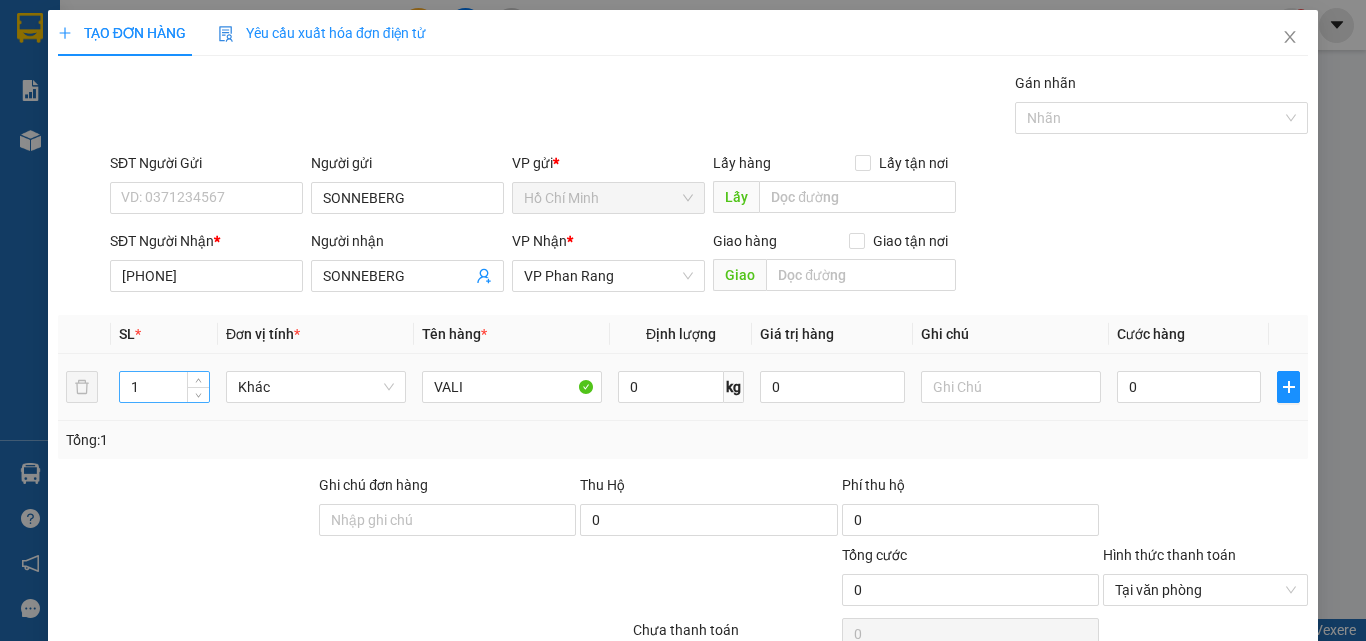 click on "1" at bounding box center [164, 387] 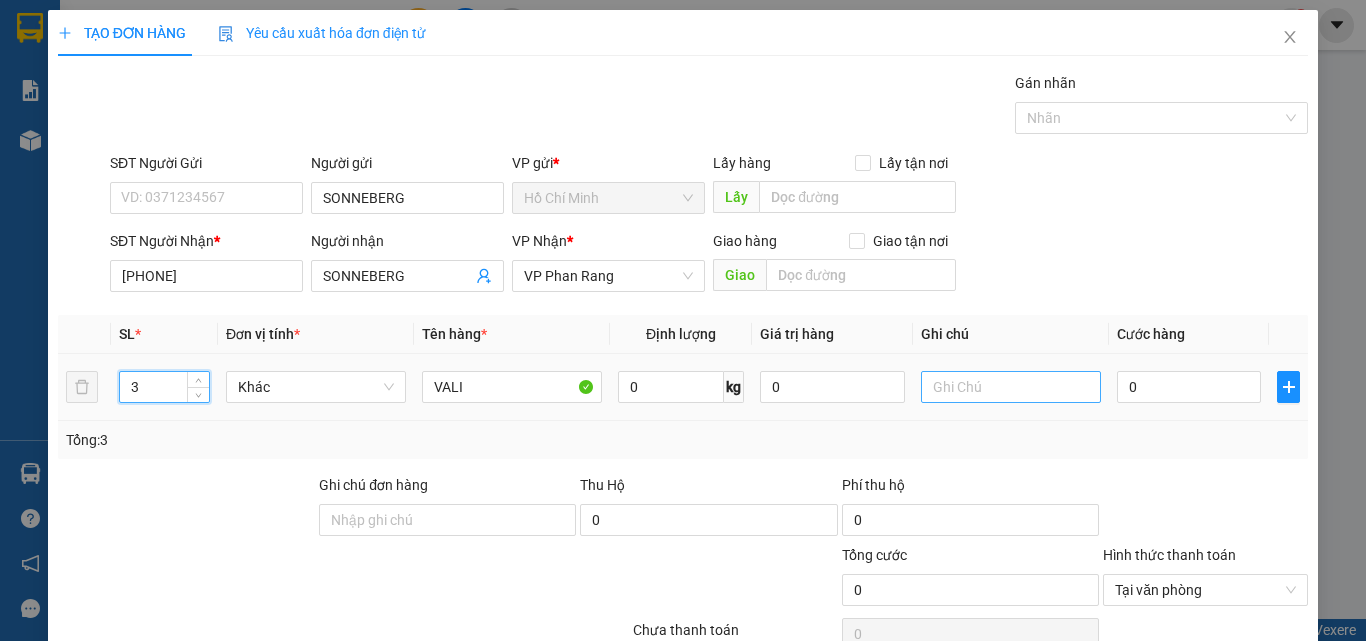 type on "3" 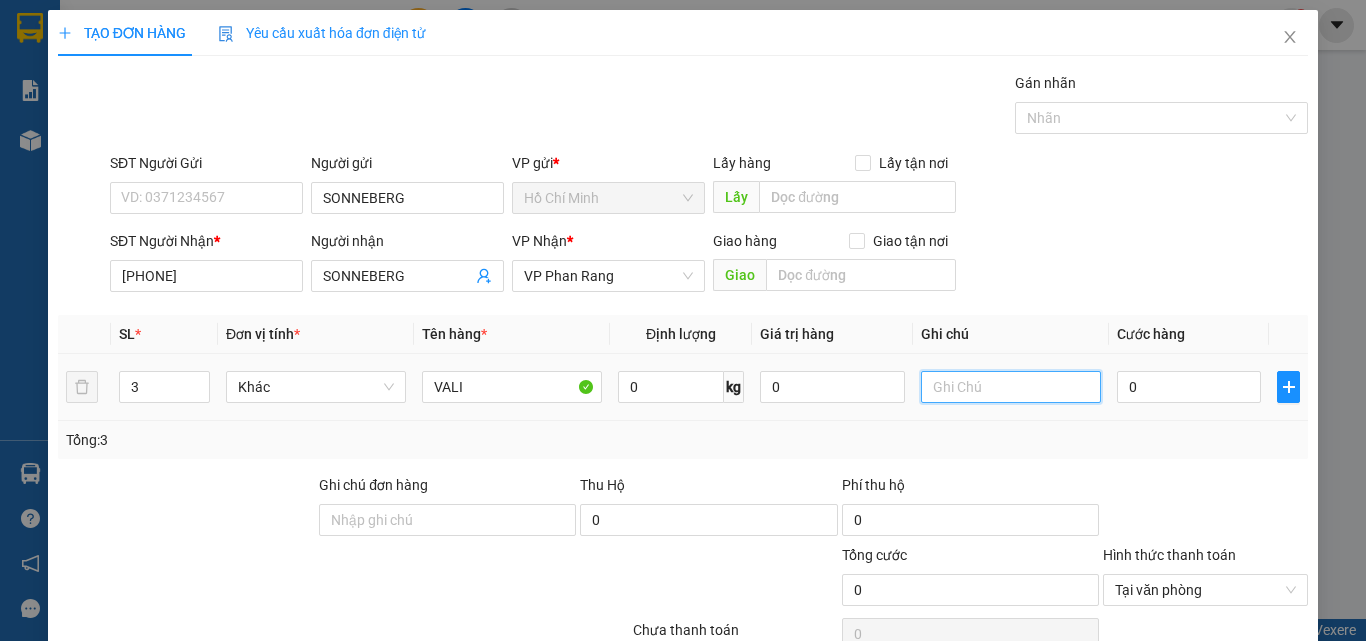 click at bounding box center (1011, 387) 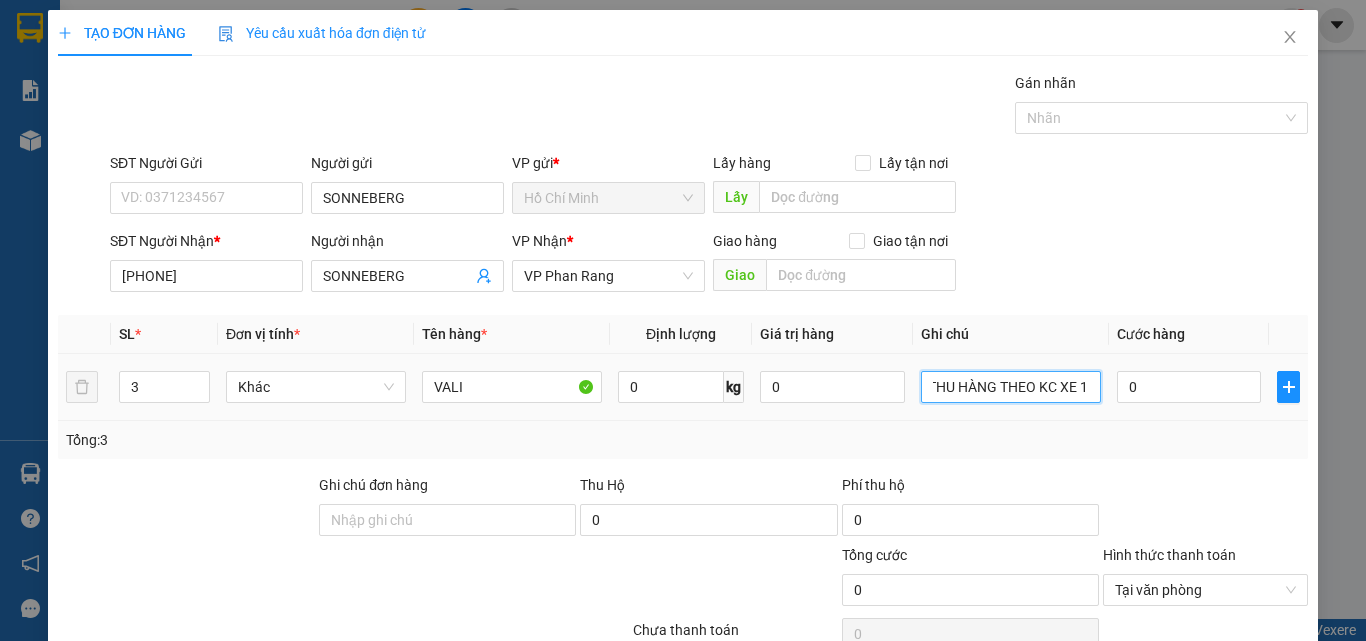 scroll, scrollTop: 0, scrollLeft: 51, axis: horizontal 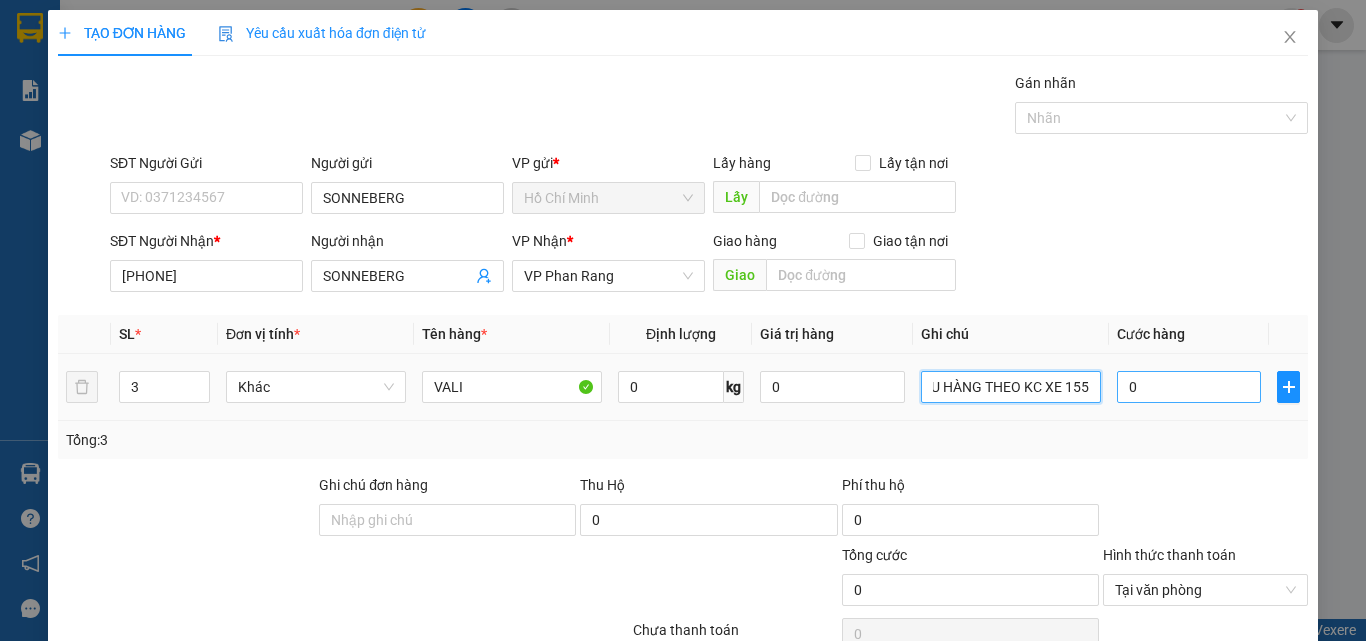 type on "PHỤ THU HÀNG THEO KC XE 155" 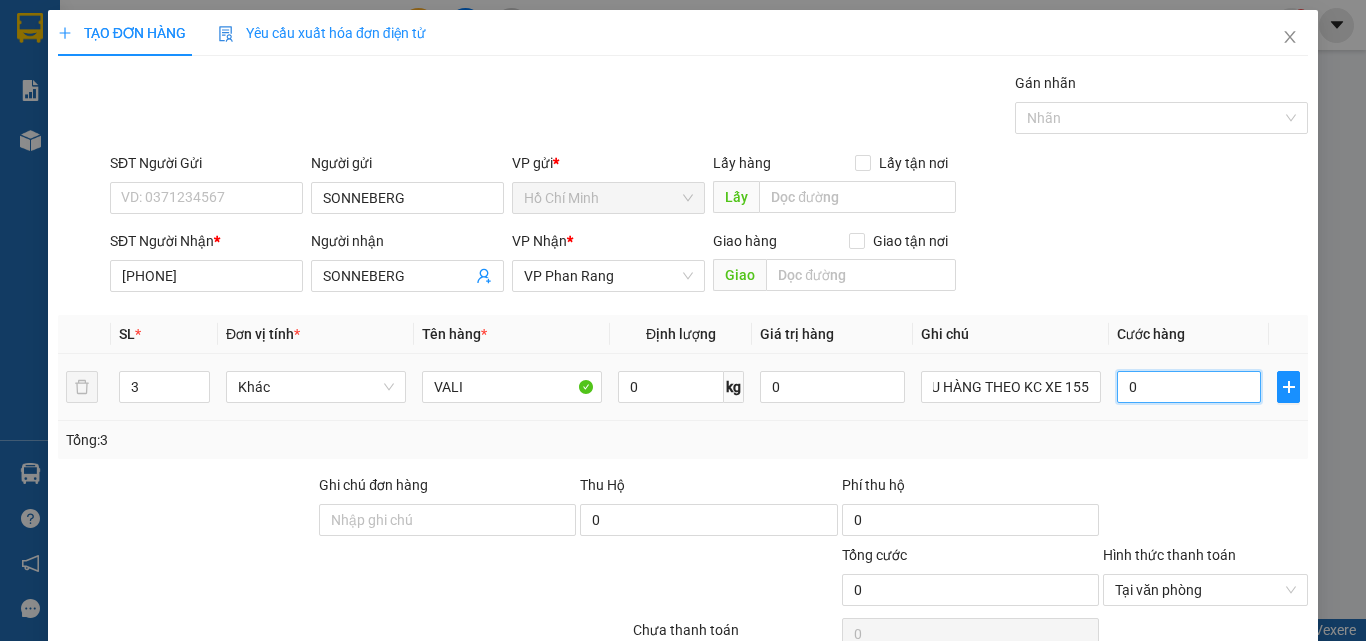 scroll, scrollTop: 0, scrollLeft: 0, axis: both 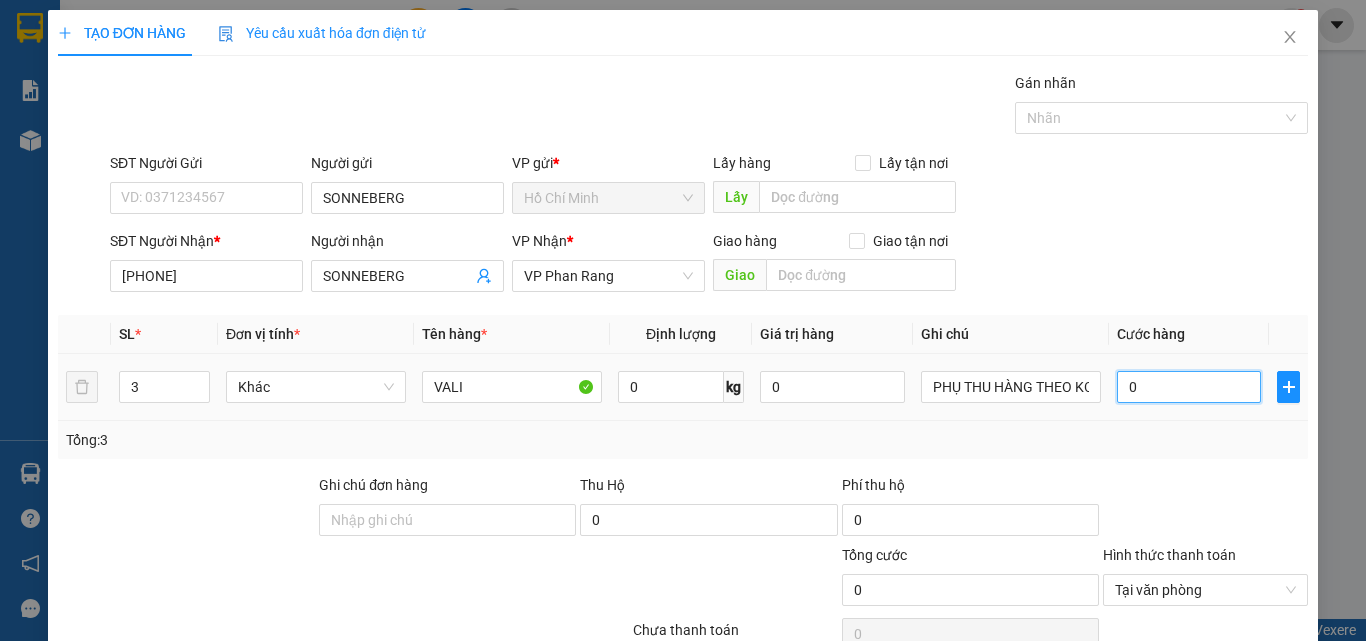 click on "0" at bounding box center (1189, 387) 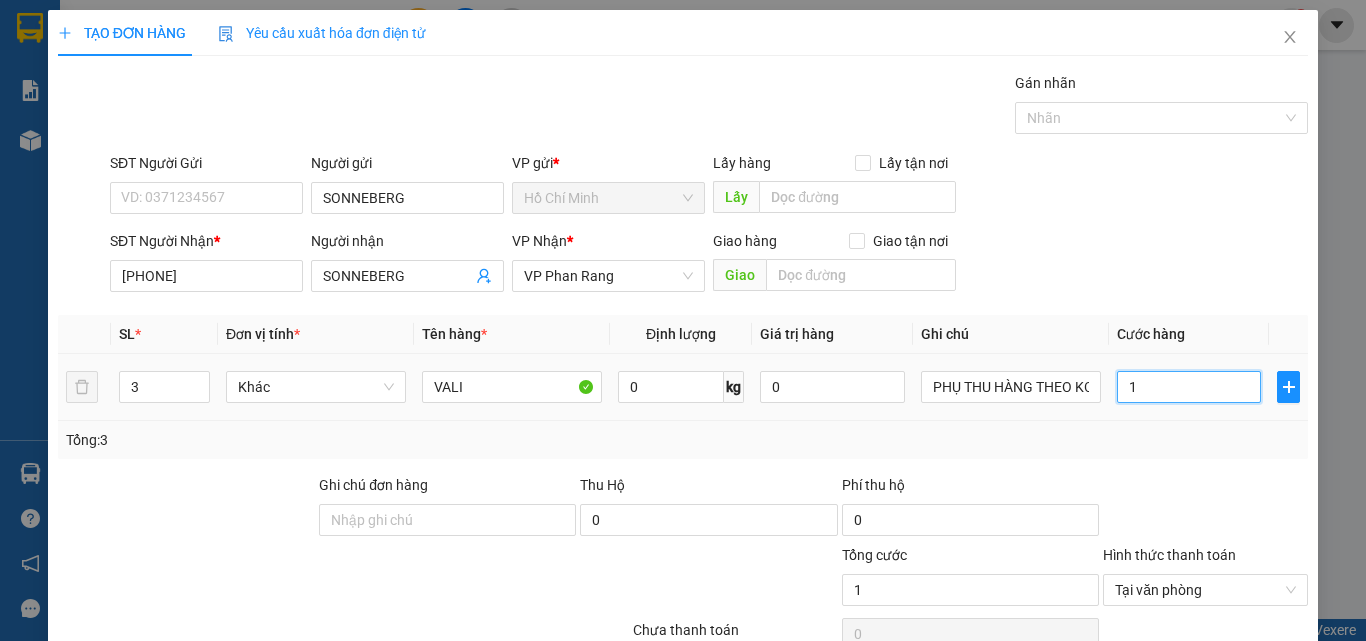 type on "15" 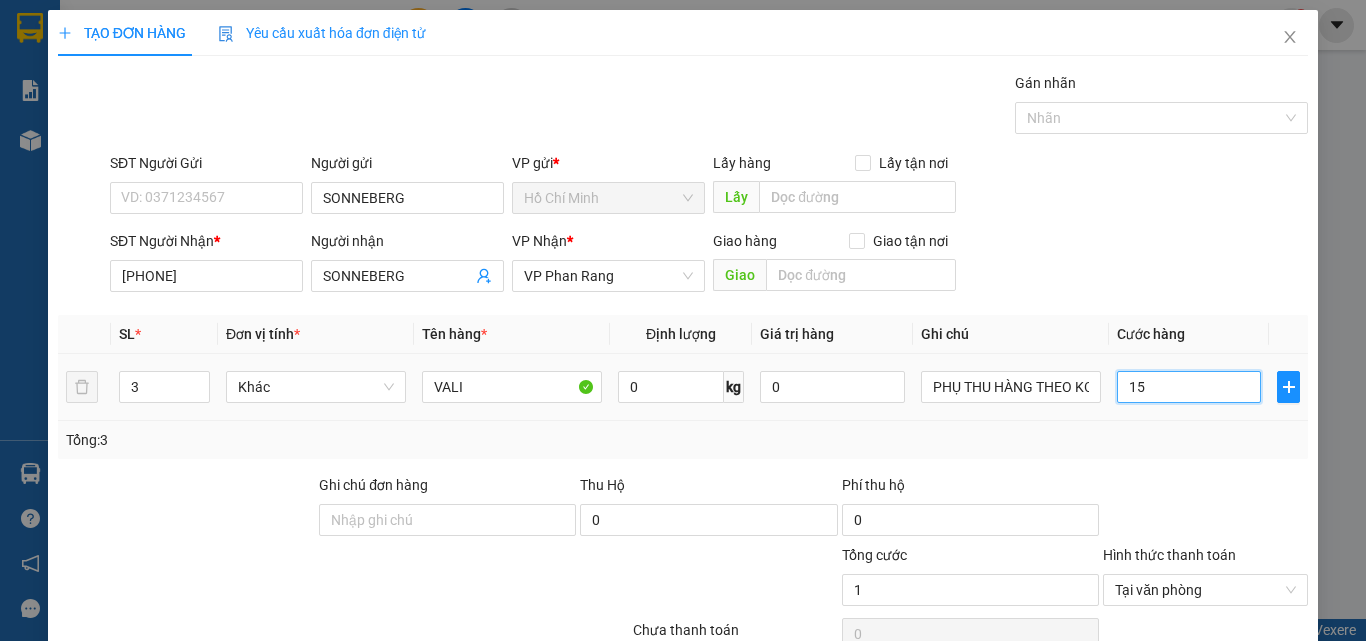 type on "15" 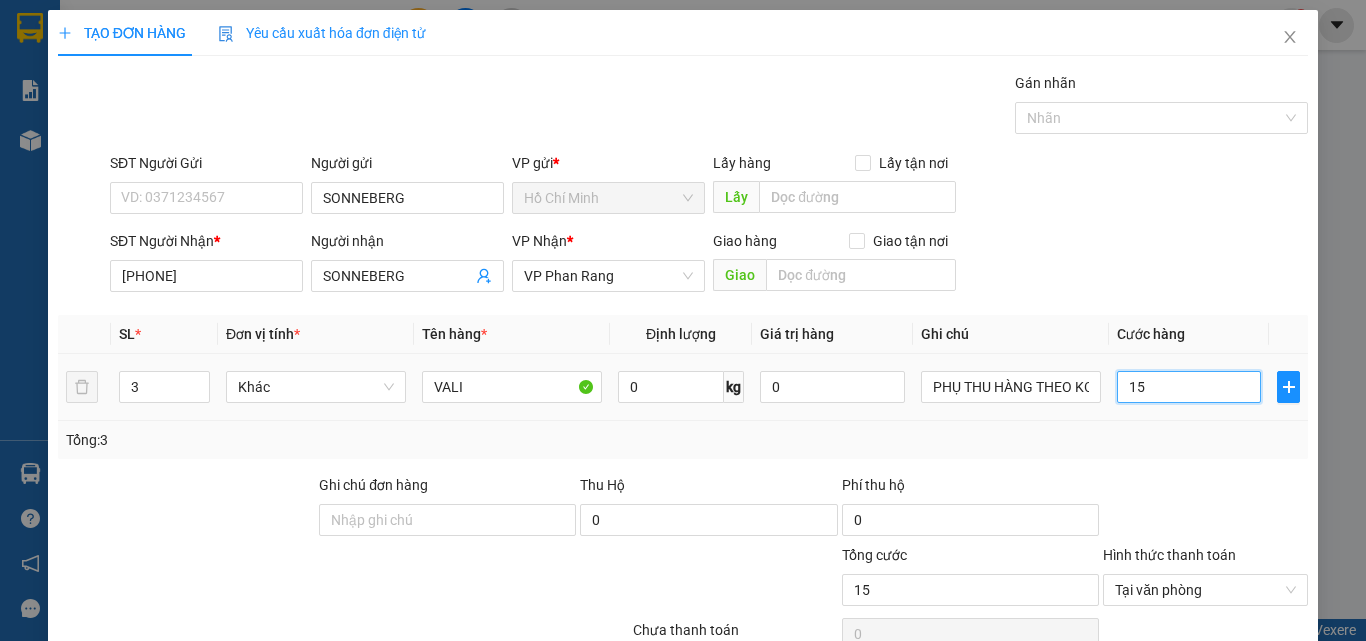 type on "155" 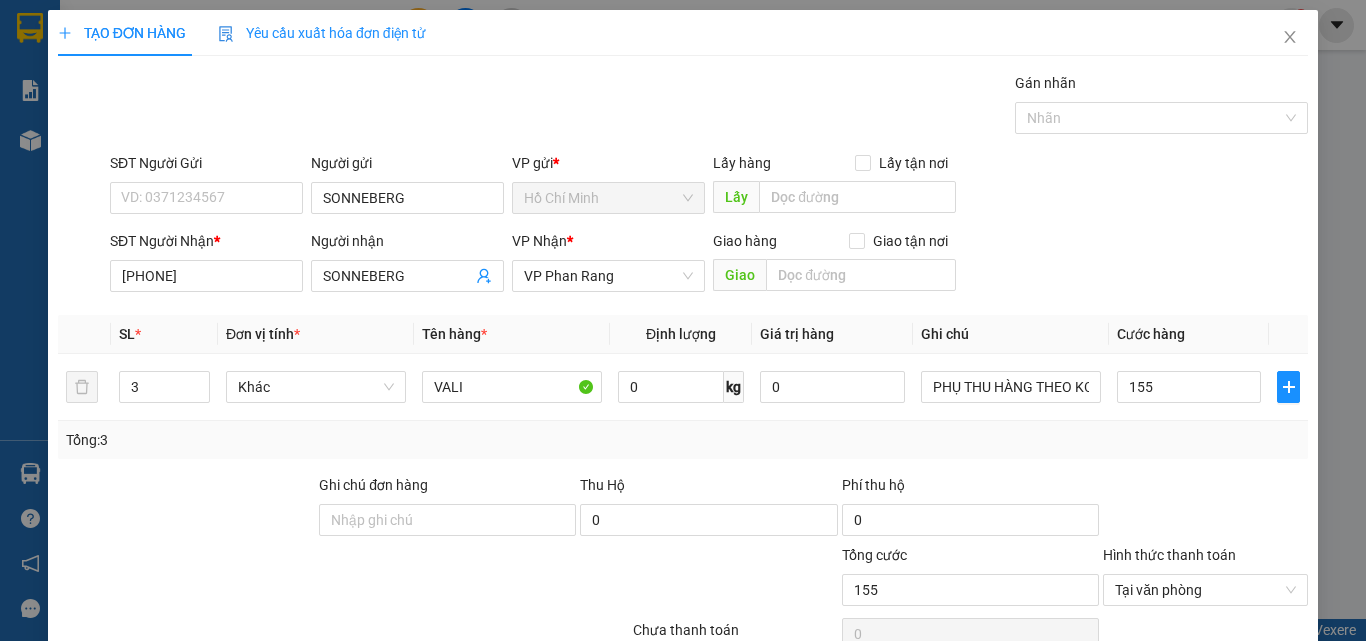 type on "155.000" 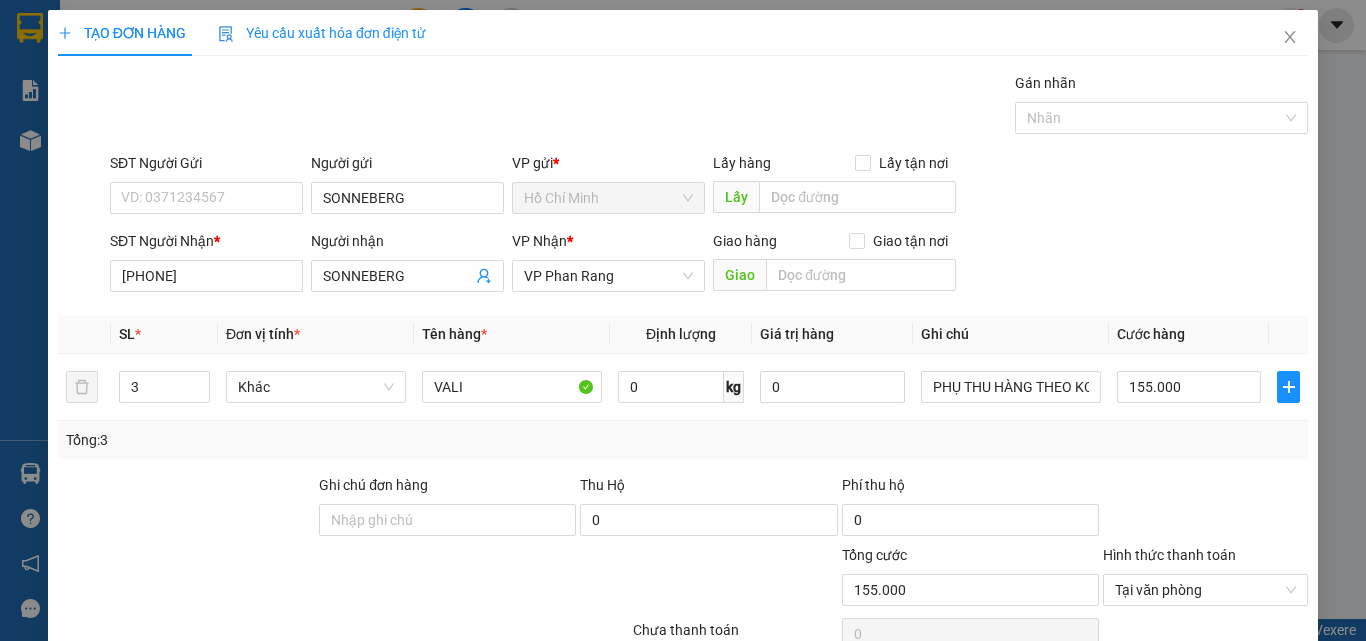 scroll, scrollTop: 161, scrollLeft: 0, axis: vertical 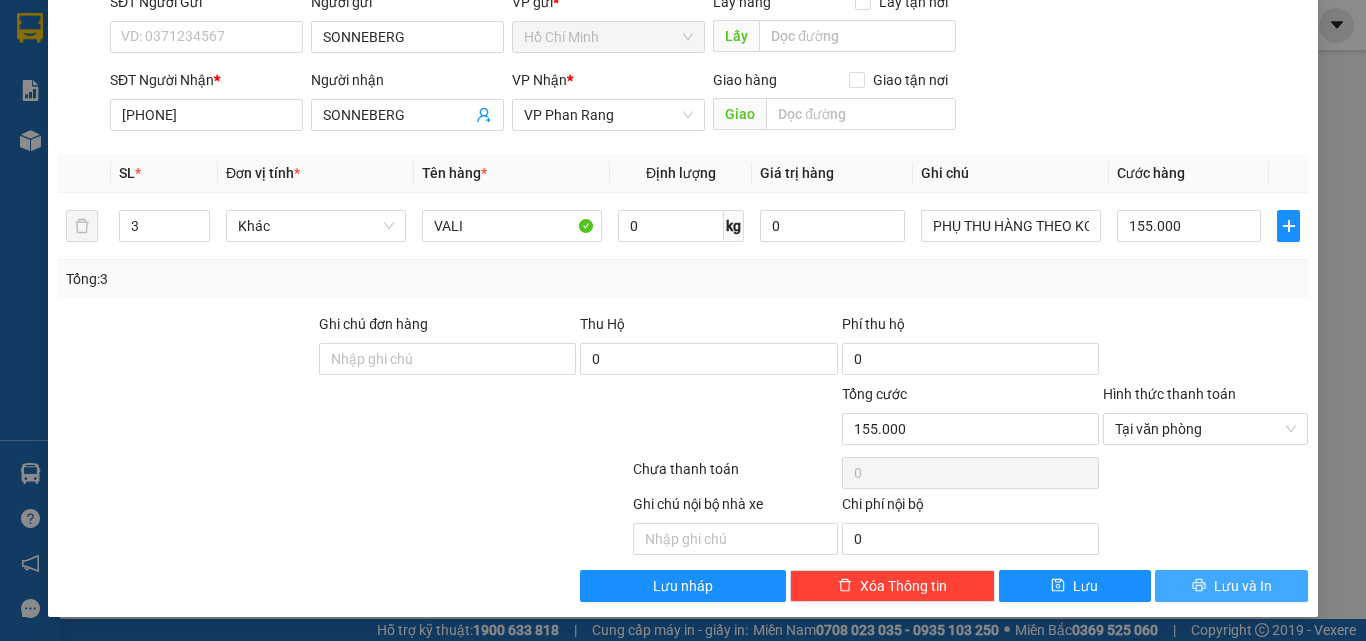 click on "Lưu và In" at bounding box center (1243, 586) 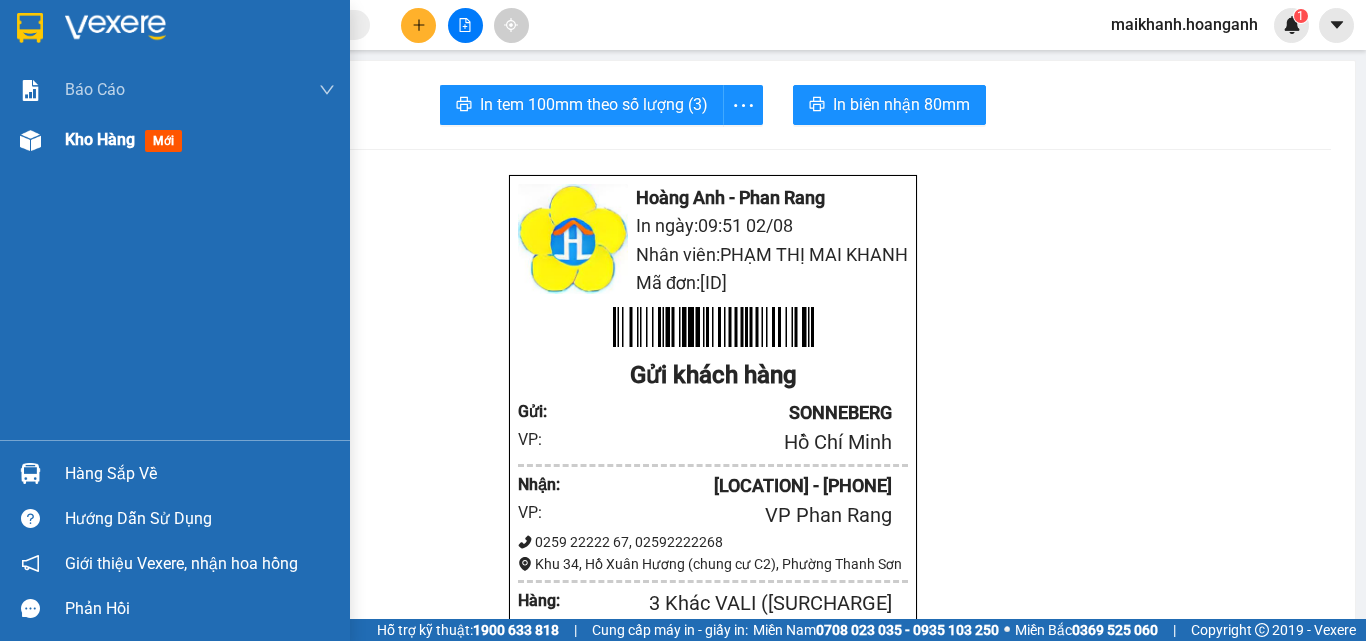 click on "Kho hàng" at bounding box center (100, 139) 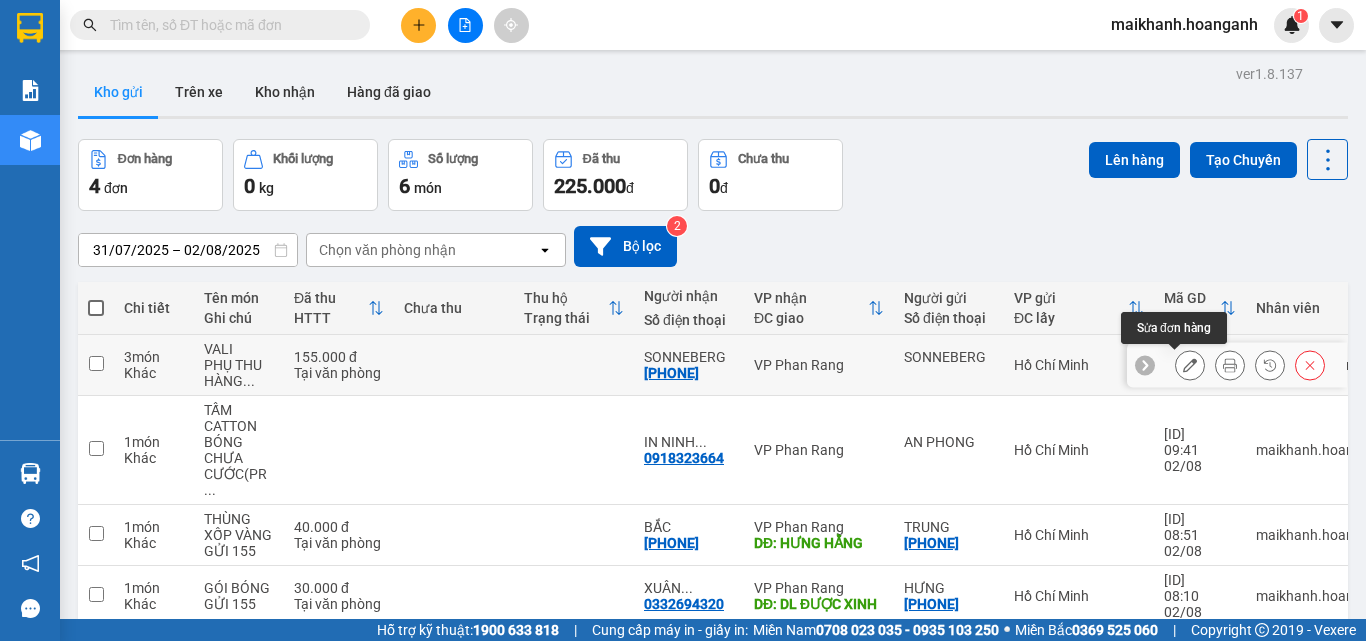 click 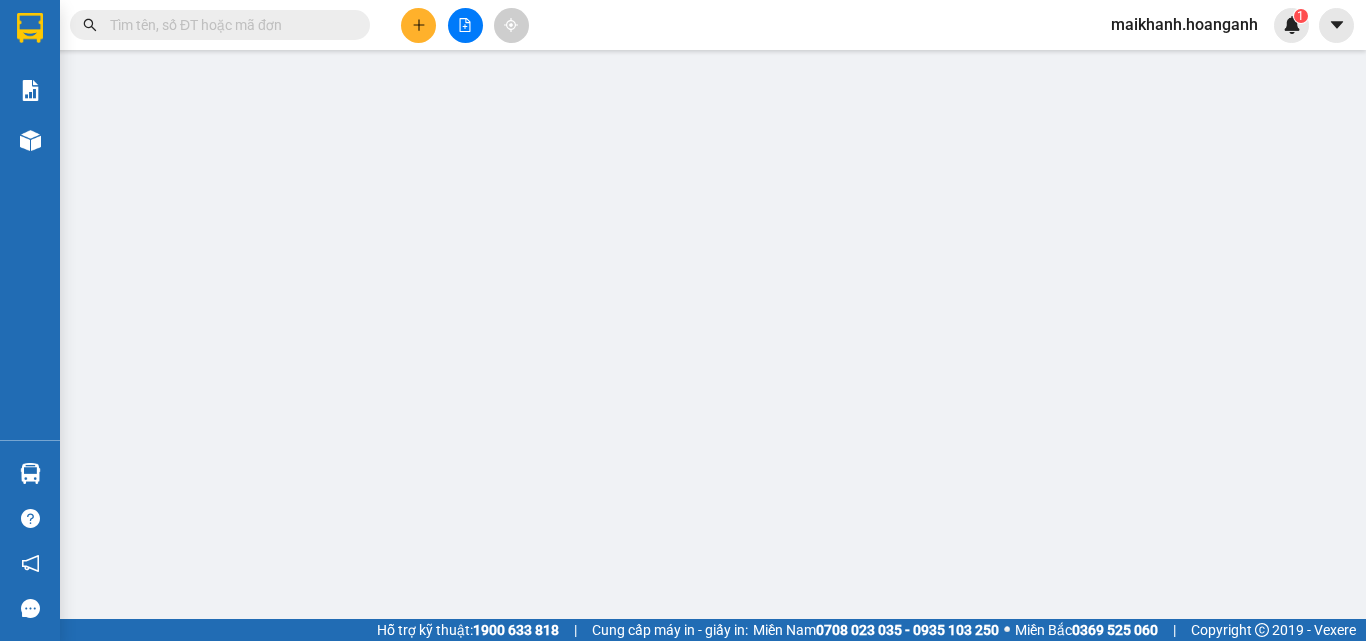 type on "SONNEBERG" 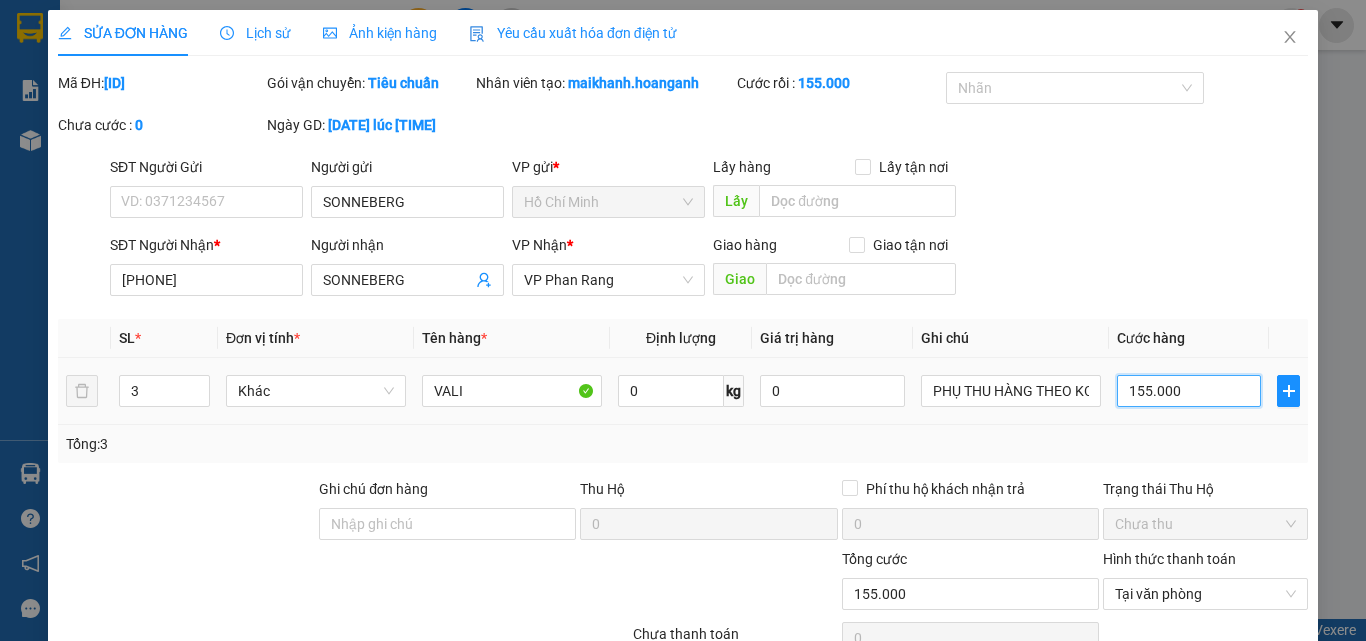 click on "155.000" at bounding box center (1189, 391) 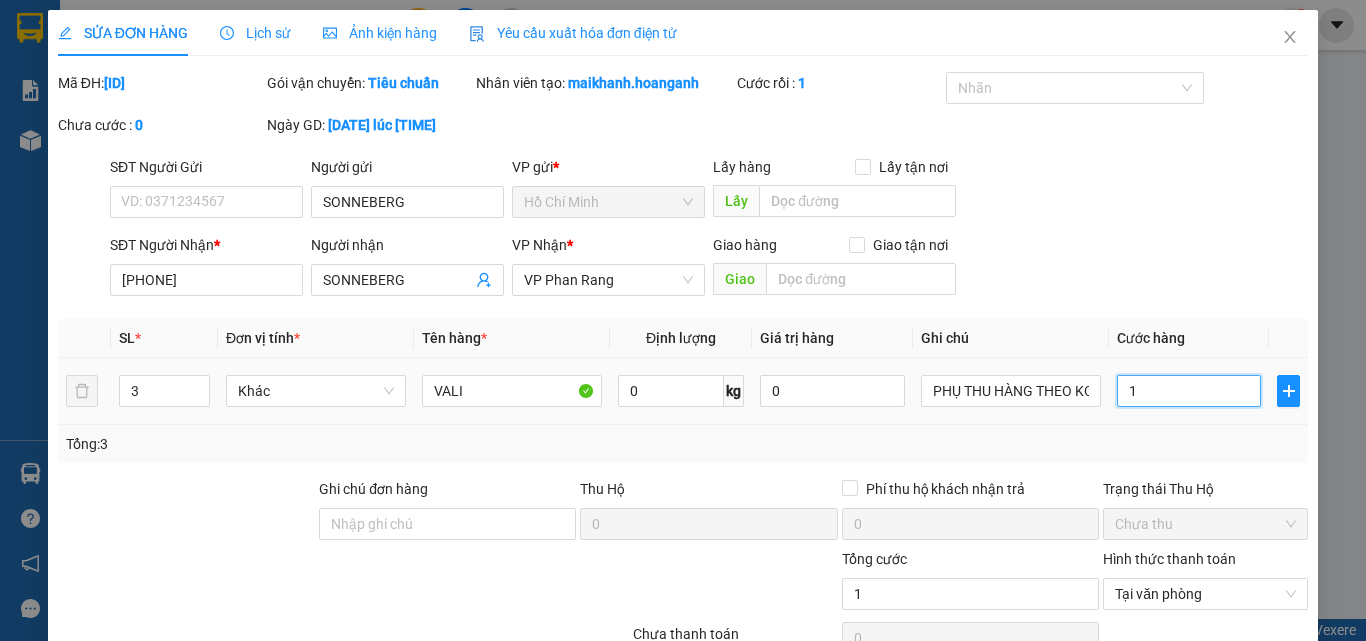 type on "15" 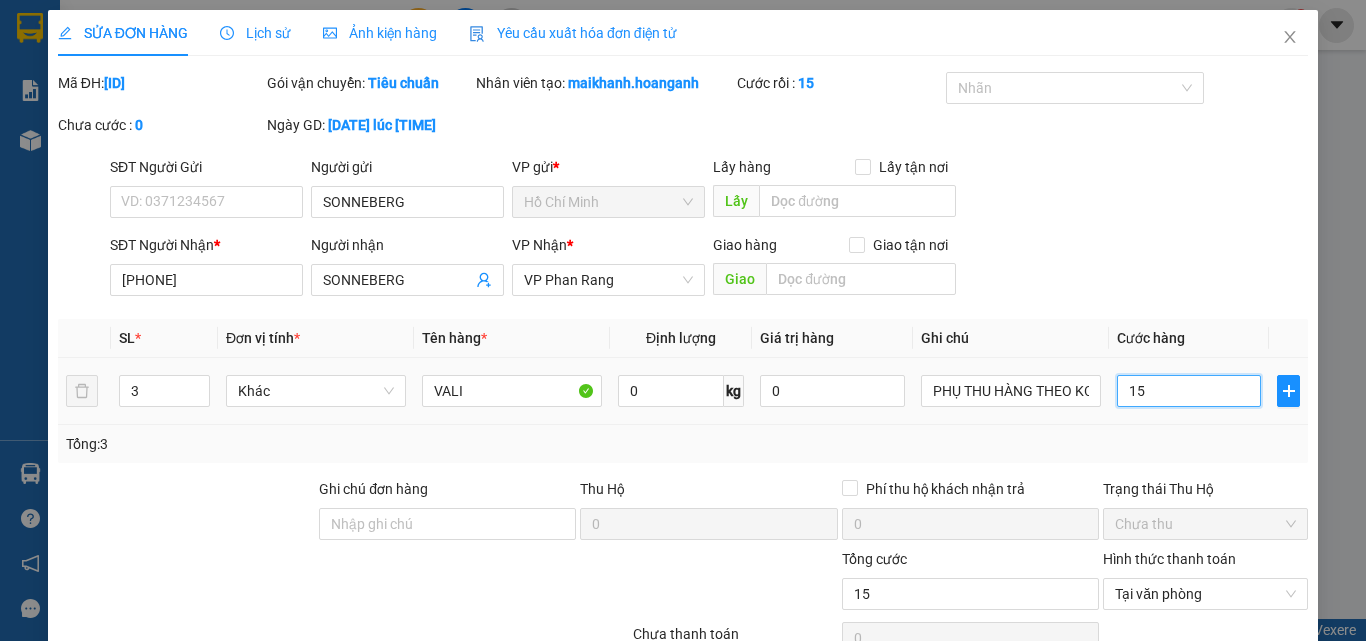 type on "150" 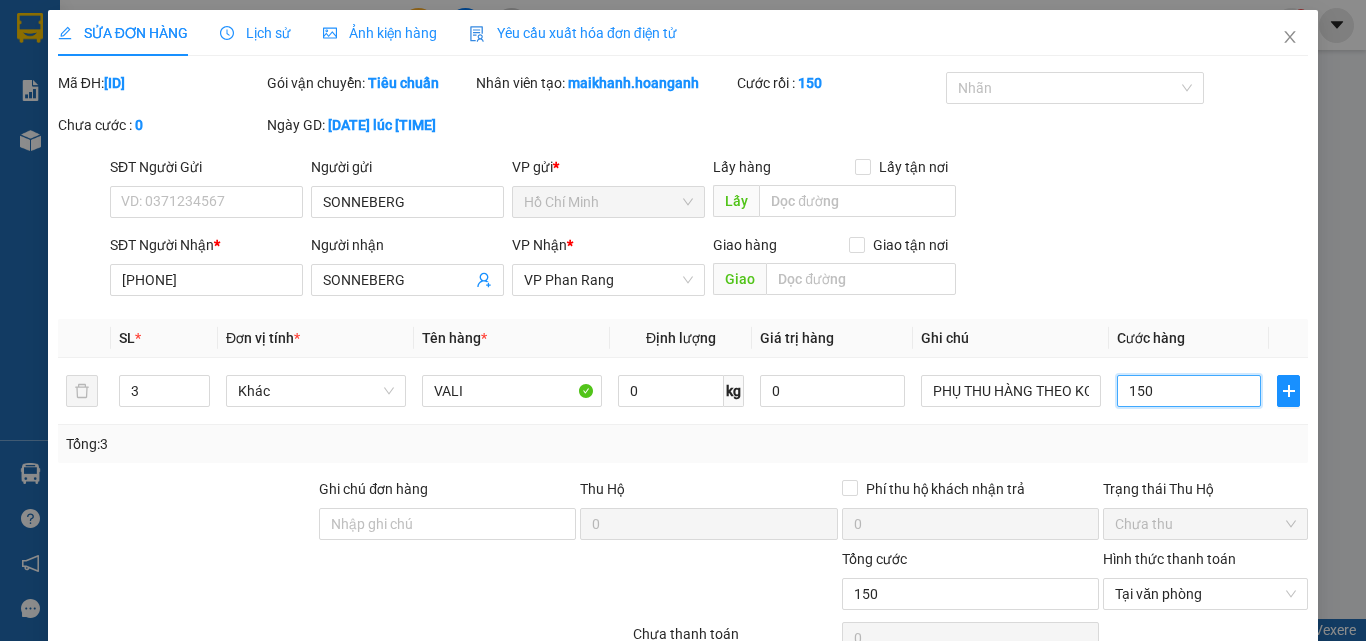 type on "150" 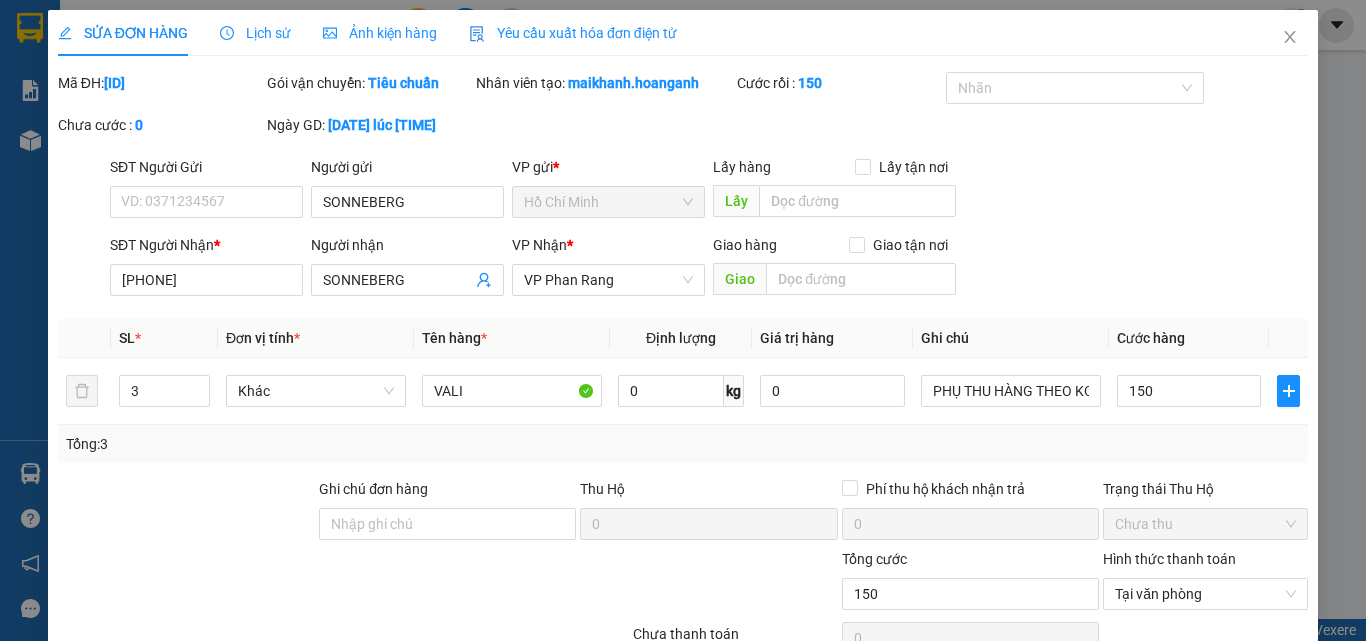 type on "150.000" 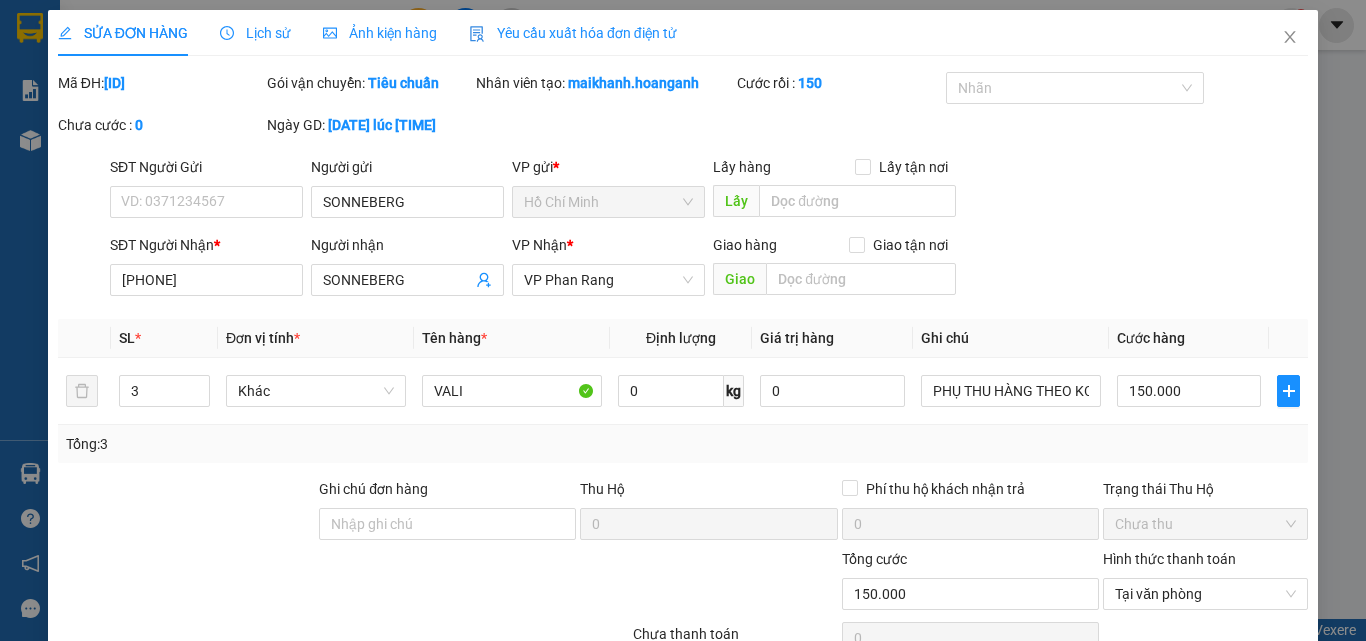 scroll, scrollTop: 165, scrollLeft: 0, axis: vertical 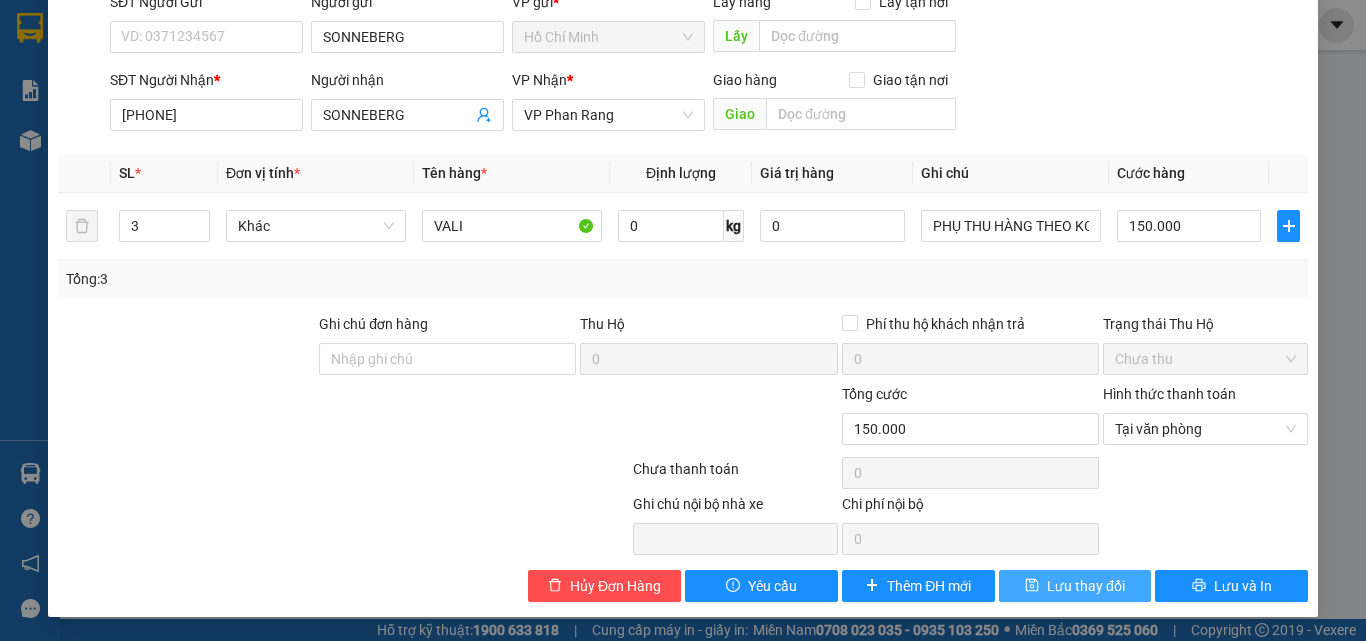click on "Lưu thay đổi" at bounding box center (1086, 586) 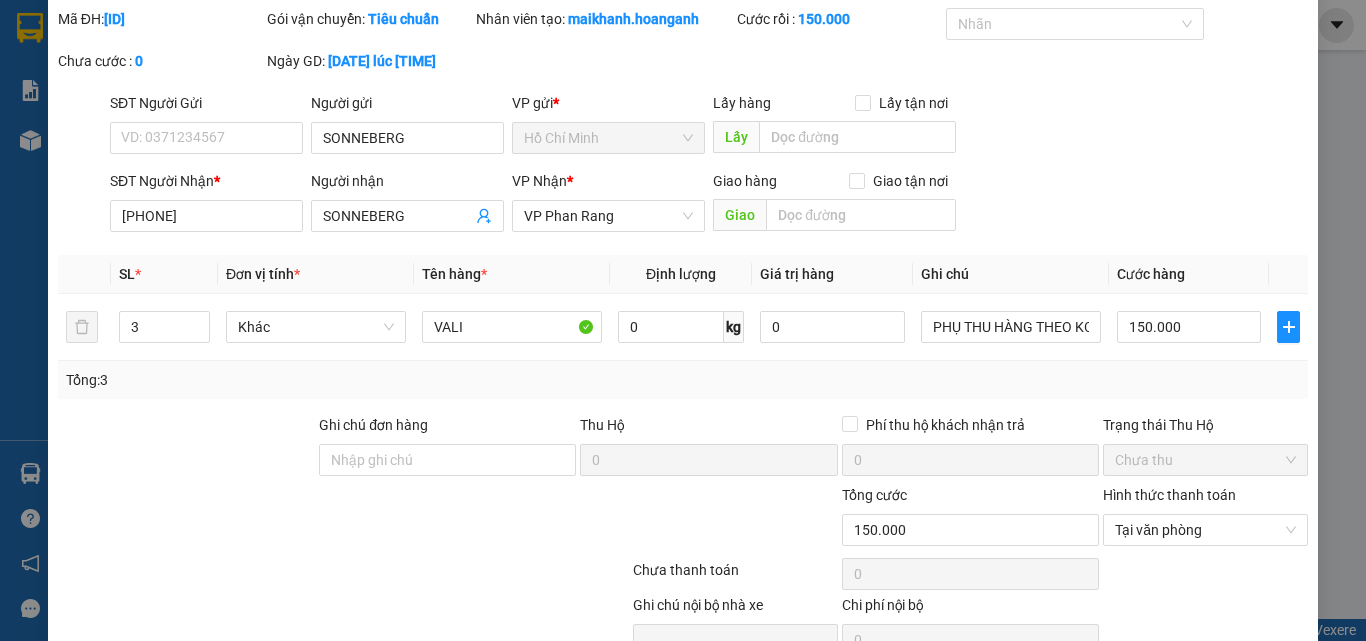 scroll, scrollTop: 0, scrollLeft: 0, axis: both 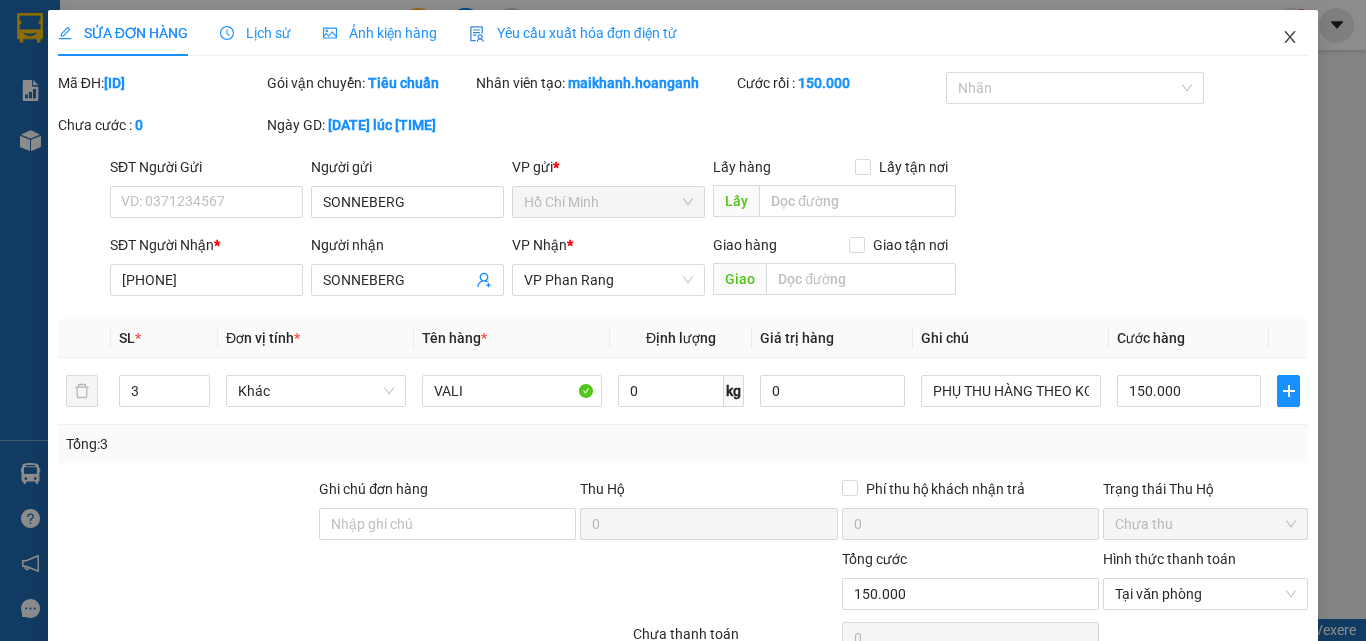 click 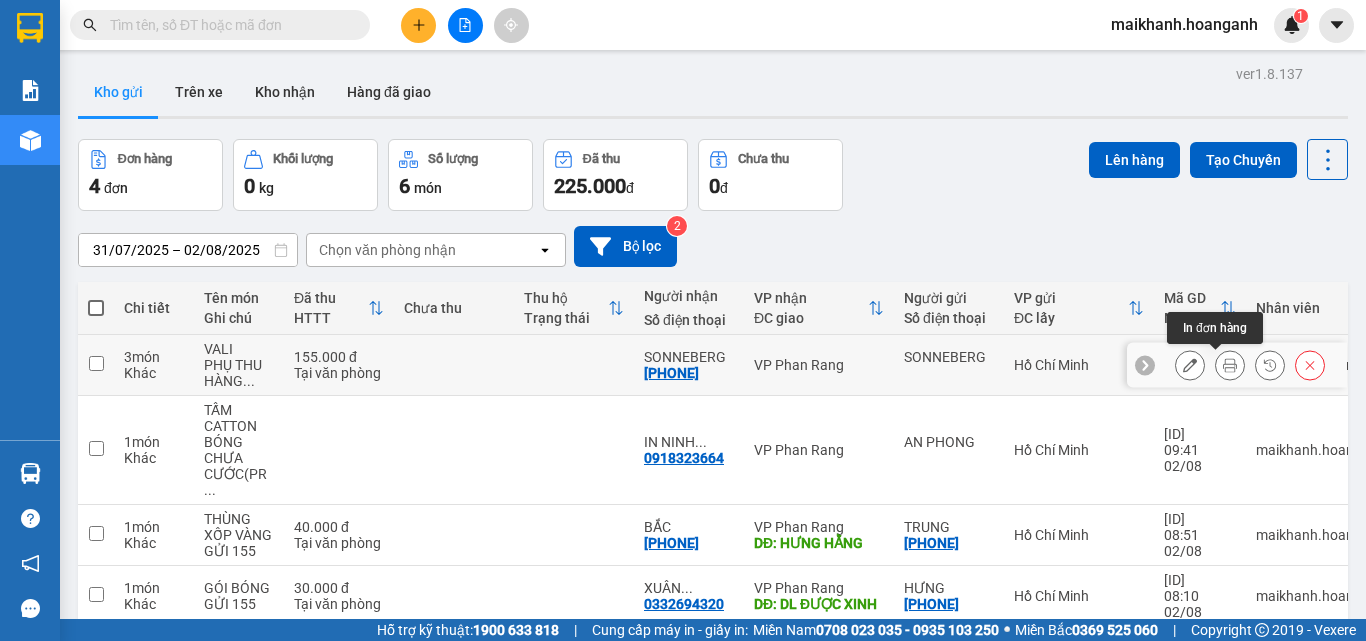 click at bounding box center (1230, 365) 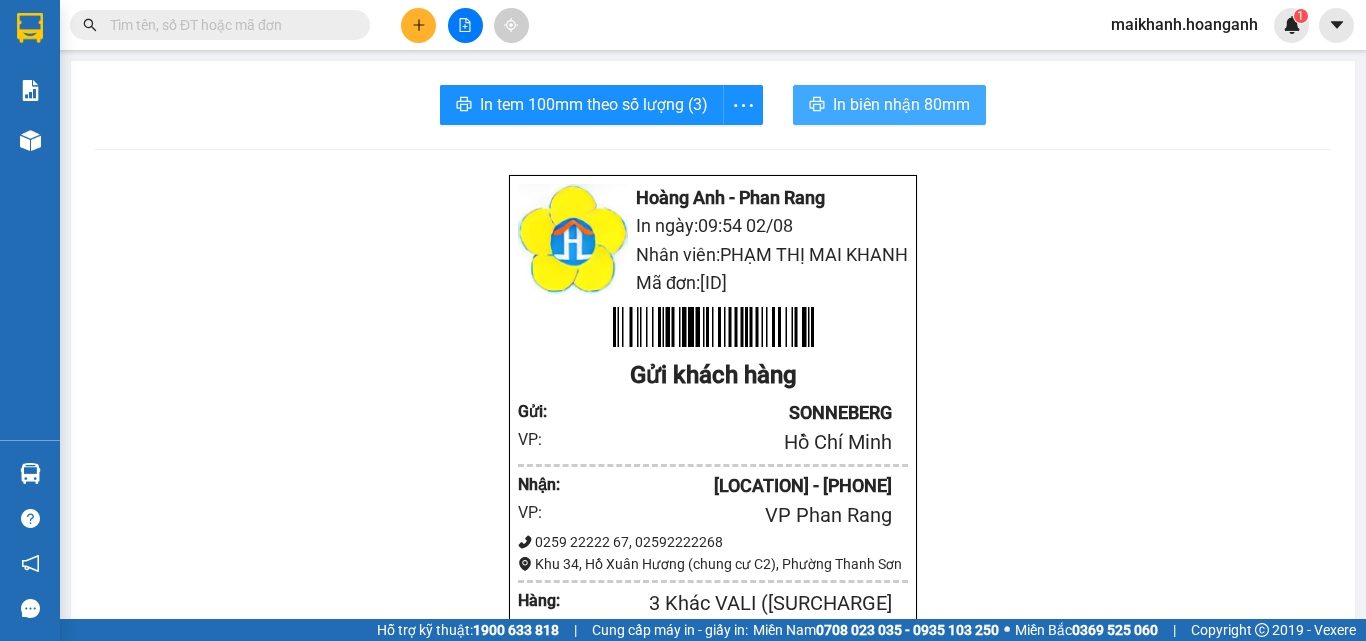 click on "In biên nhận 80mm" at bounding box center [901, 104] 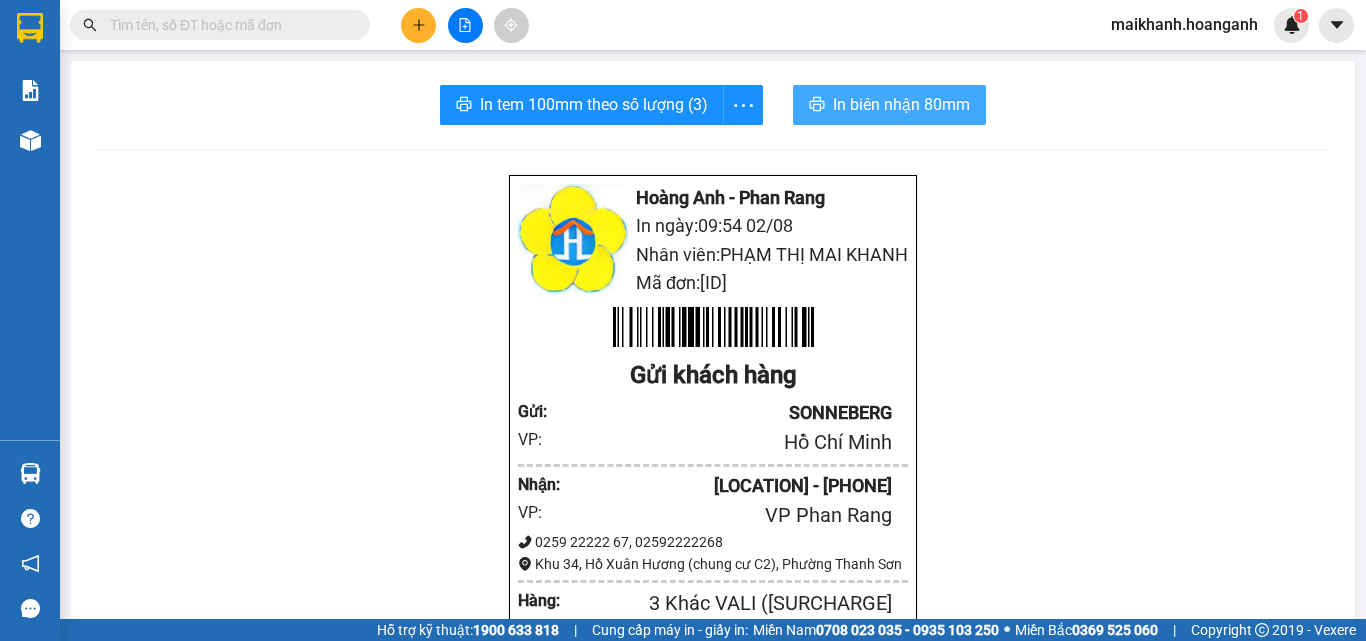 scroll, scrollTop: 0, scrollLeft: 0, axis: both 